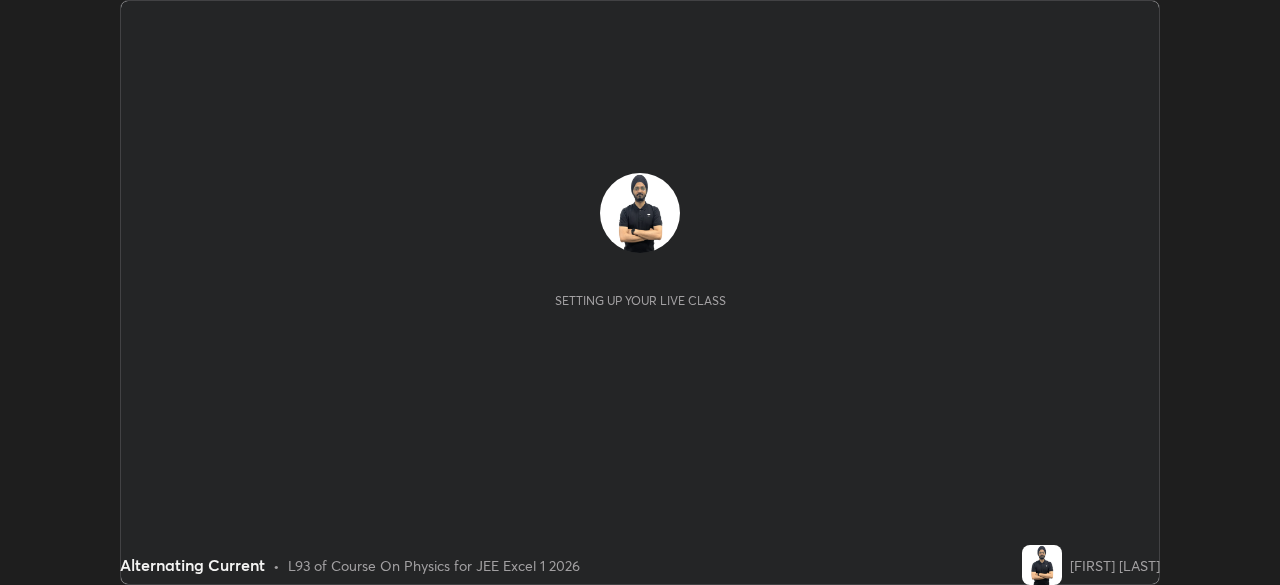 scroll, scrollTop: 0, scrollLeft: 0, axis: both 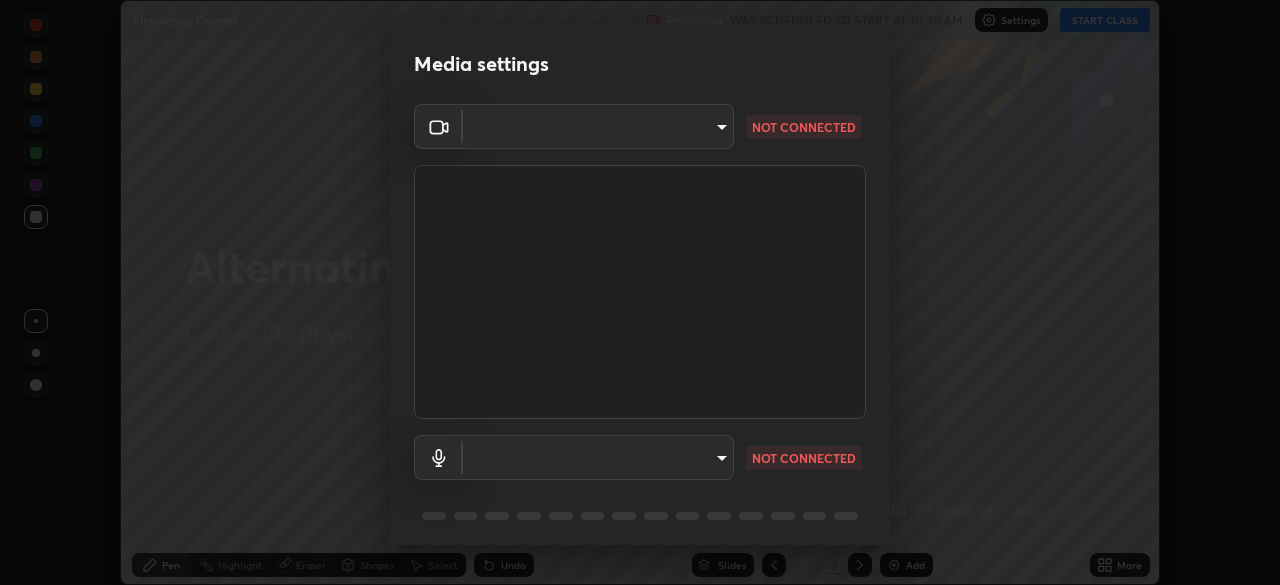 type on "7d393a75b5efabb373047579b199f96731eb4933b6c70bc853c0b4e4a878a56a" 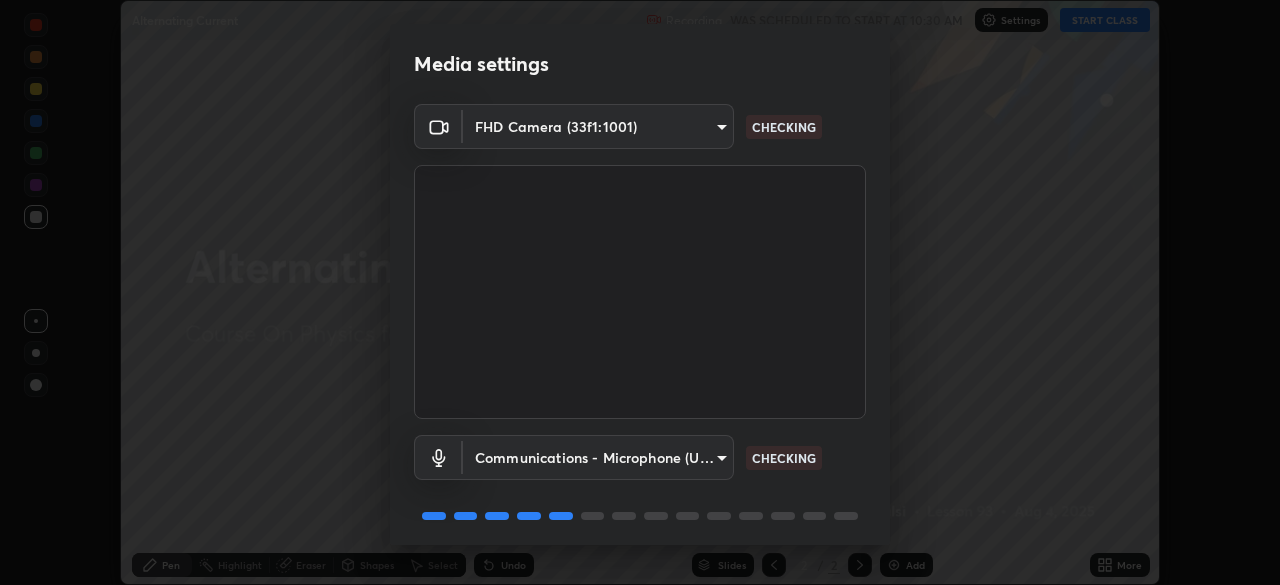 scroll, scrollTop: 71, scrollLeft: 0, axis: vertical 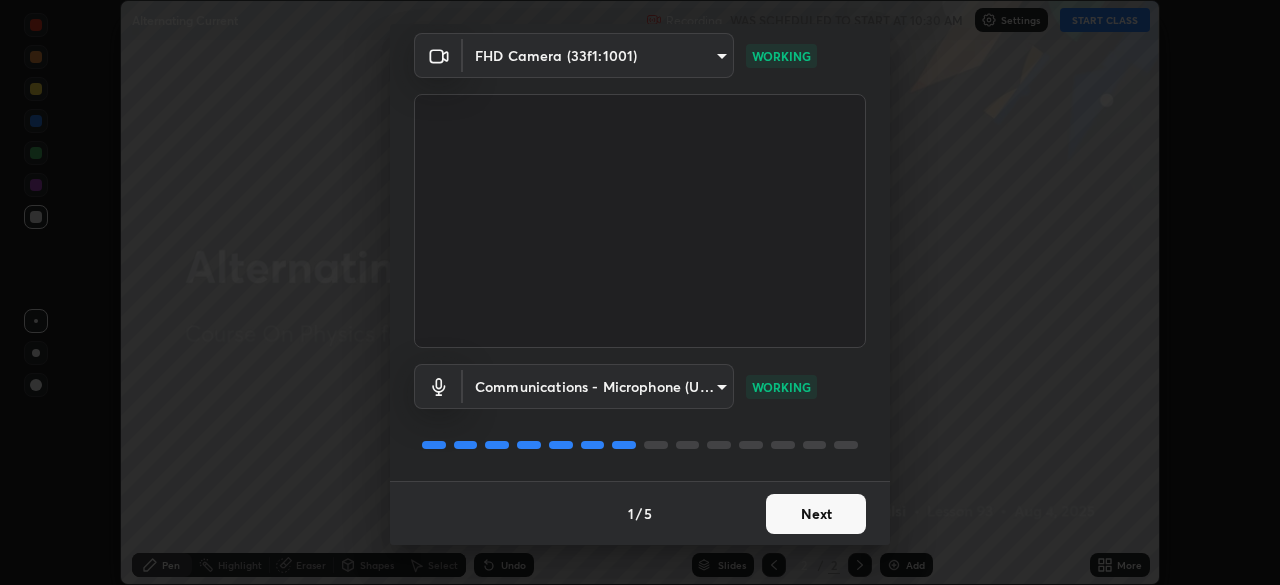 click on "Next" at bounding box center [816, 514] 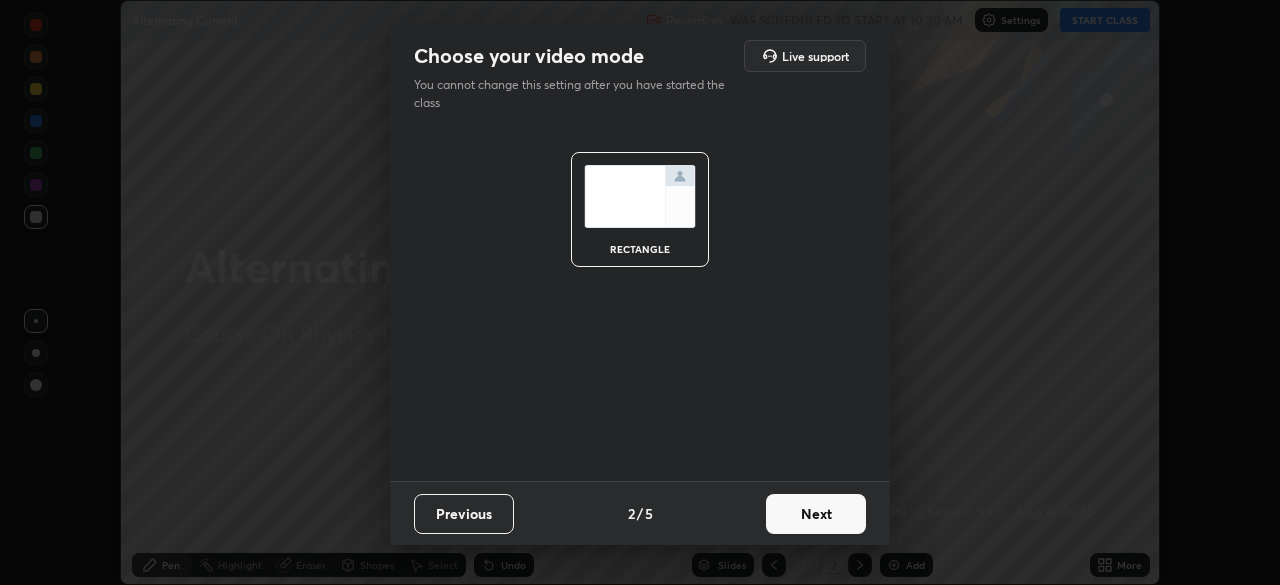 scroll, scrollTop: 0, scrollLeft: 0, axis: both 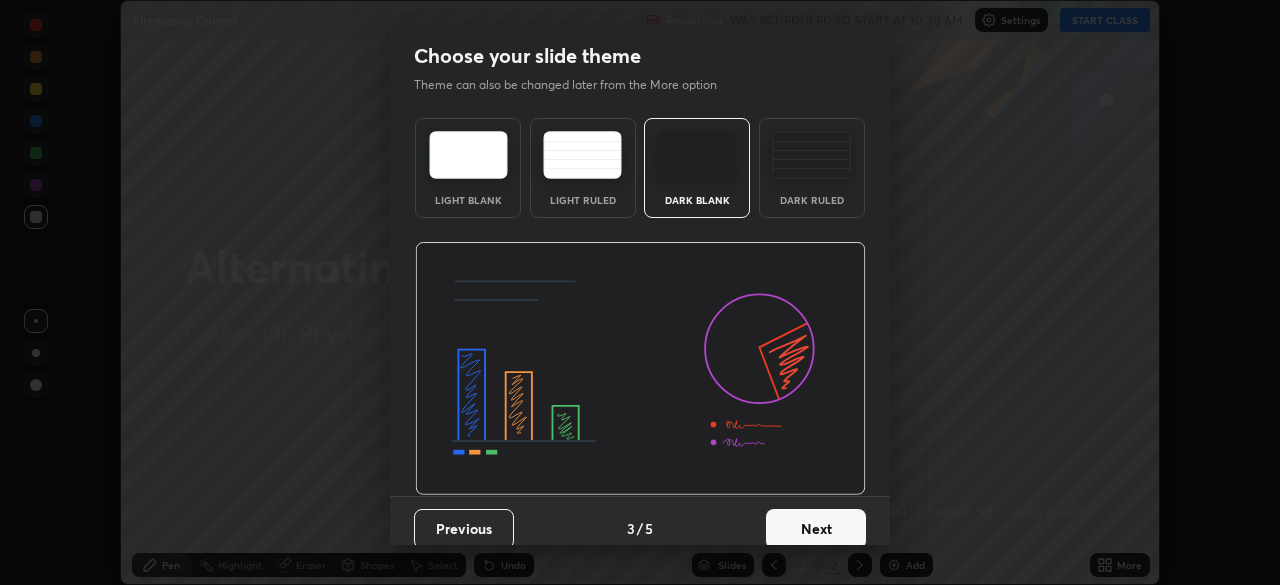 click on "Next" at bounding box center [816, 529] 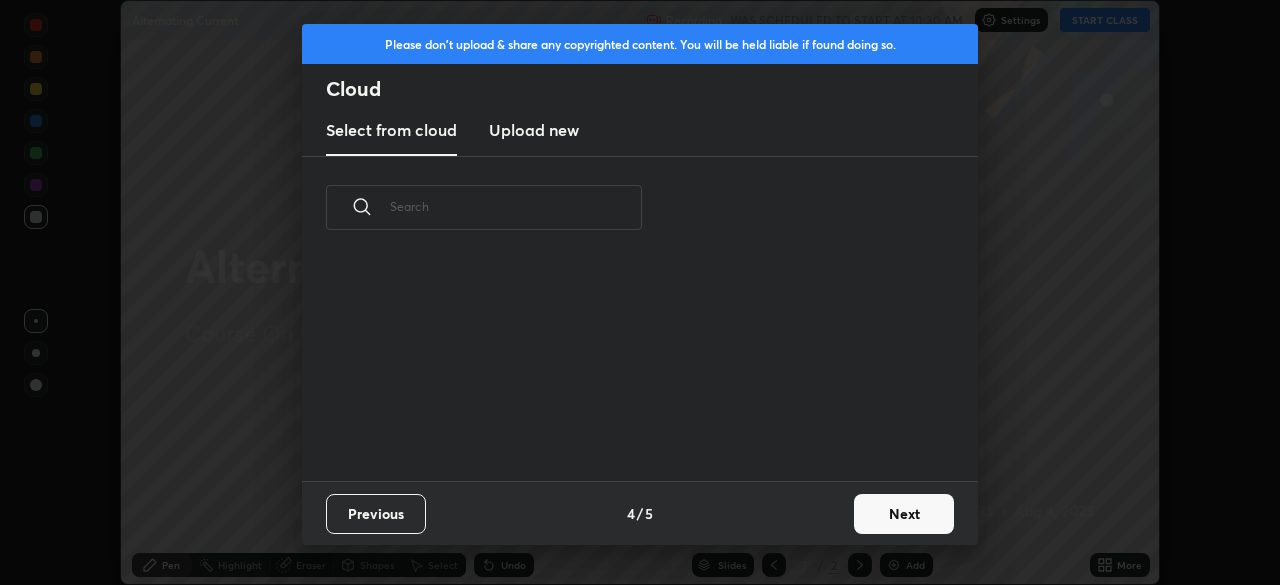 click on "Next" at bounding box center (904, 514) 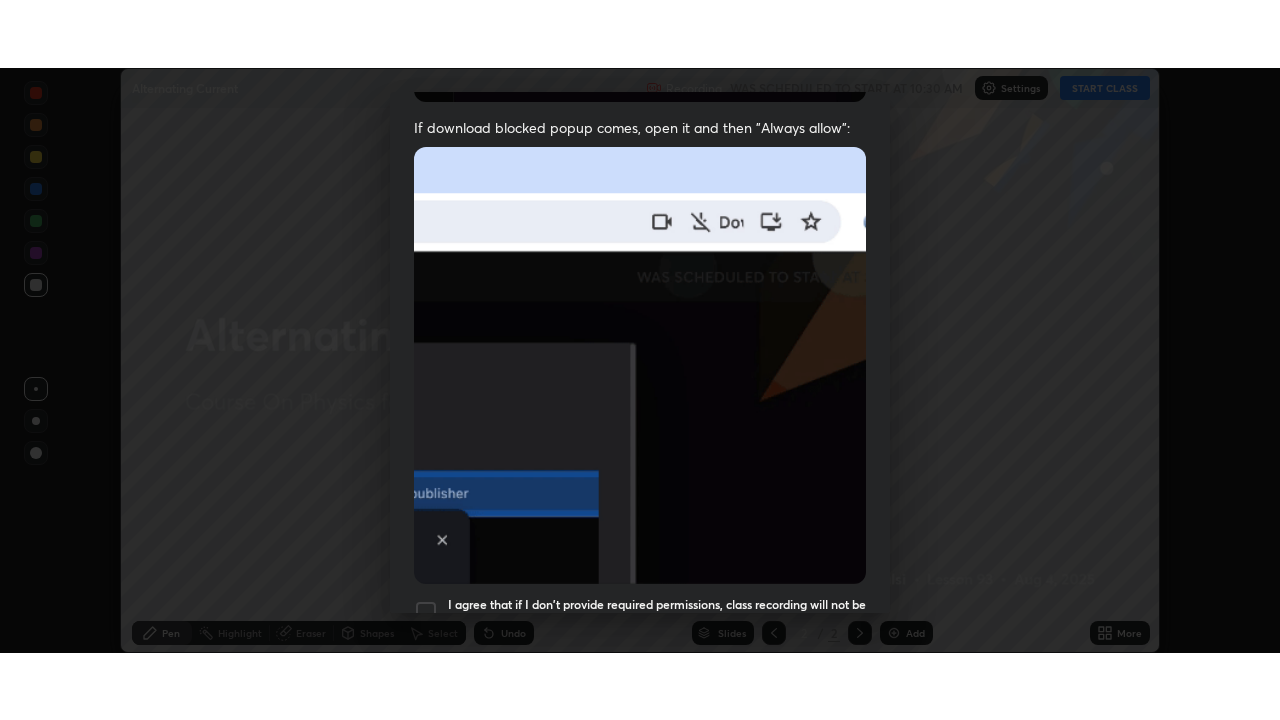 scroll, scrollTop: 479, scrollLeft: 0, axis: vertical 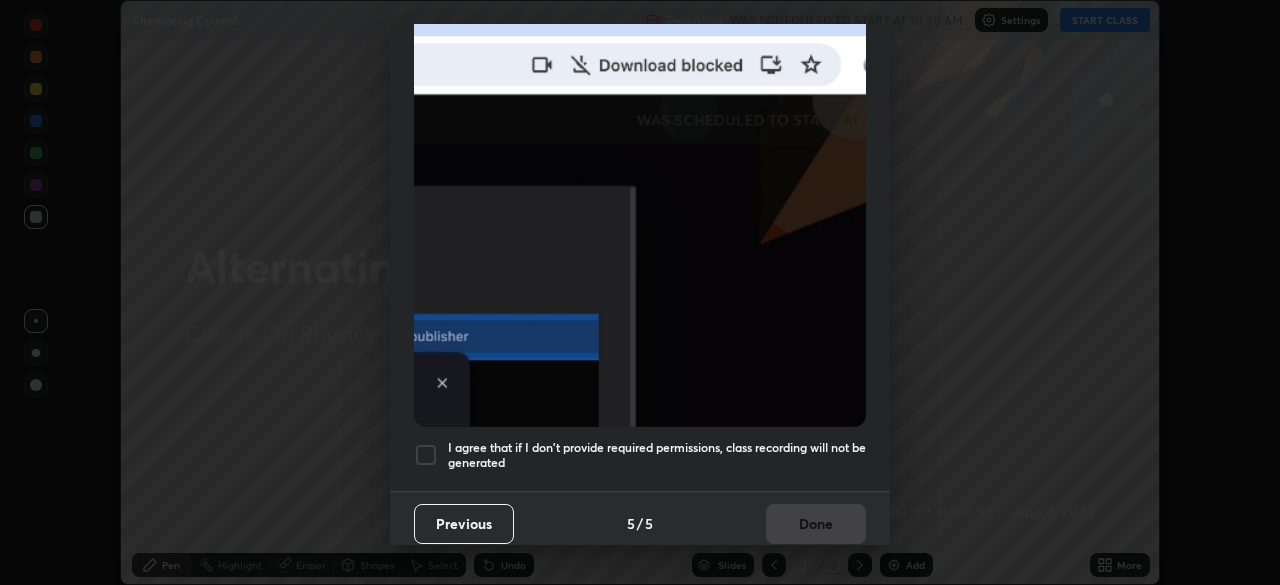 click on "I agree that if I don't provide required permissions, class recording will not be generated" at bounding box center (657, 455) 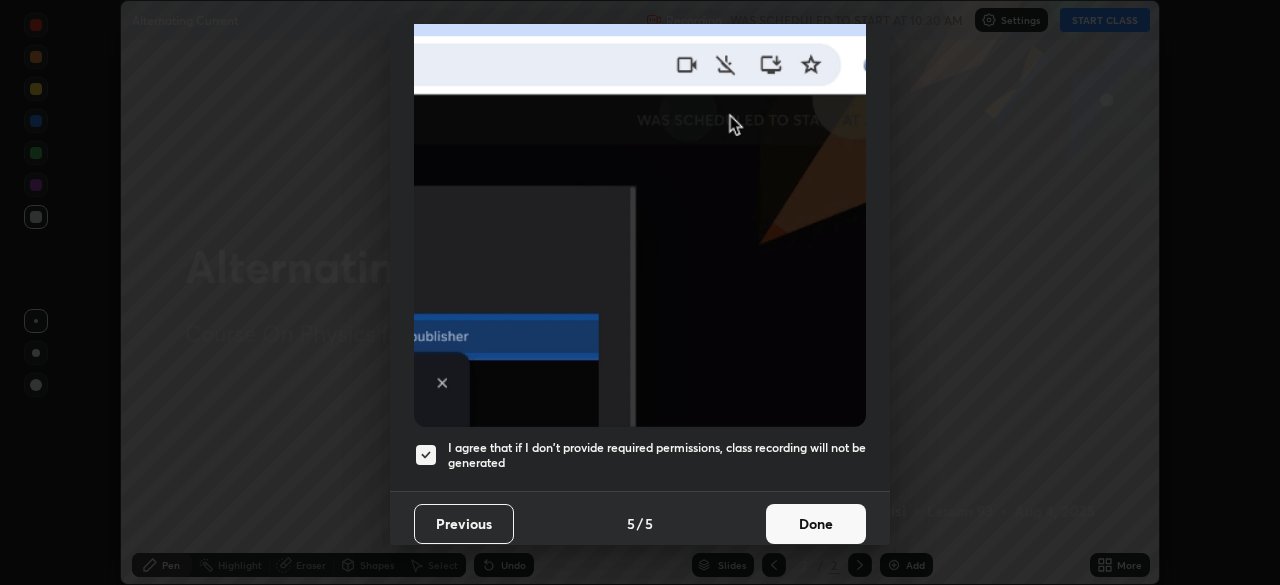 click on "Done" at bounding box center [816, 524] 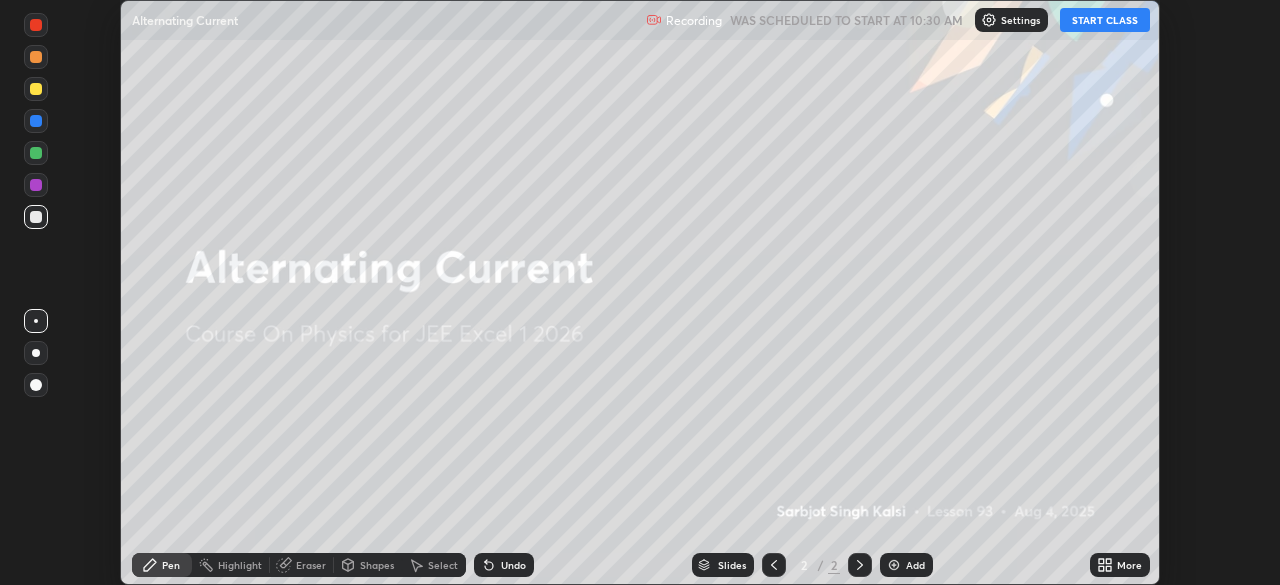 click on "More" at bounding box center (1129, 565) 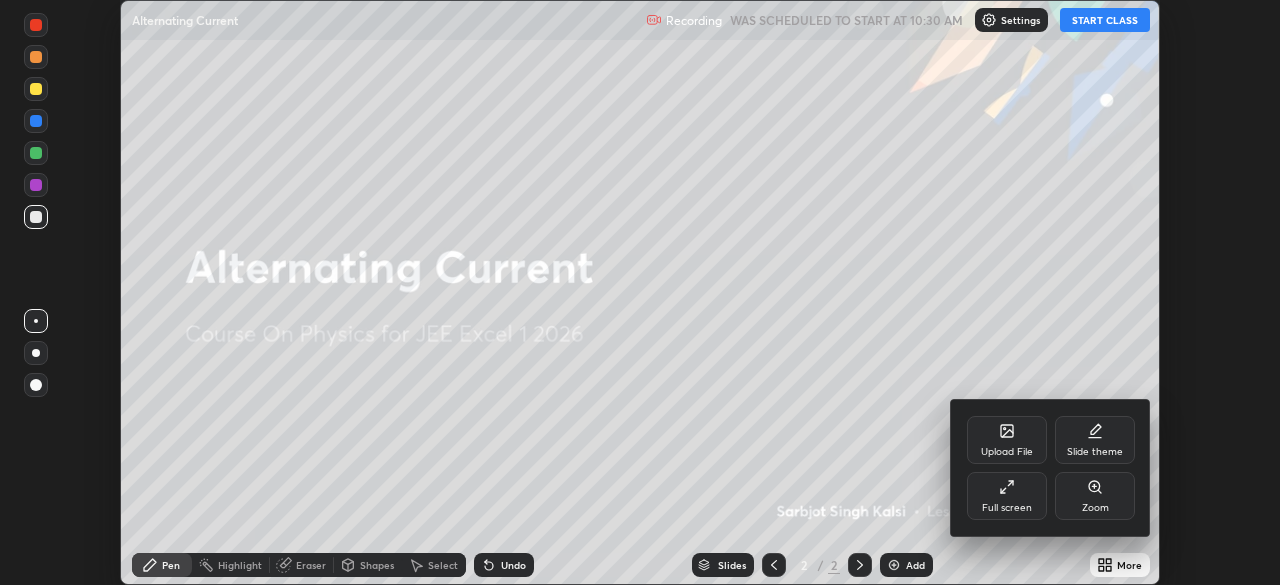click on "Full screen" at bounding box center (1007, 496) 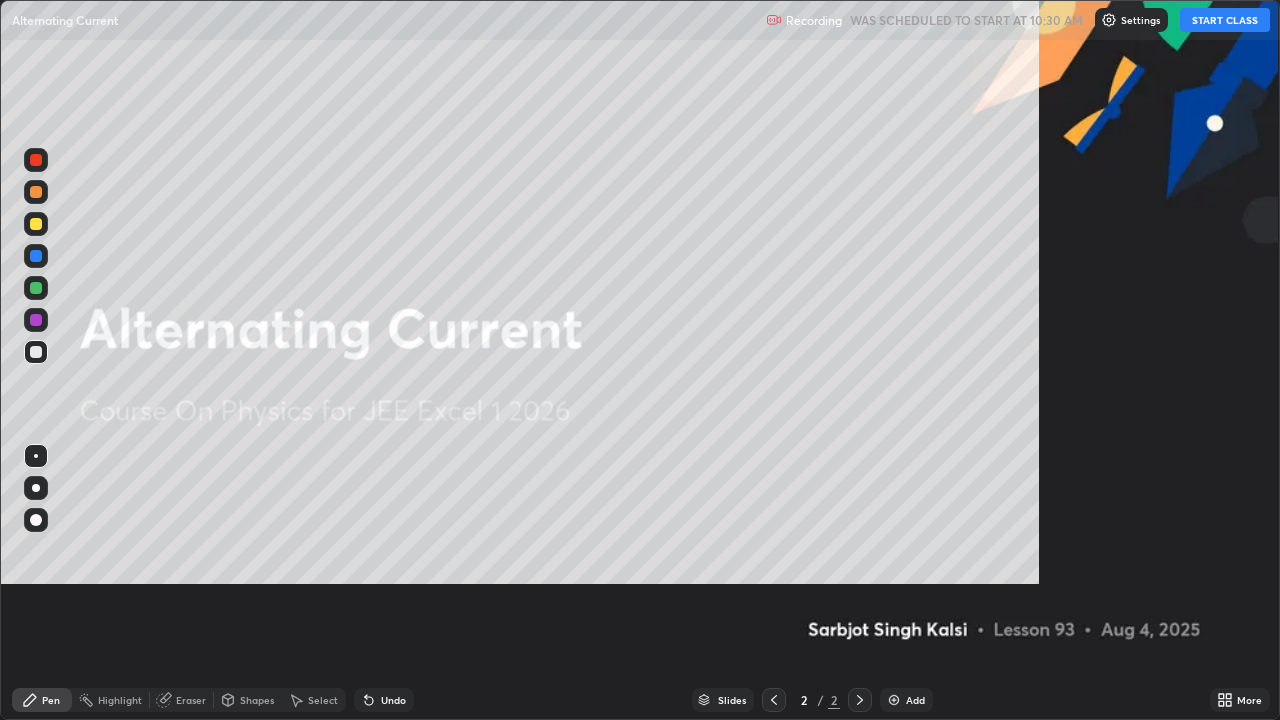 scroll, scrollTop: 99280, scrollLeft: 98720, axis: both 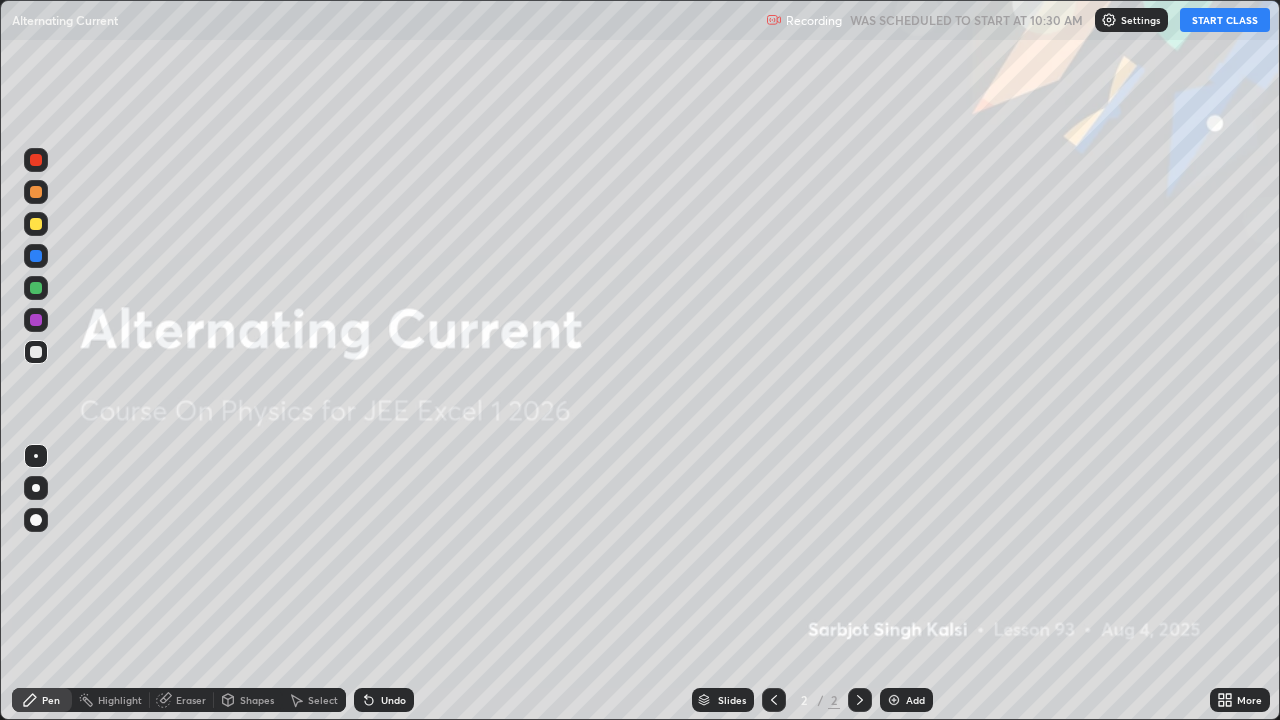 click on "START CLASS" at bounding box center [1225, 20] 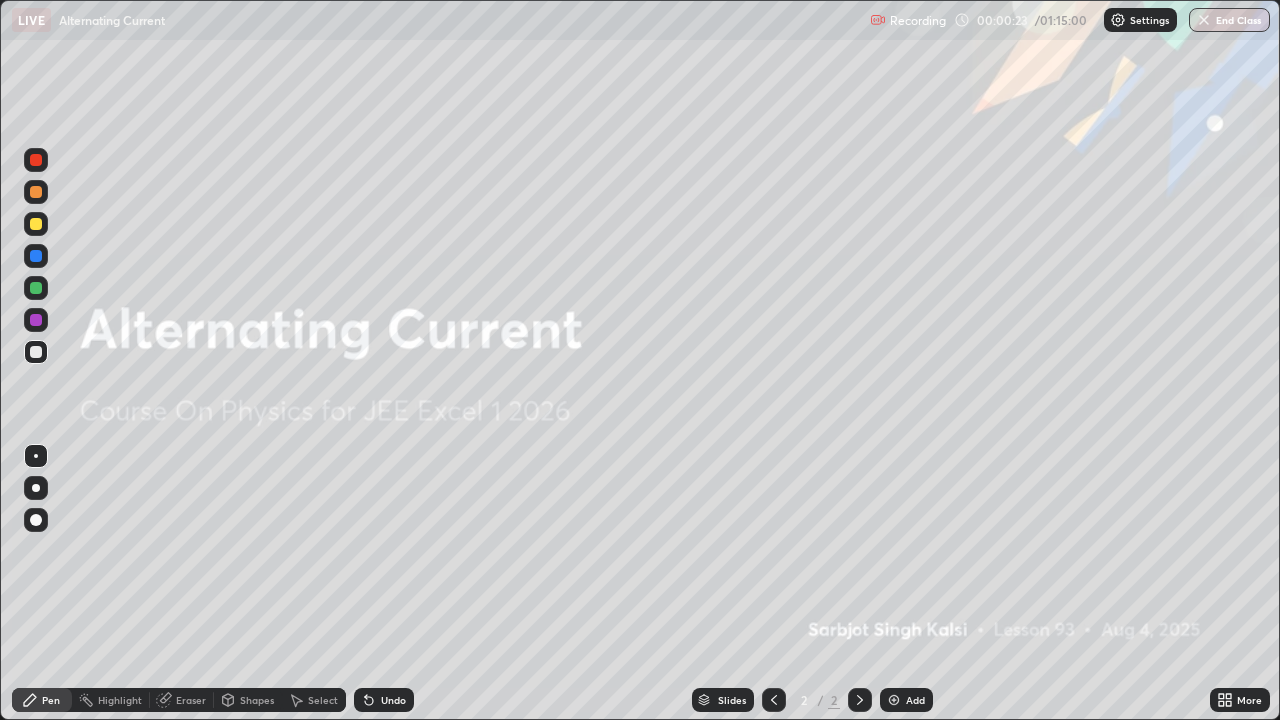 click on "Add" at bounding box center [906, 700] 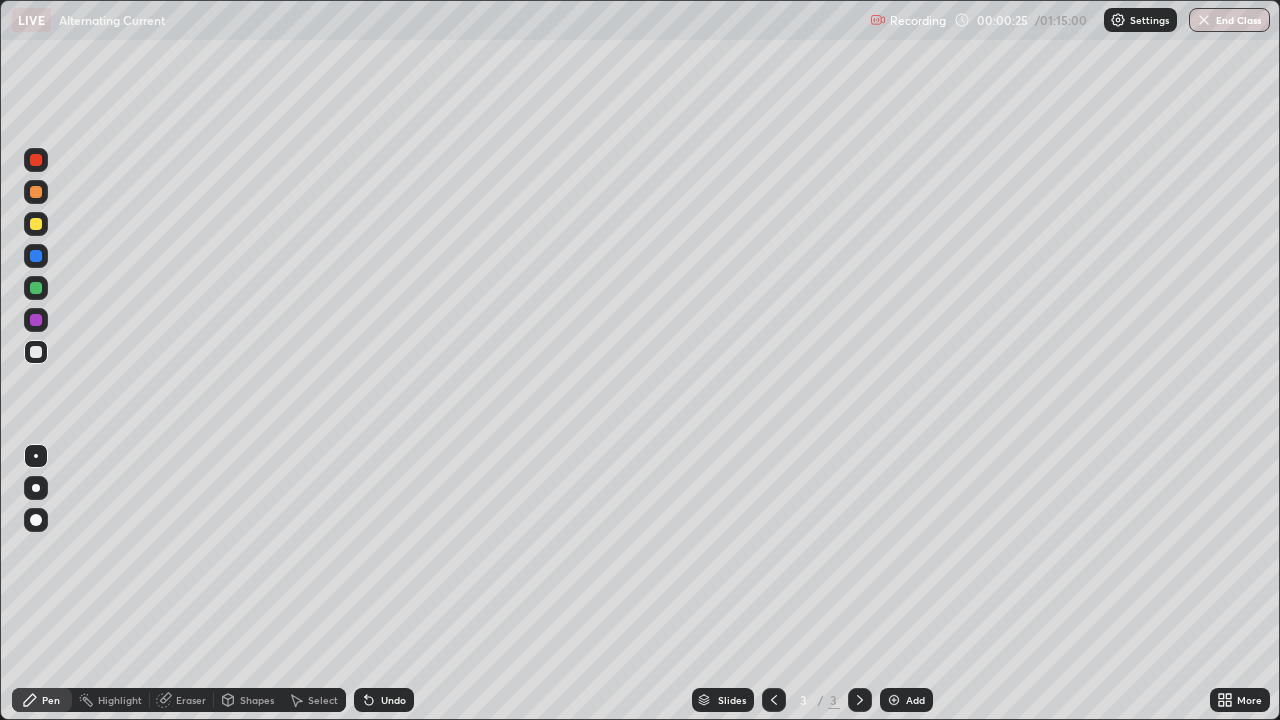 click at bounding box center (36, 352) 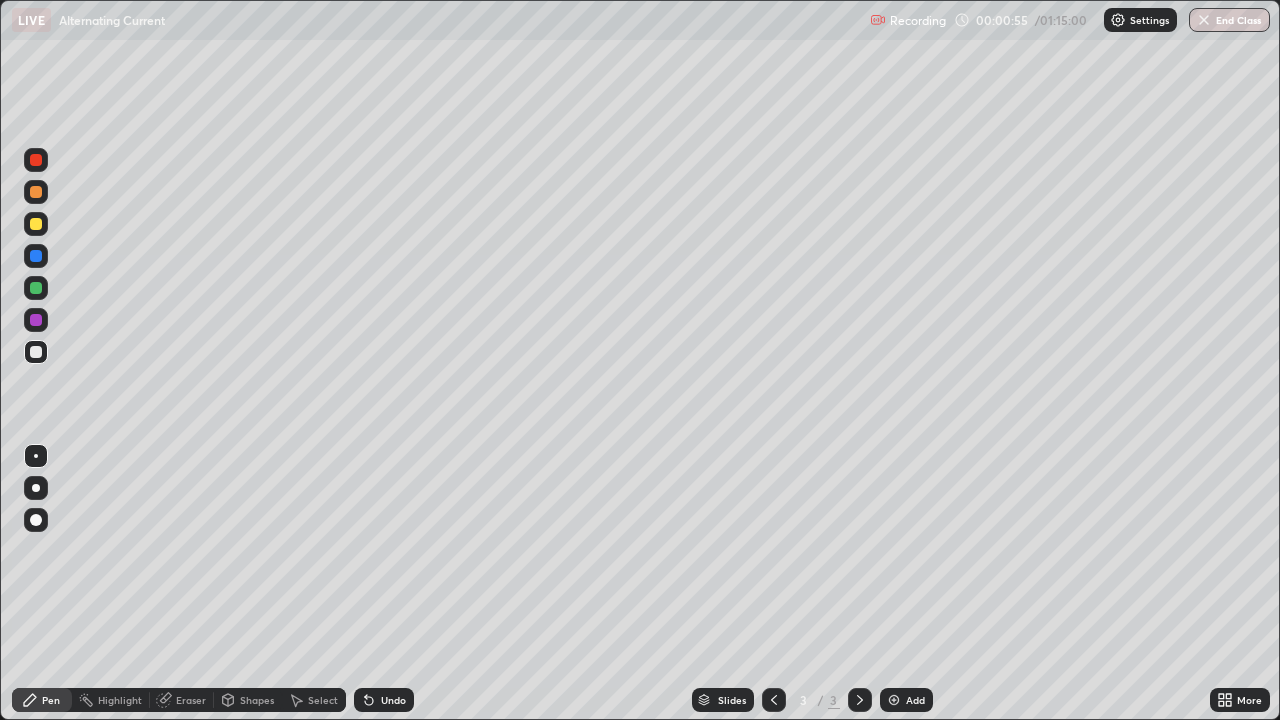 click on "Undo" at bounding box center (384, 700) 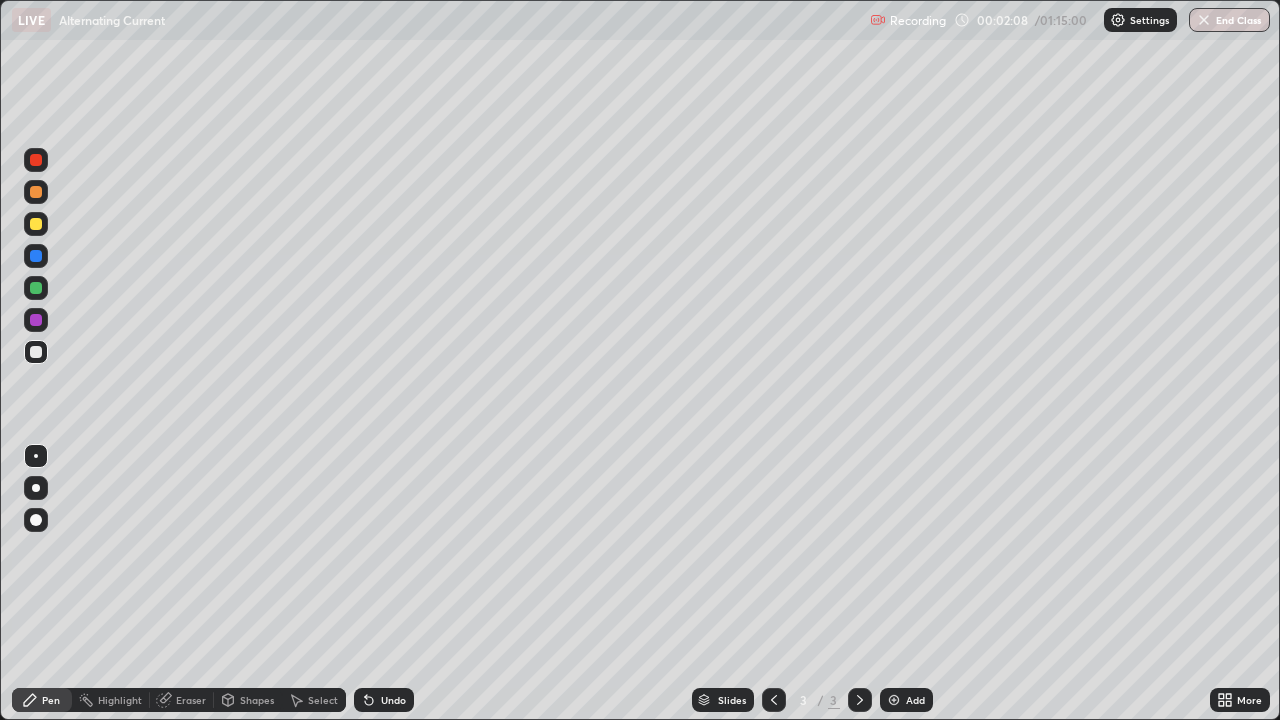 click on "Eraser" at bounding box center [182, 700] 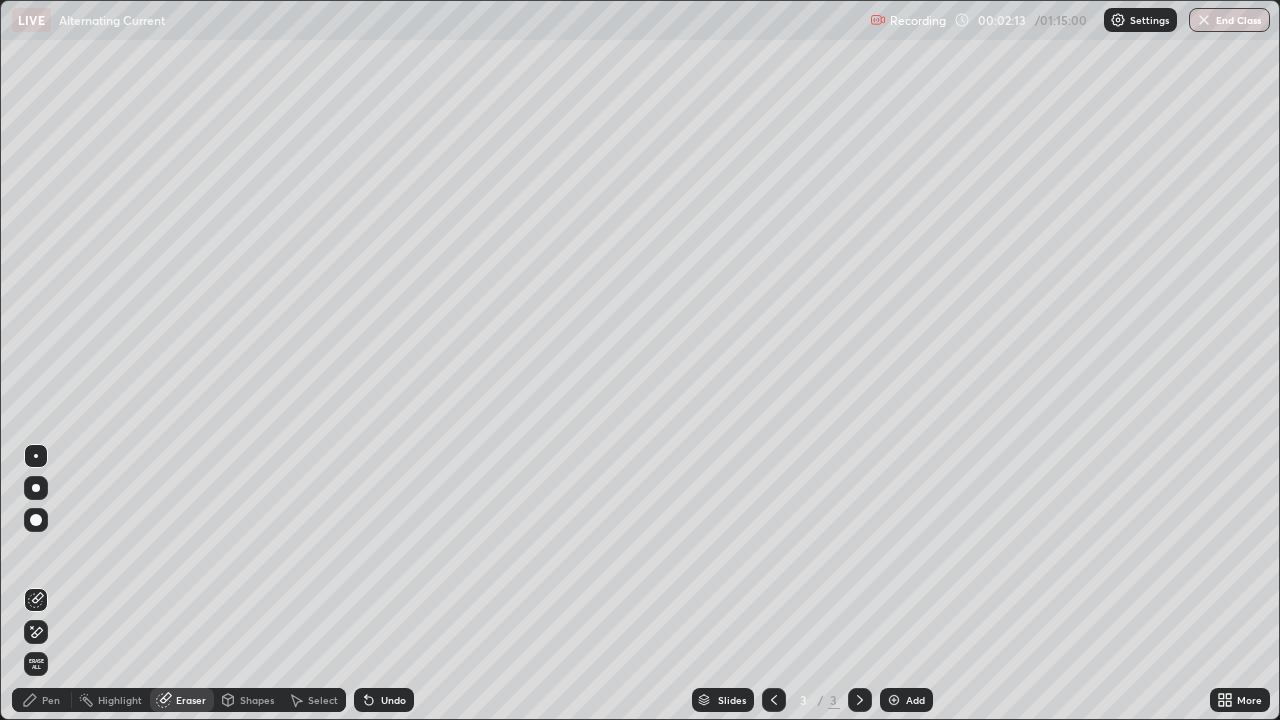 click on "Pen" at bounding box center [42, 700] 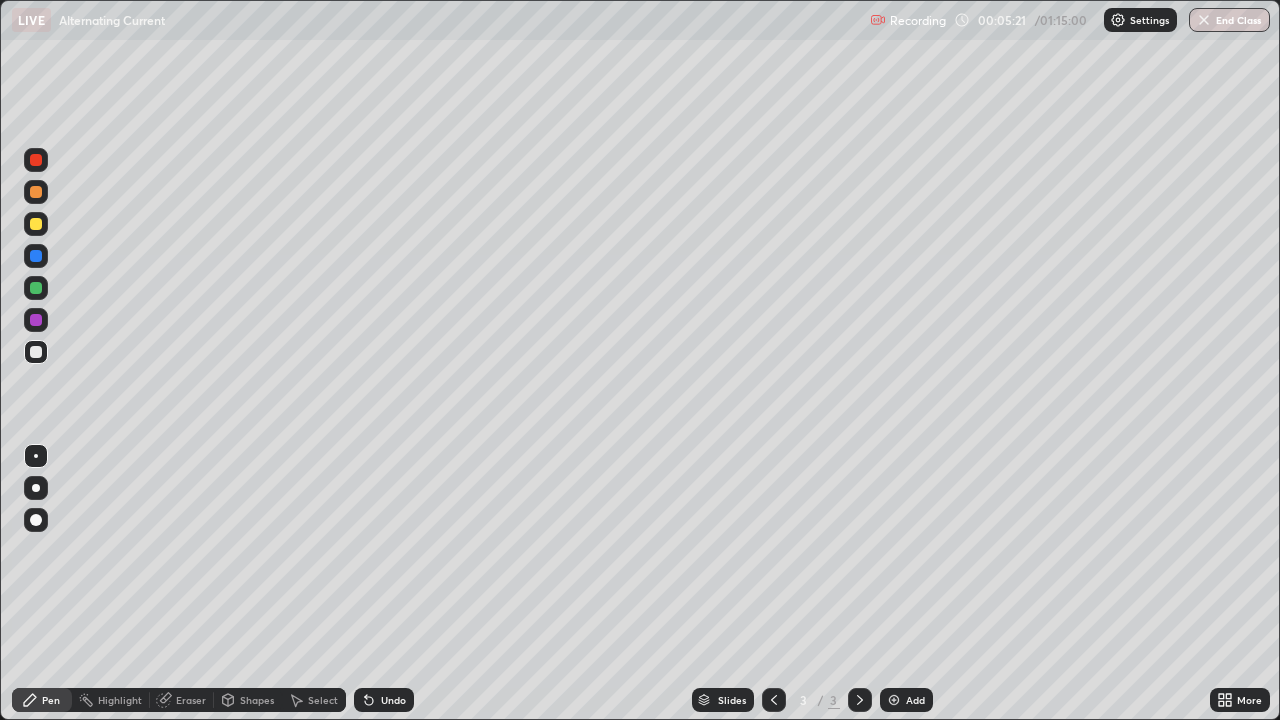 click on "Add" at bounding box center [915, 700] 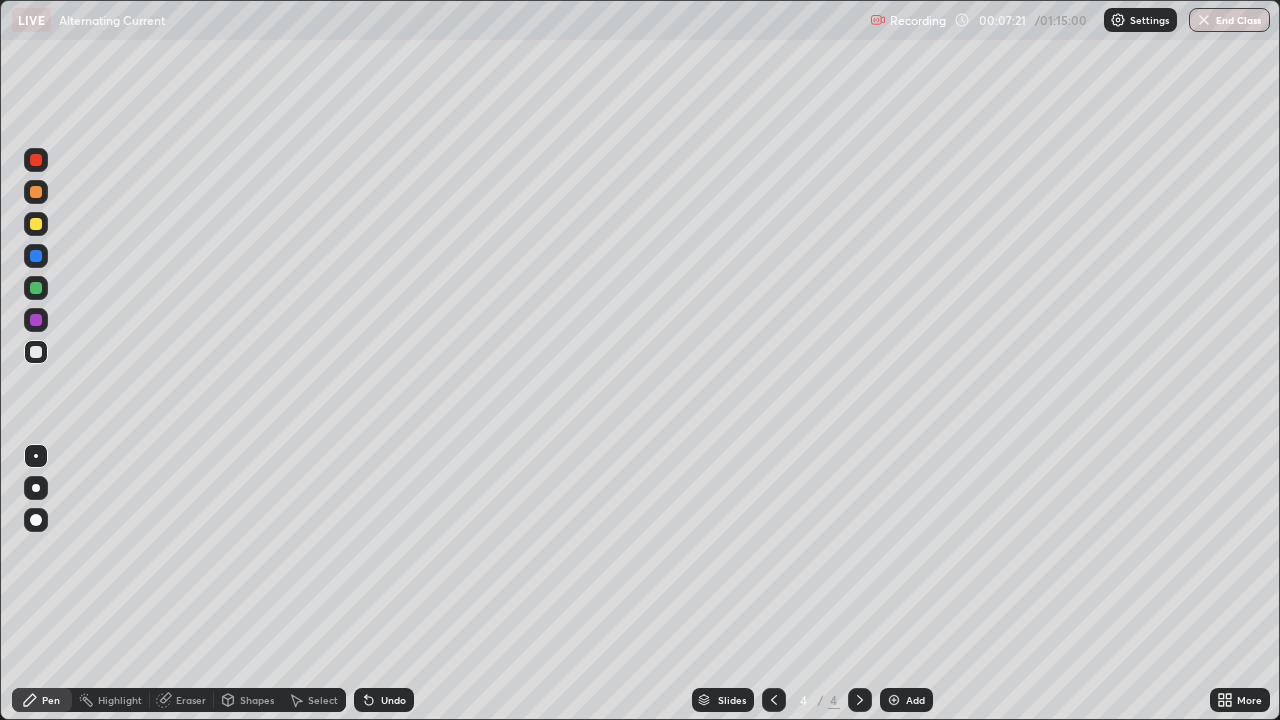 click on "Undo" at bounding box center (393, 700) 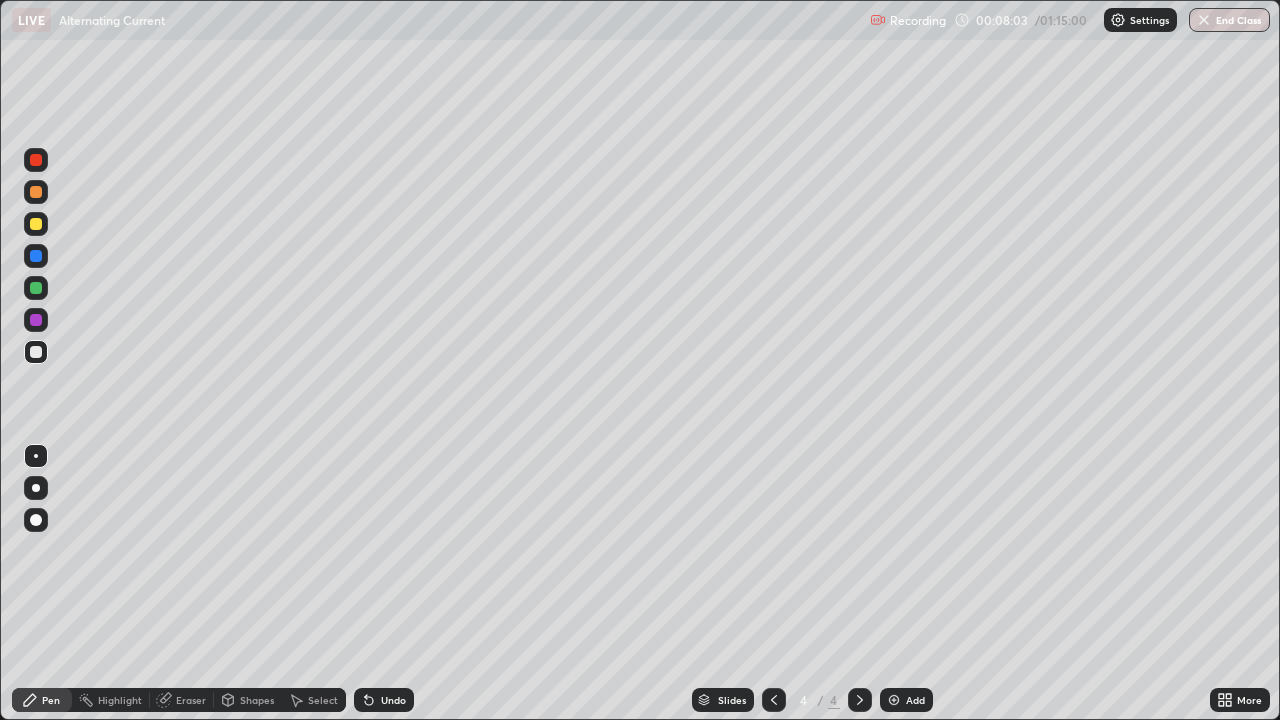 click on "Undo" at bounding box center (393, 700) 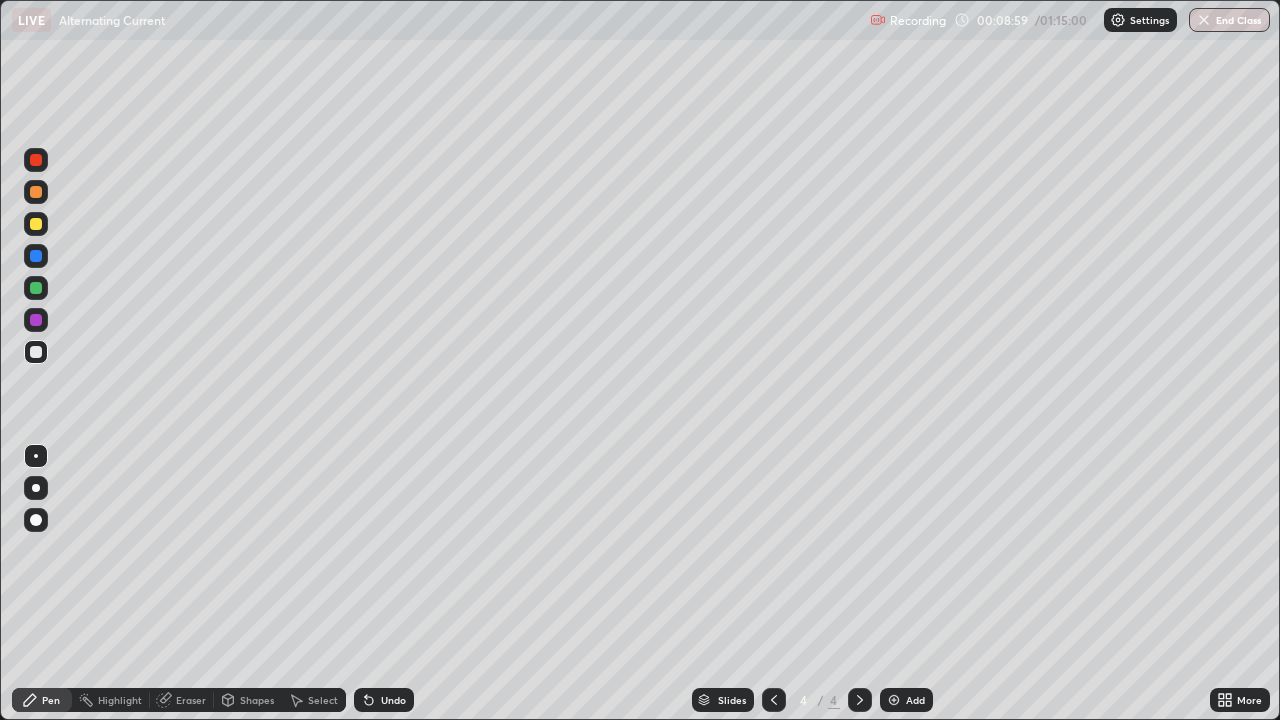 click 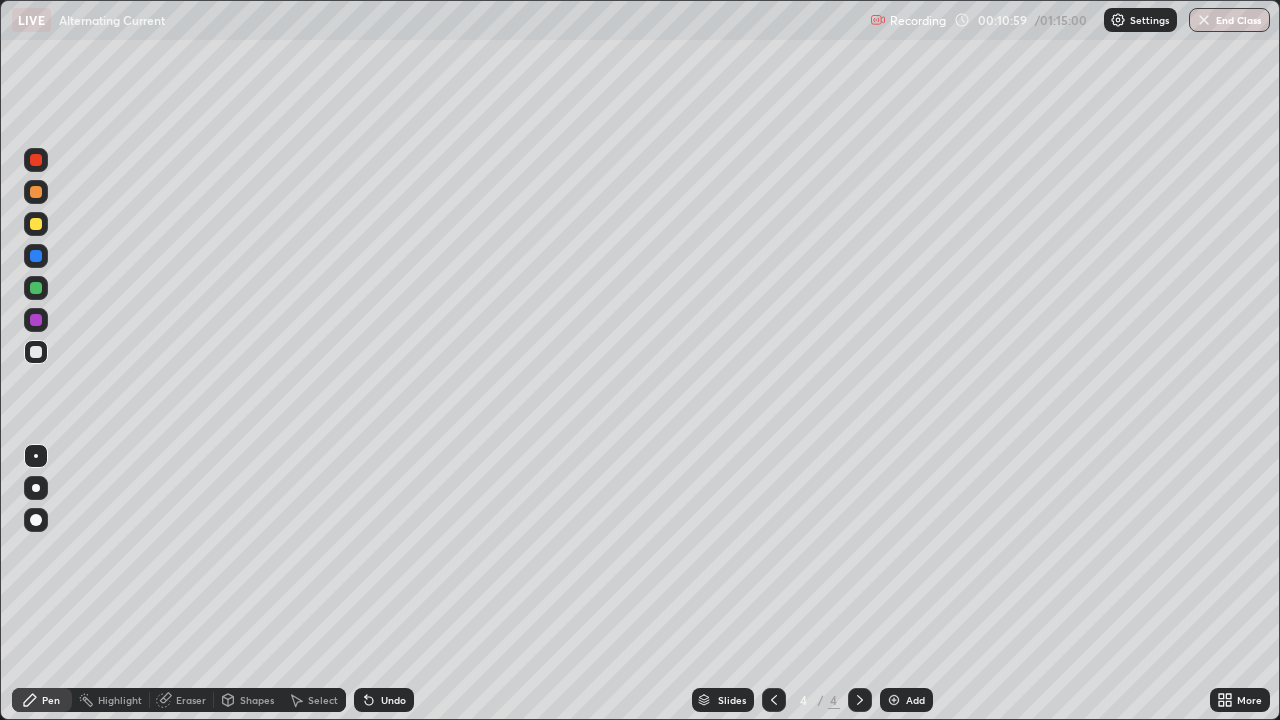 click at bounding box center [894, 700] 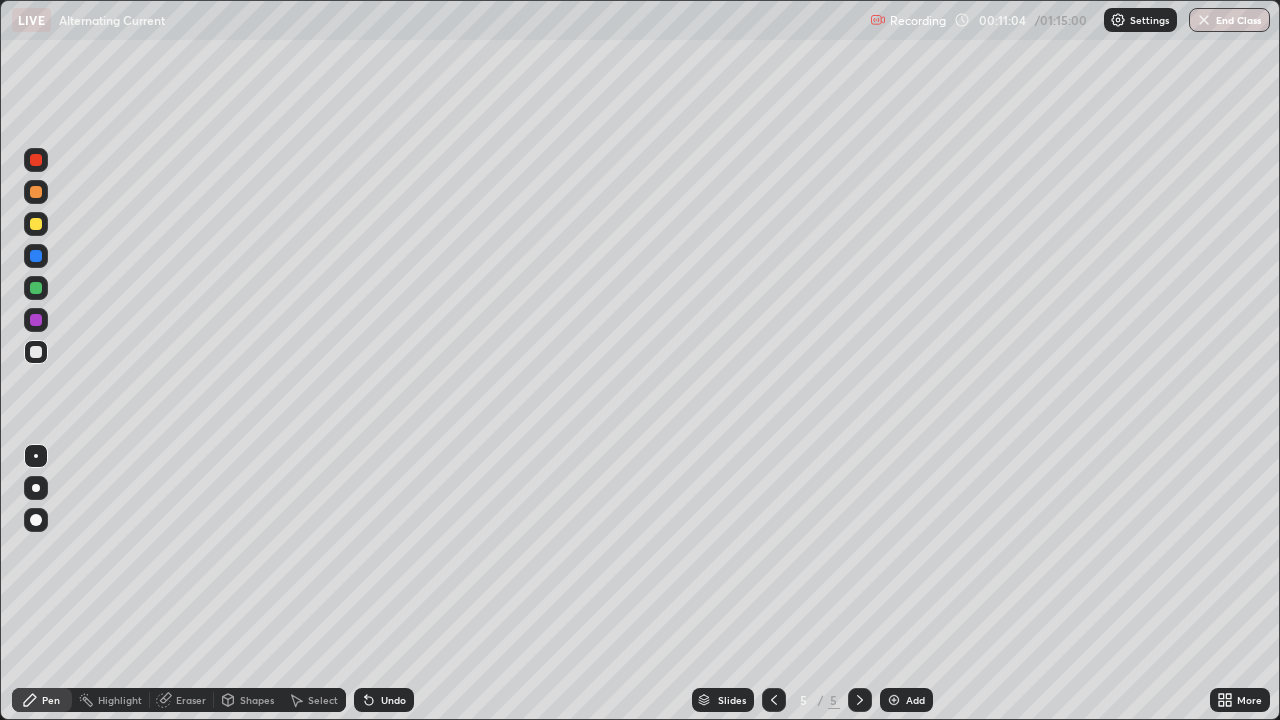 click at bounding box center (36, 224) 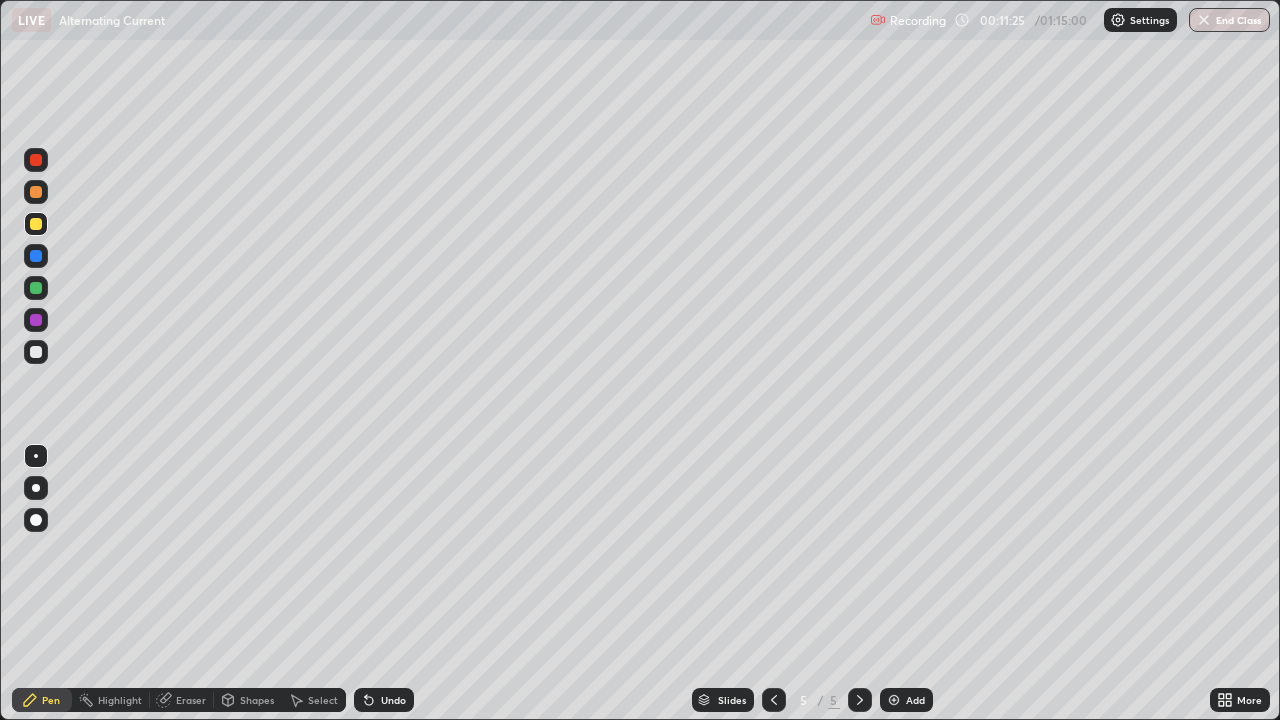 click at bounding box center [36, 352] 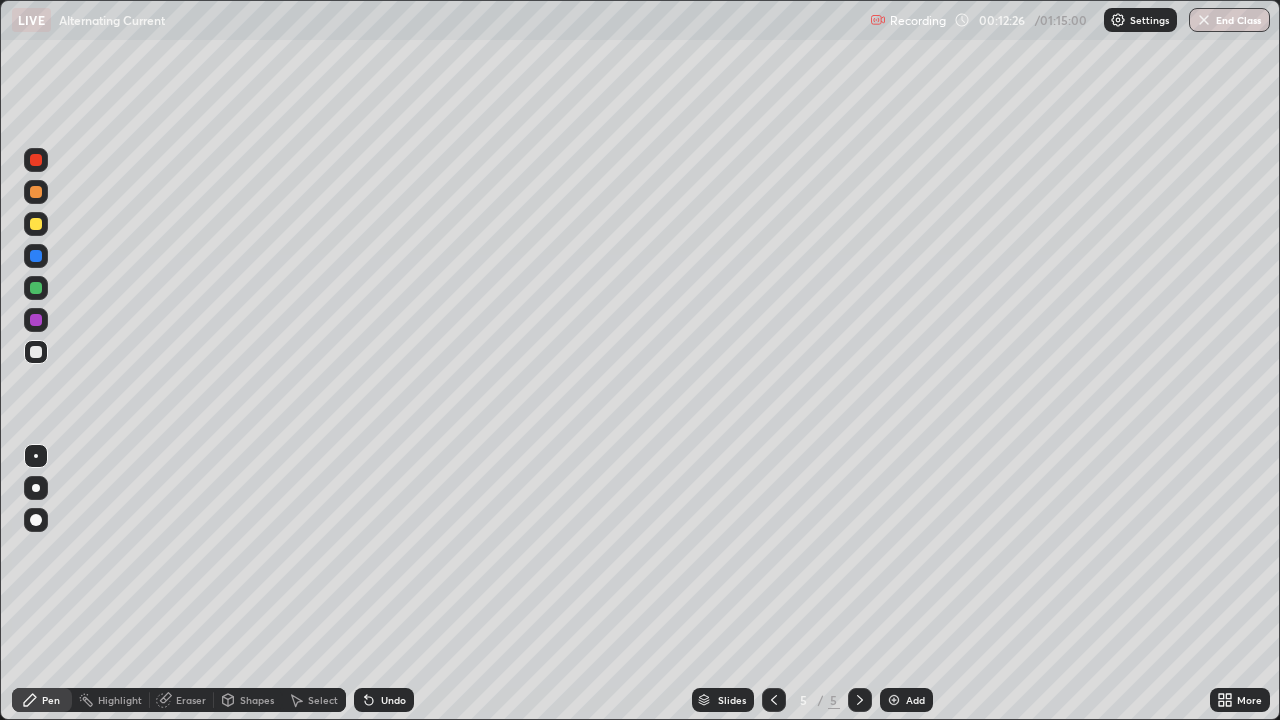 click at bounding box center [36, 224] 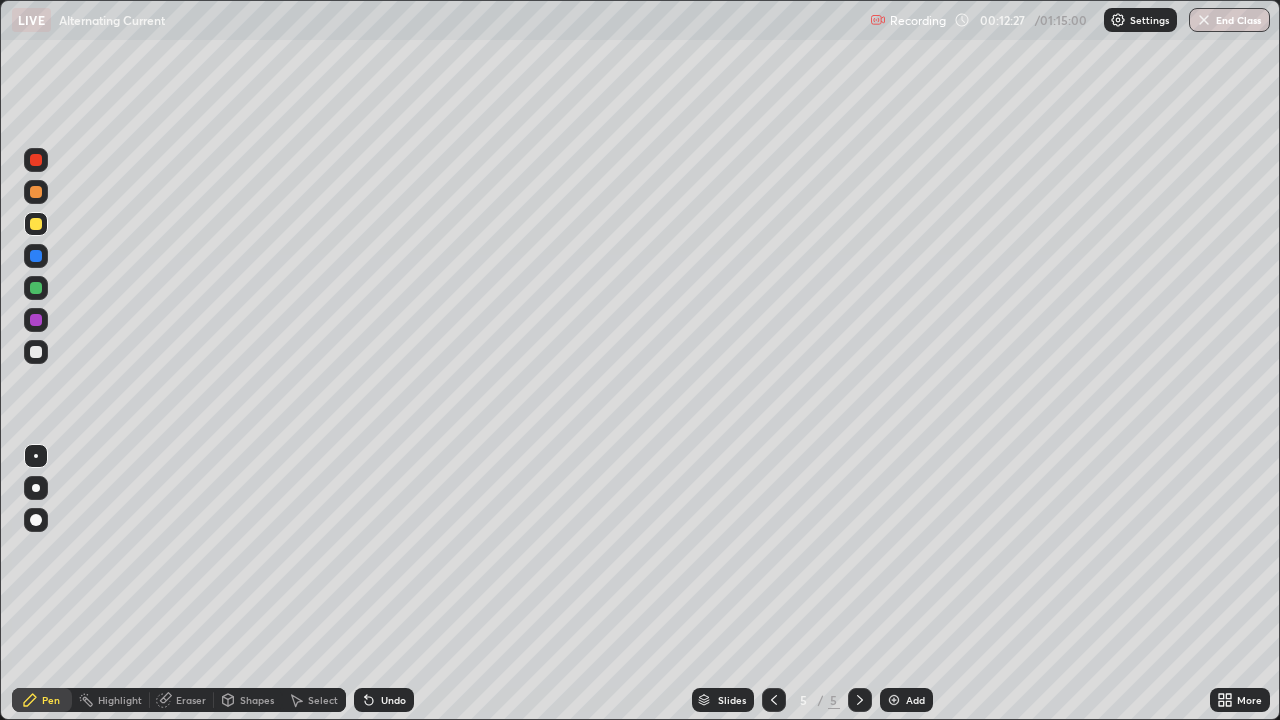 click at bounding box center [36, 192] 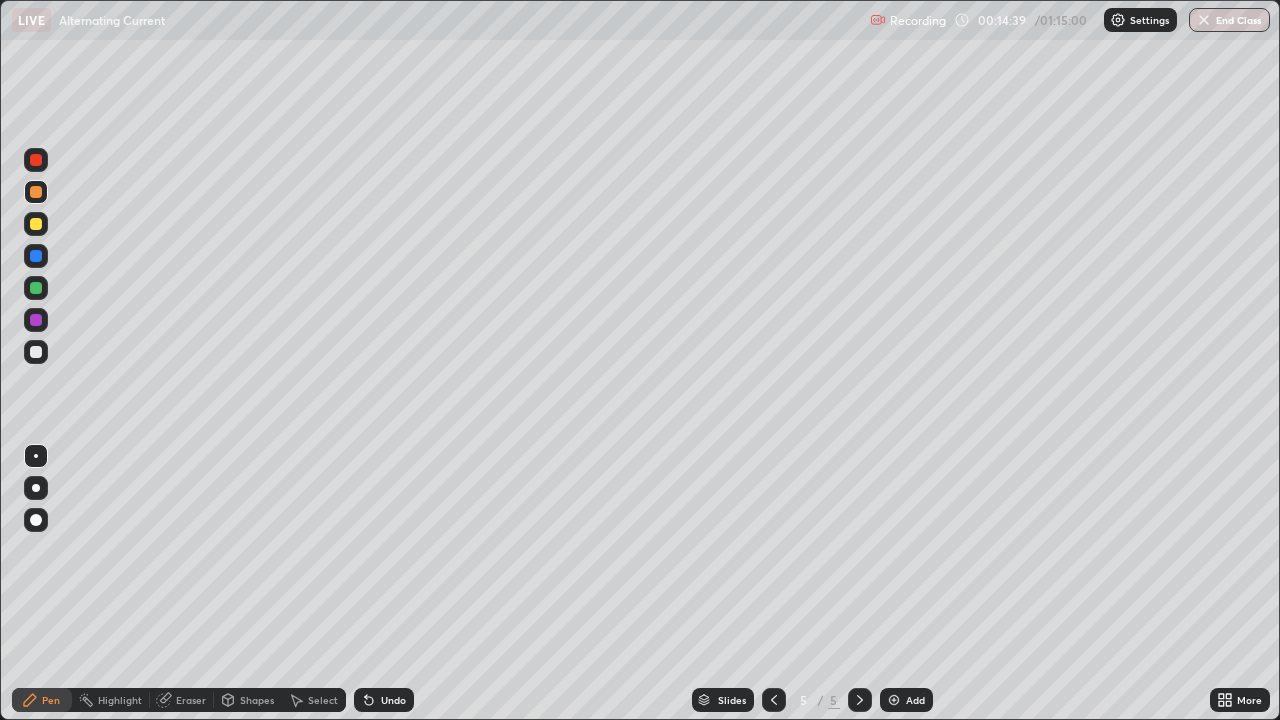 click on "Eraser" at bounding box center [182, 700] 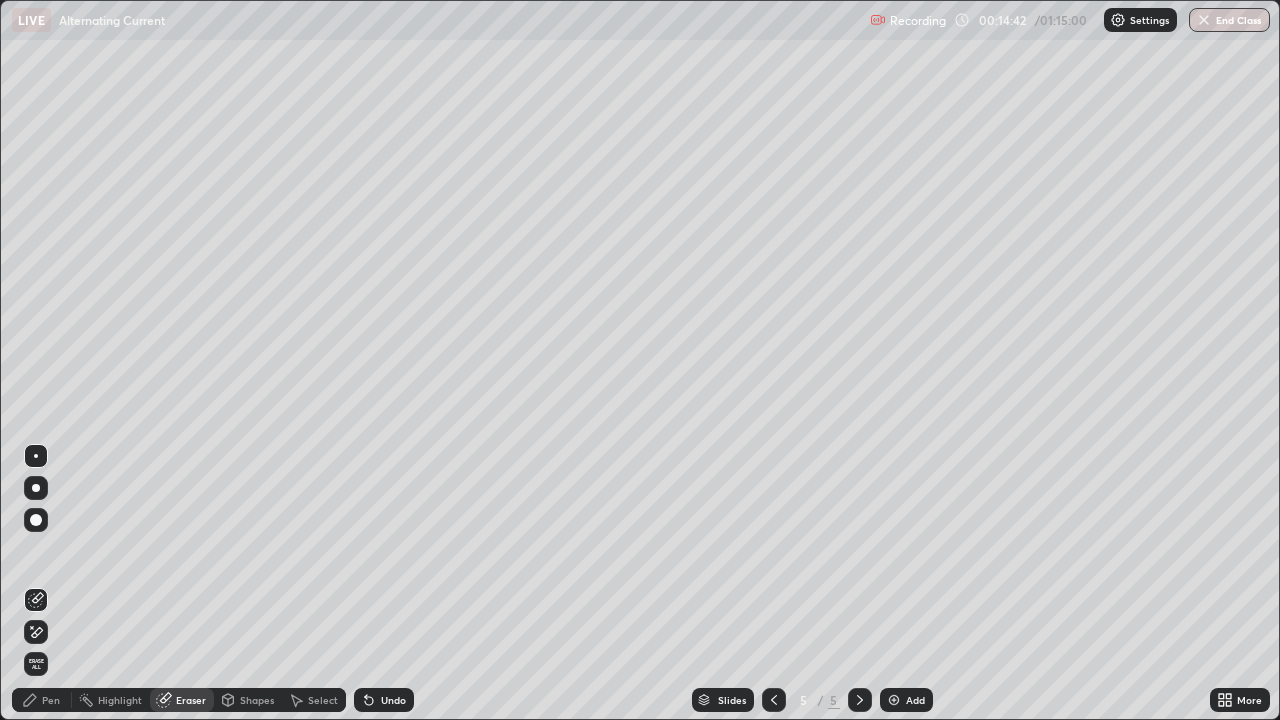 click on "Pen" at bounding box center [42, 700] 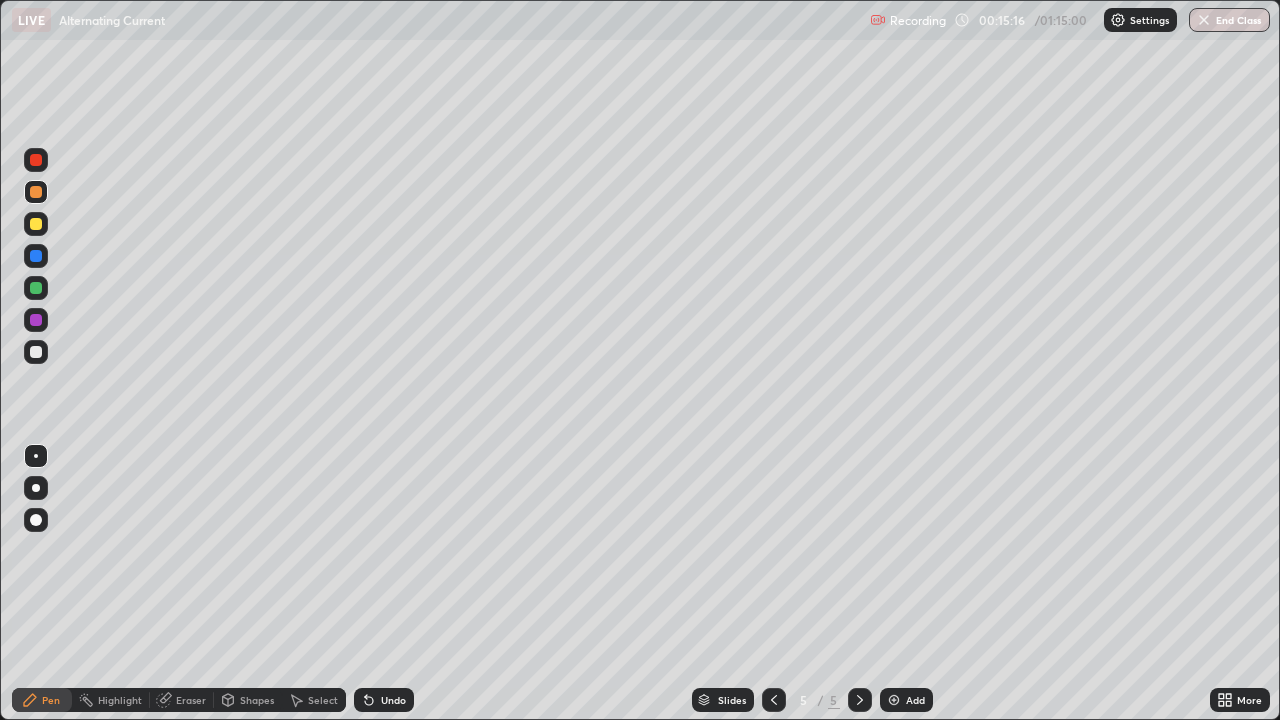 click at bounding box center [36, 288] 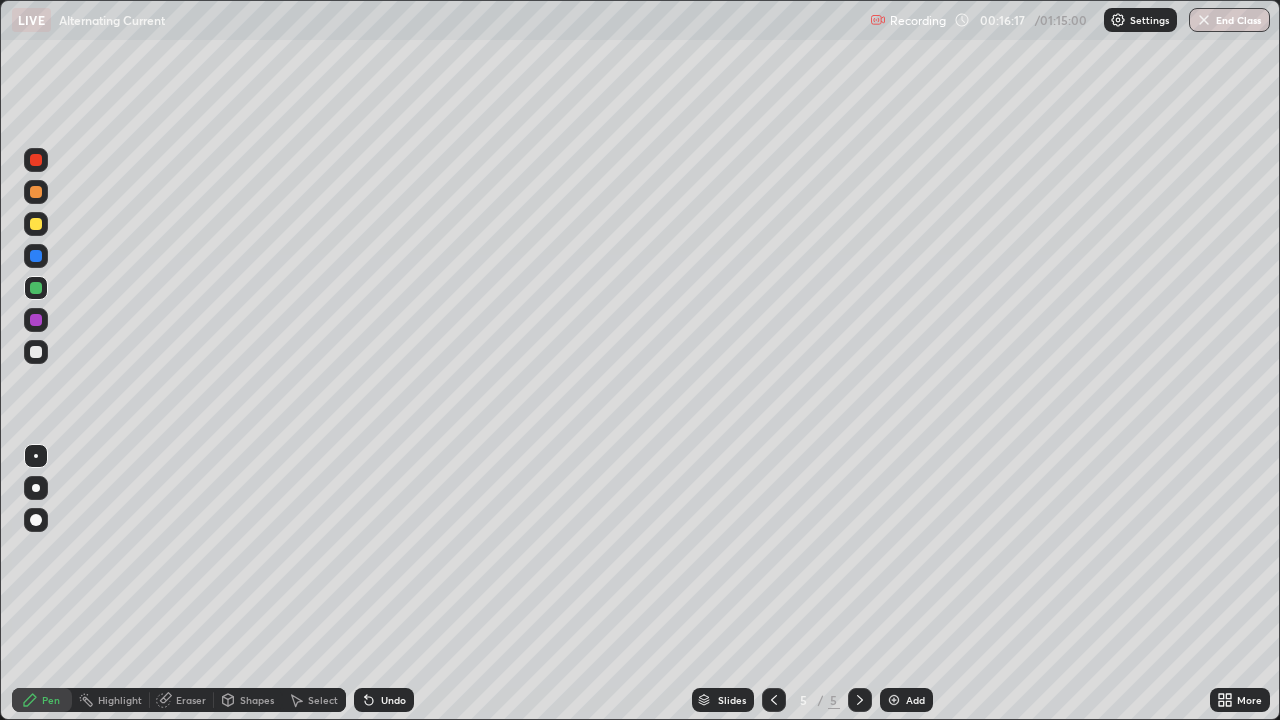 click at bounding box center (36, 224) 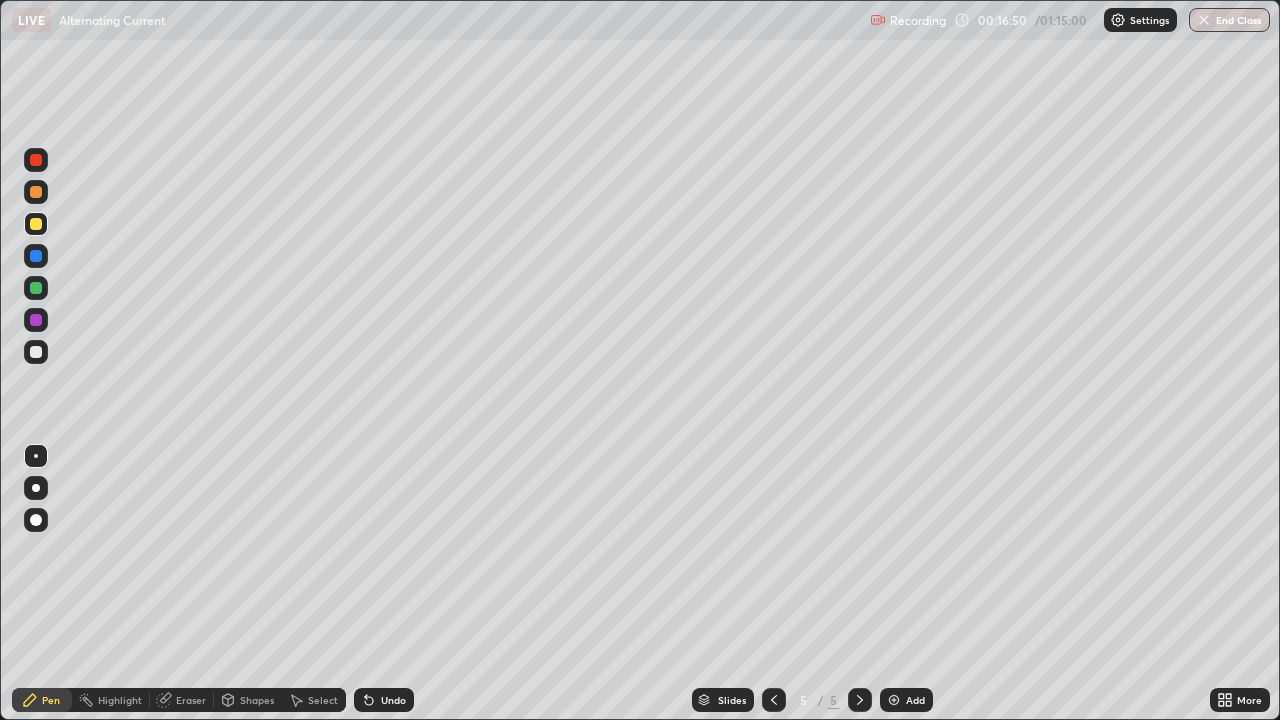 click at bounding box center [36, 288] 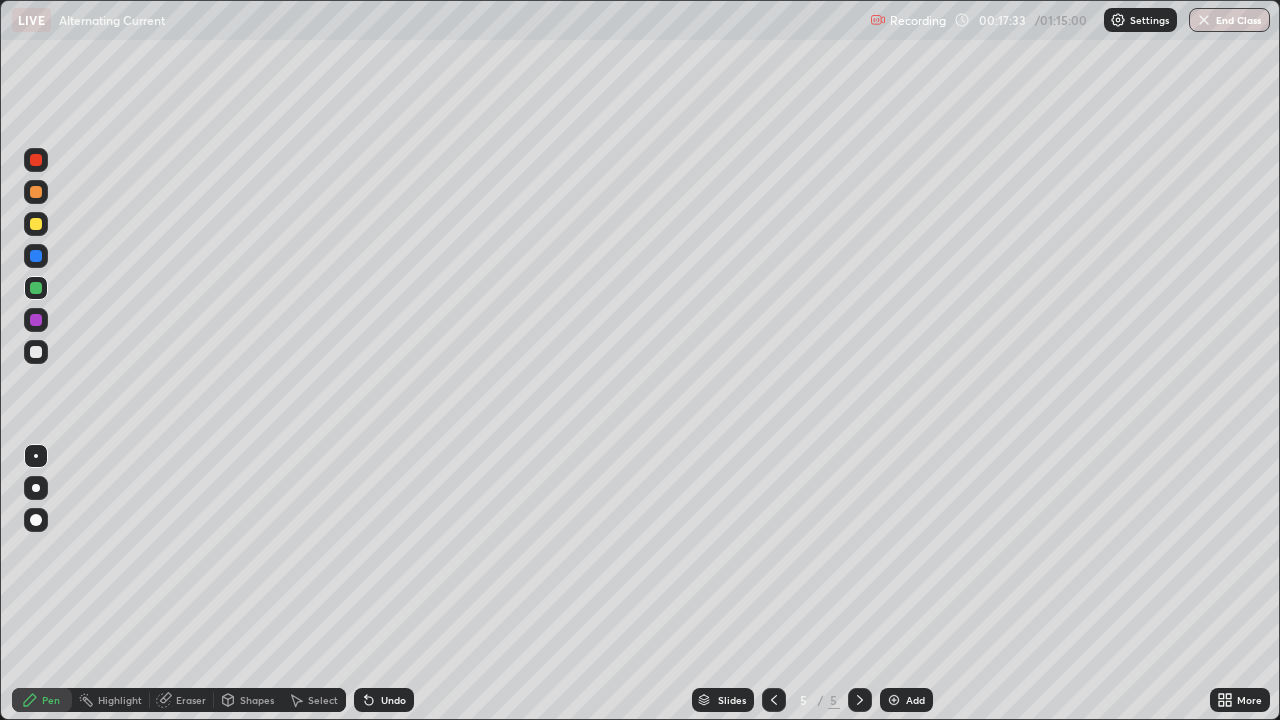 click at bounding box center [36, 352] 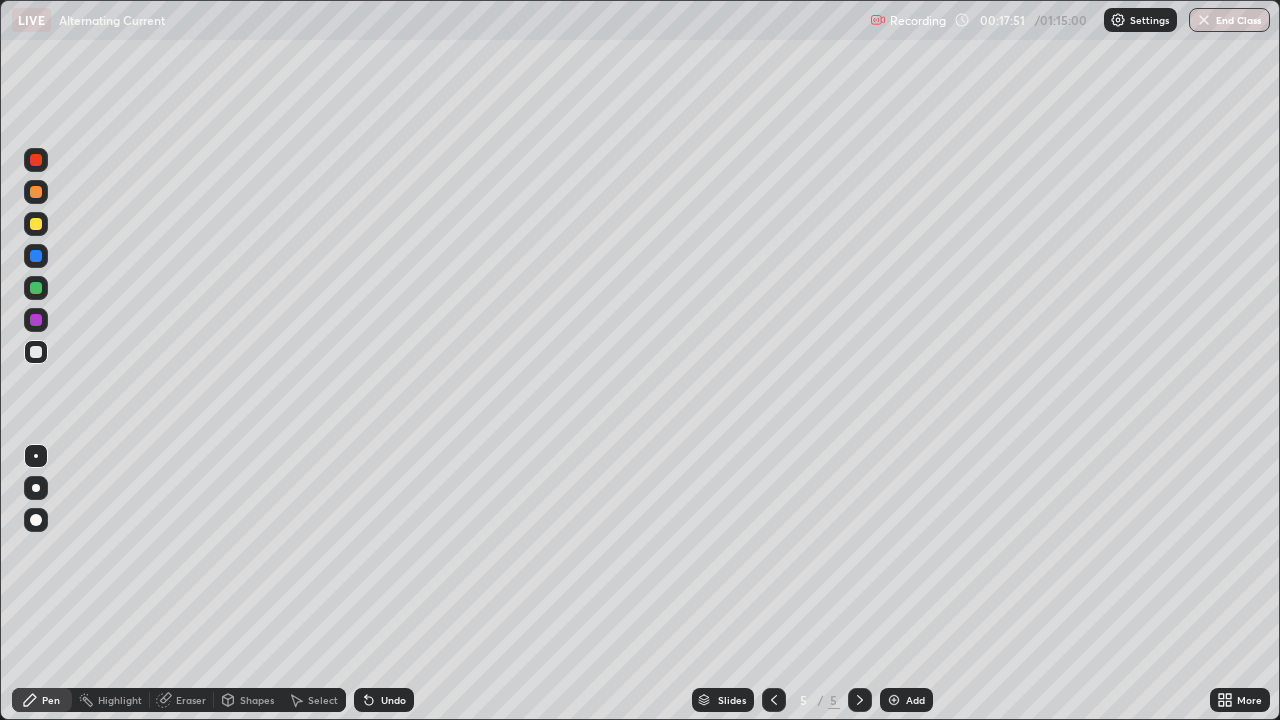 click on "Undo" at bounding box center [384, 700] 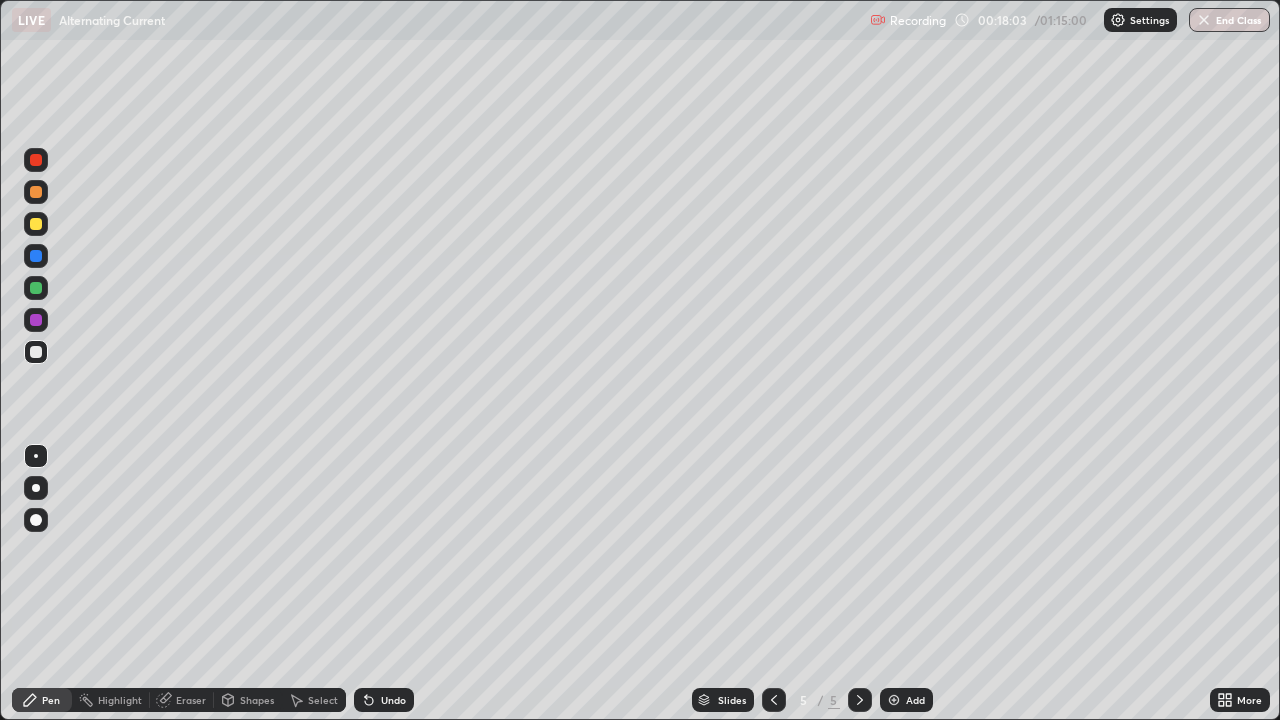 click on "Undo" at bounding box center [393, 700] 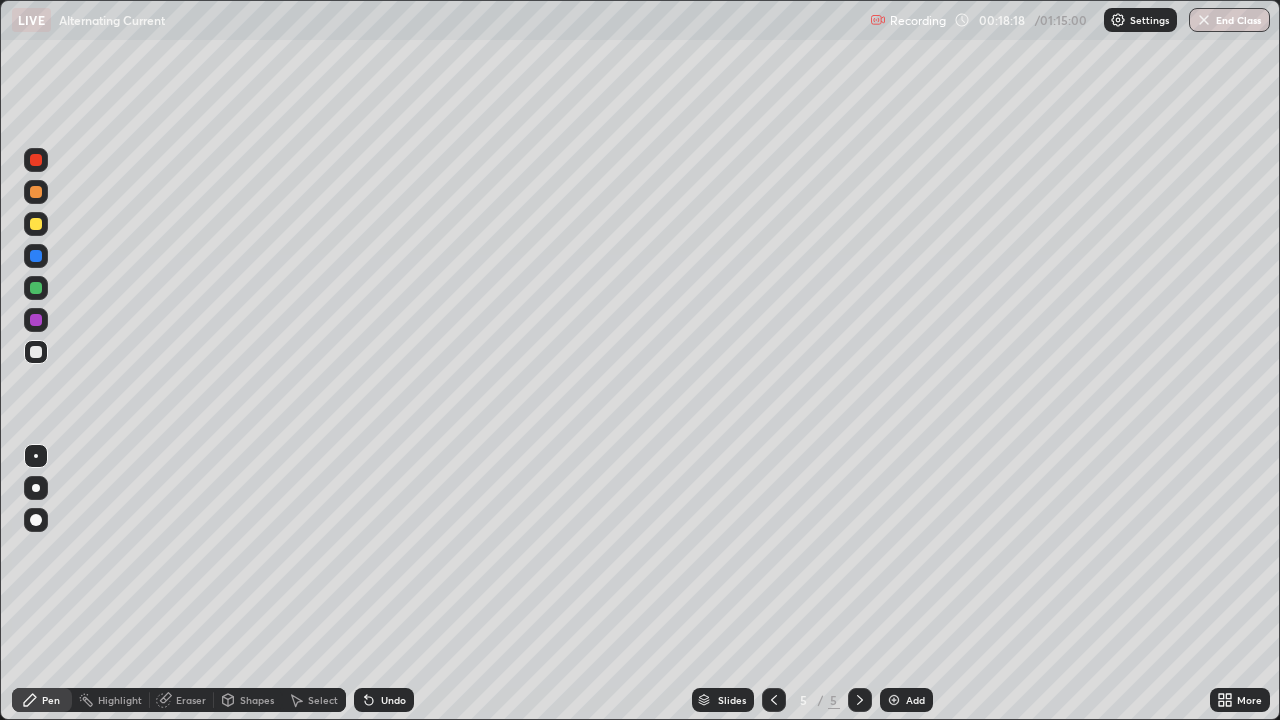 click on "Undo" at bounding box center (384, 700) 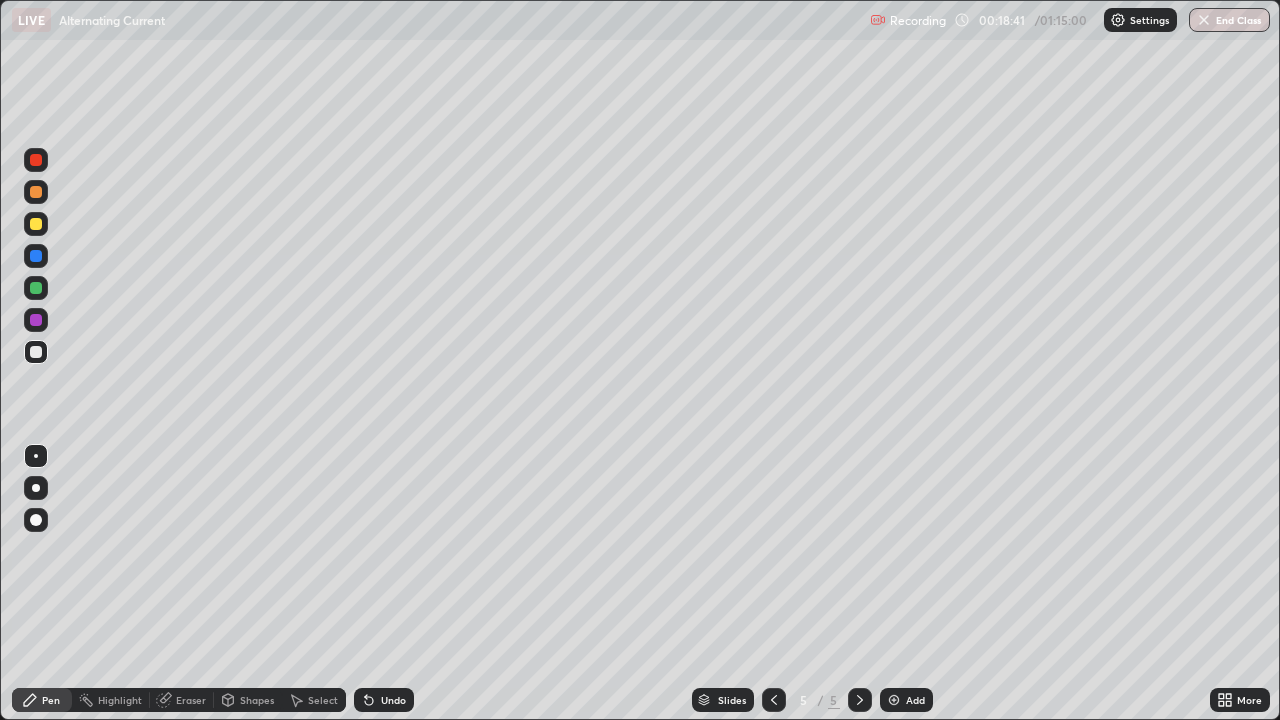 click at bounding box center (36, 224) 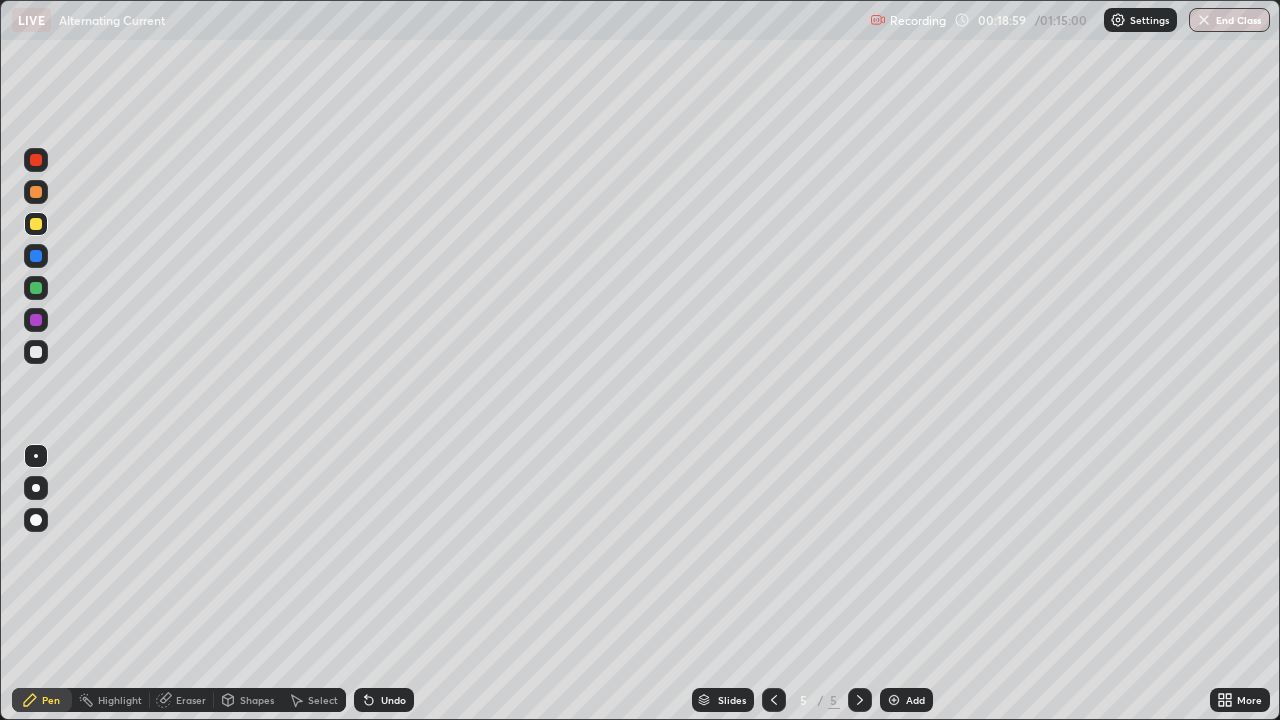 click 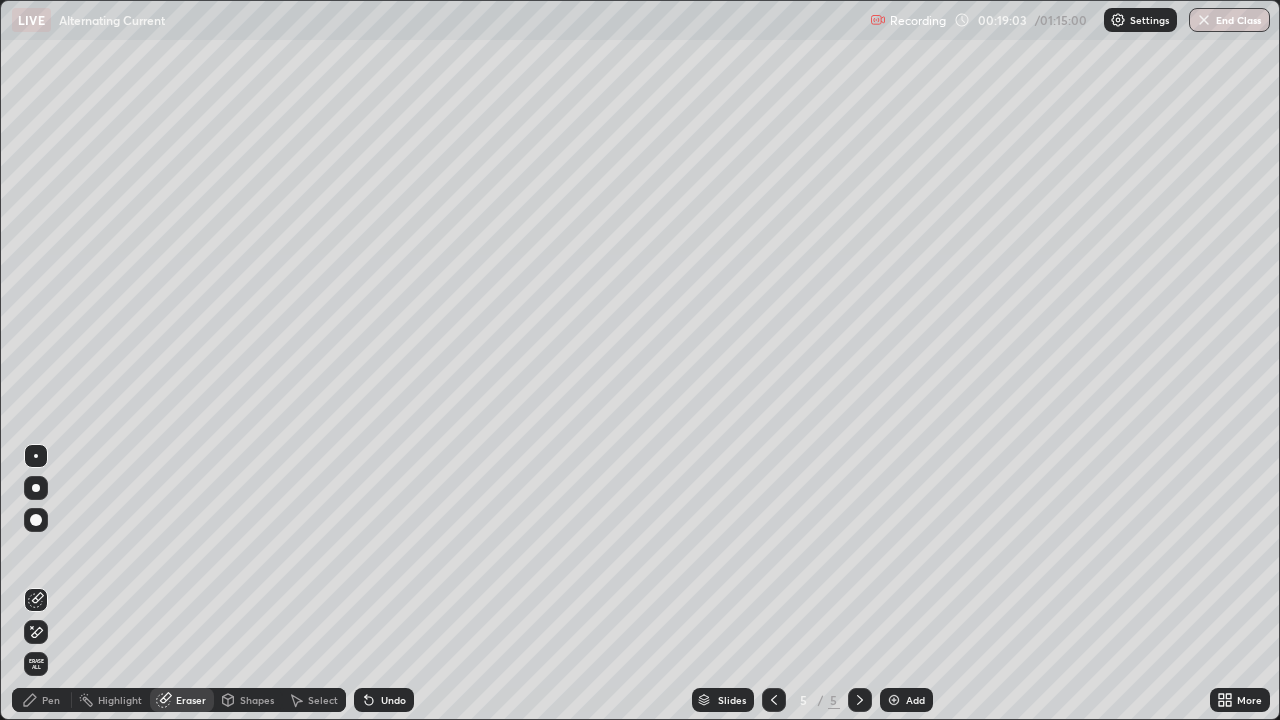 click on "Pen" at bounding box center [42, 700] 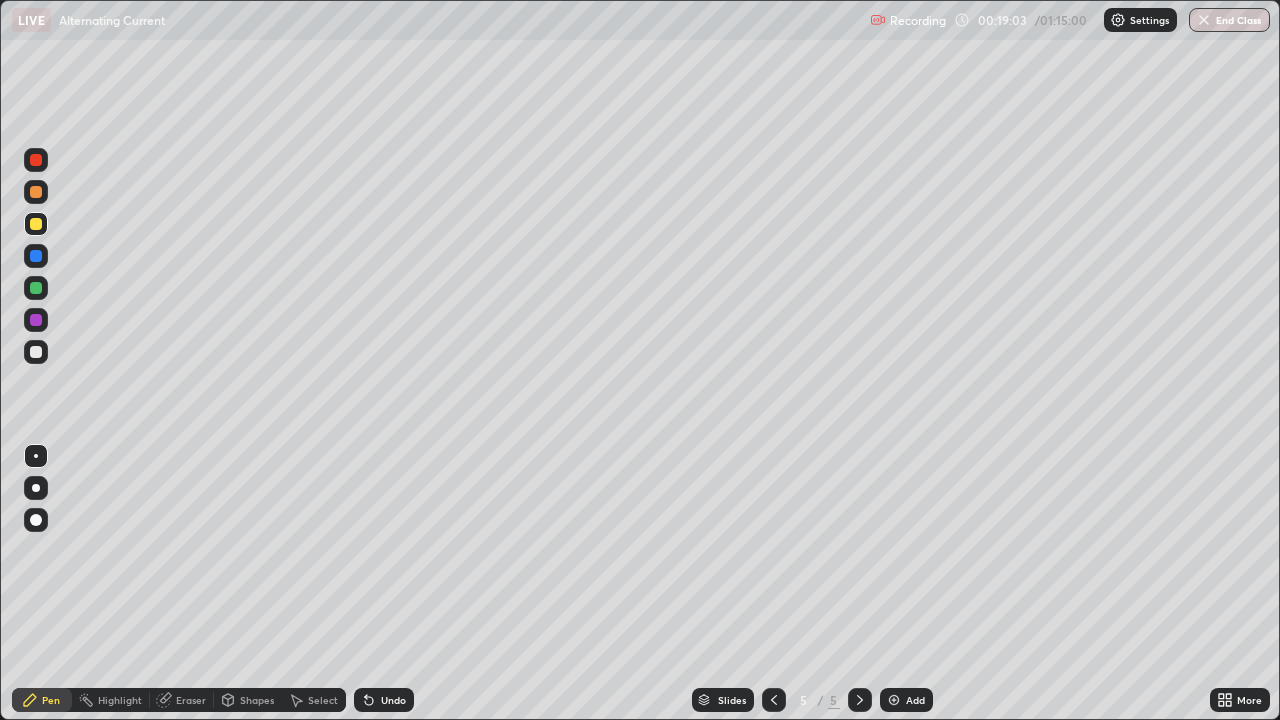click at bounding box center (36, 288) 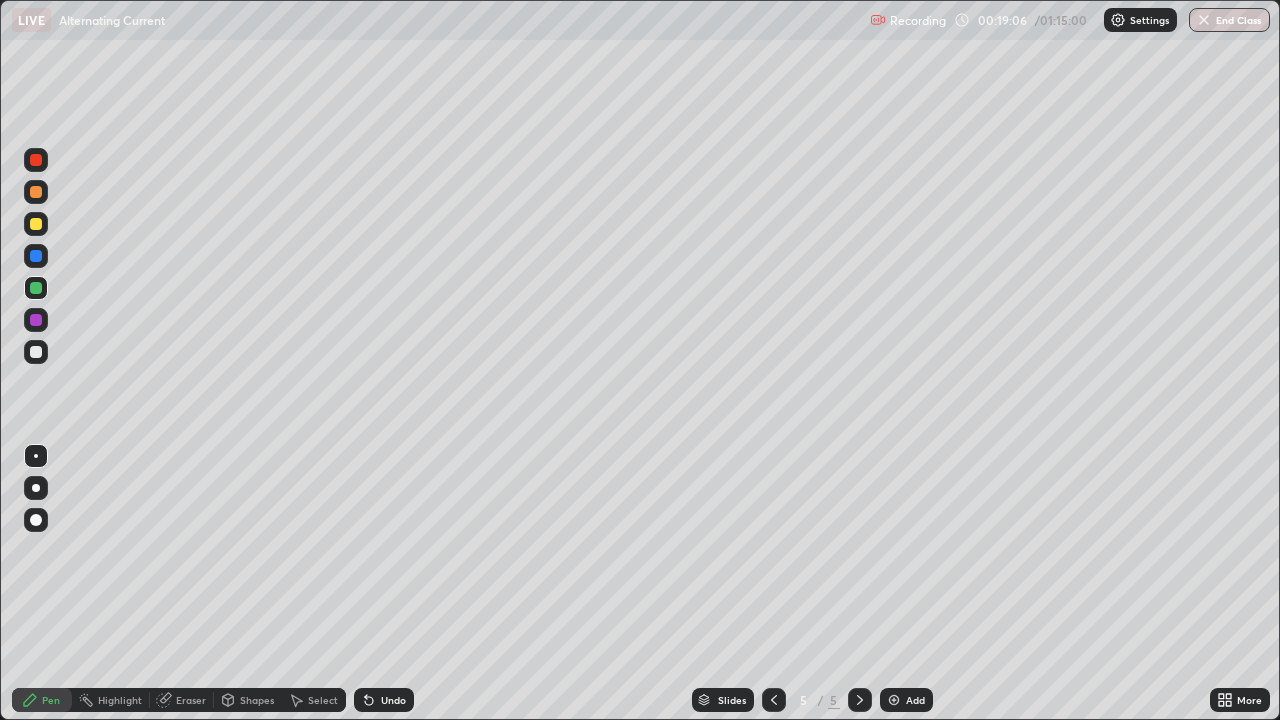 click on "Undo" at bounding box center [384, 700] 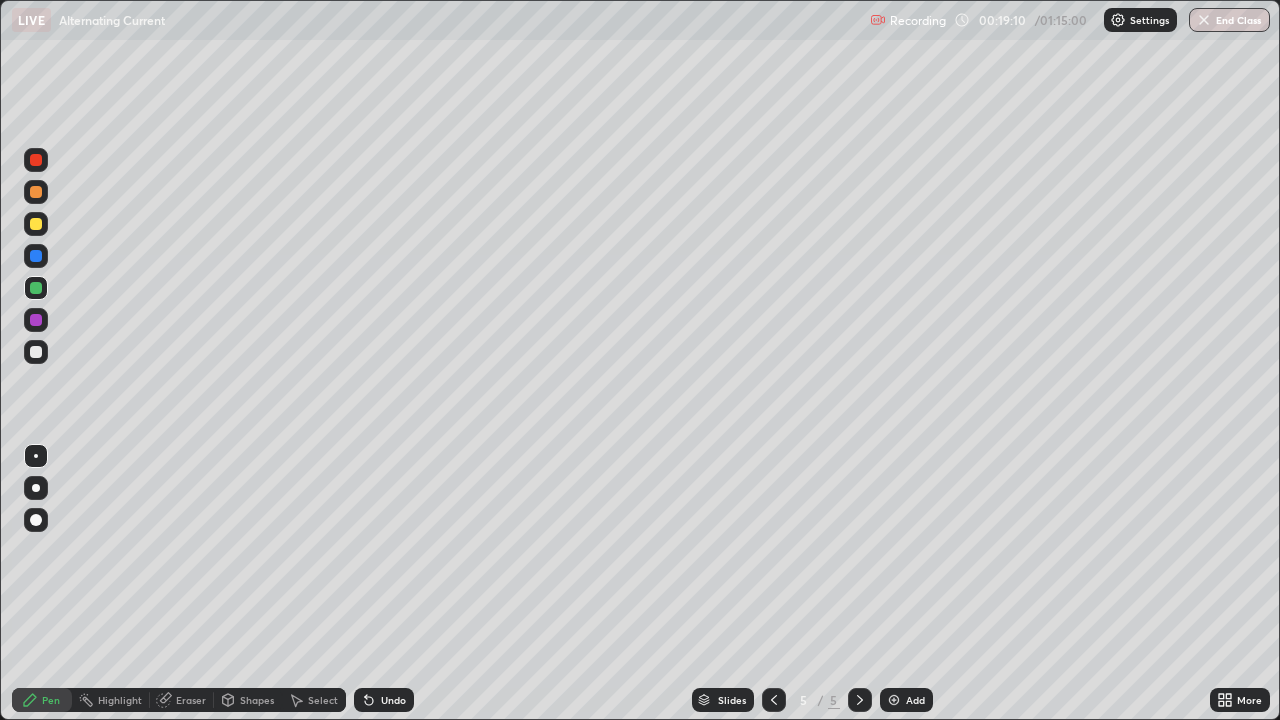 click 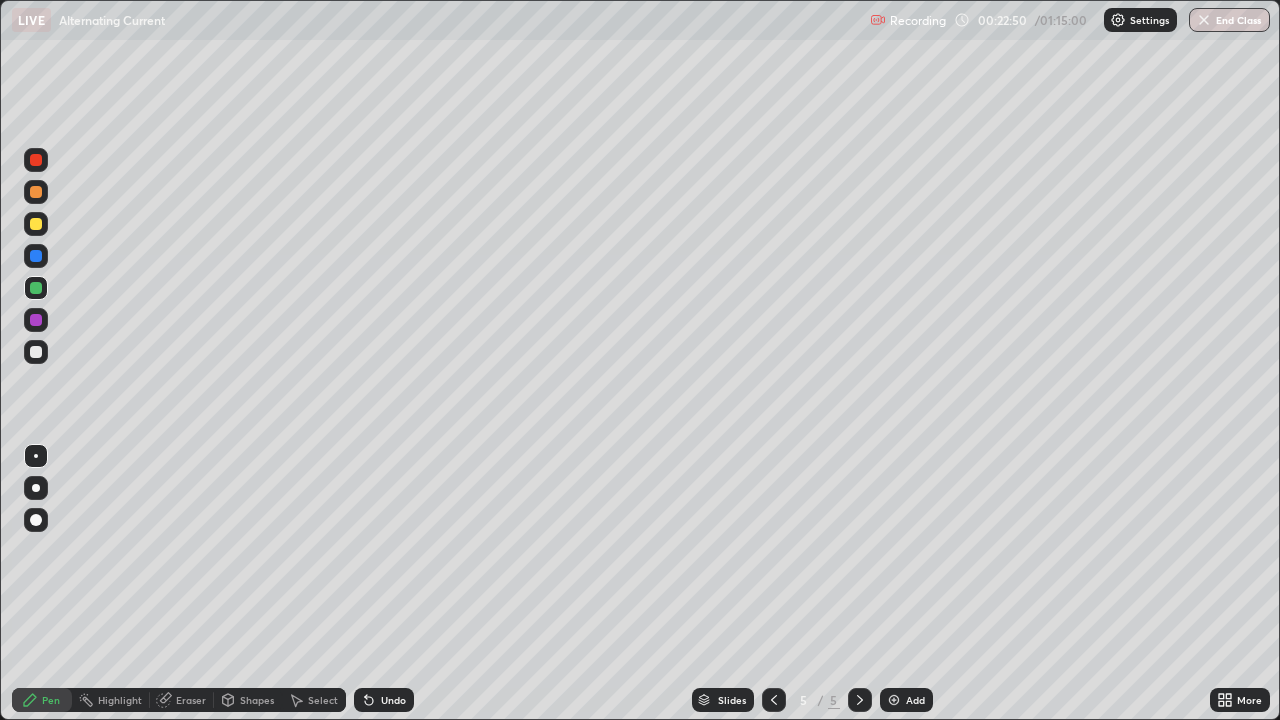 click at bounding box center [36, 352] 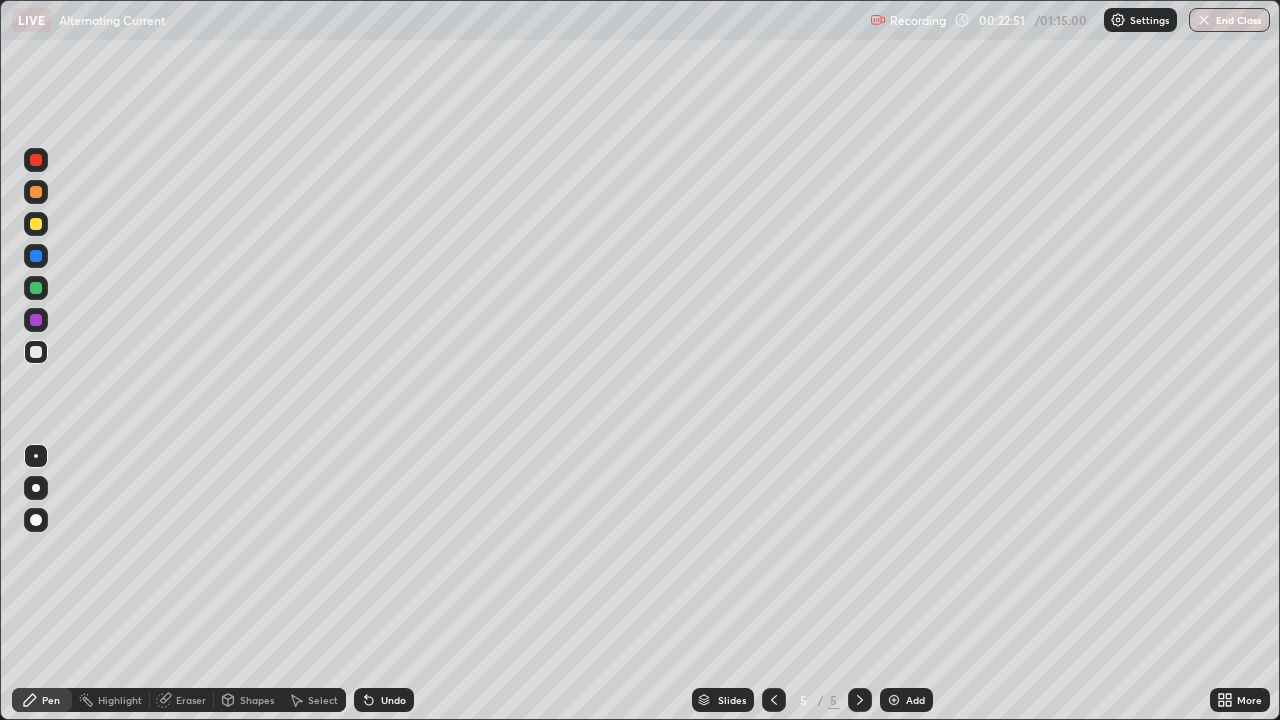 click at bounding box center [36, 320] 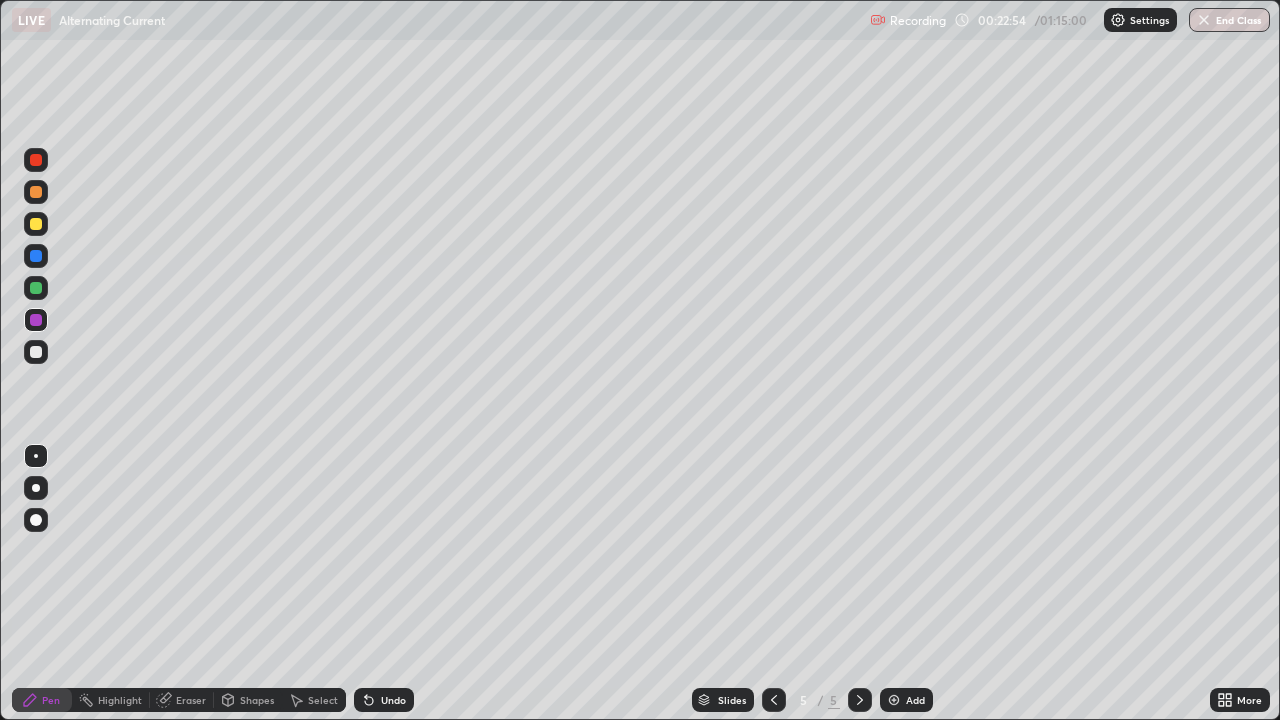 click 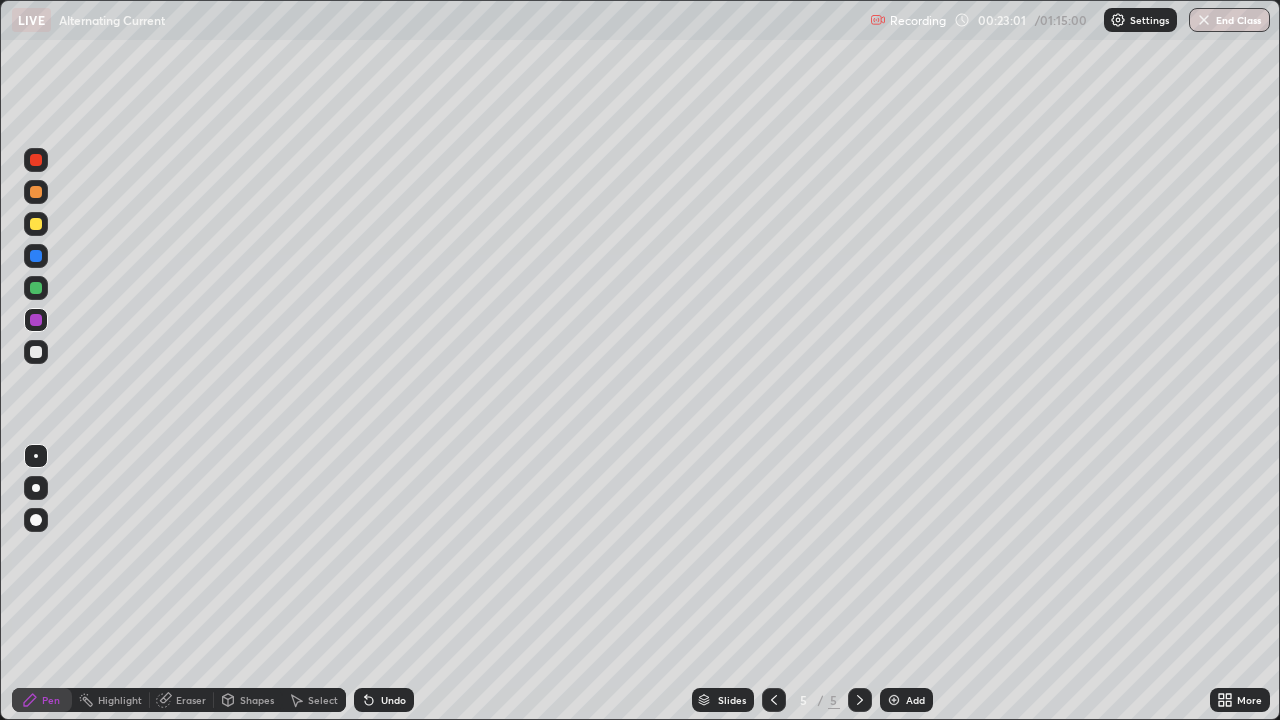 click on "Add" at bounding box center [906, 700] 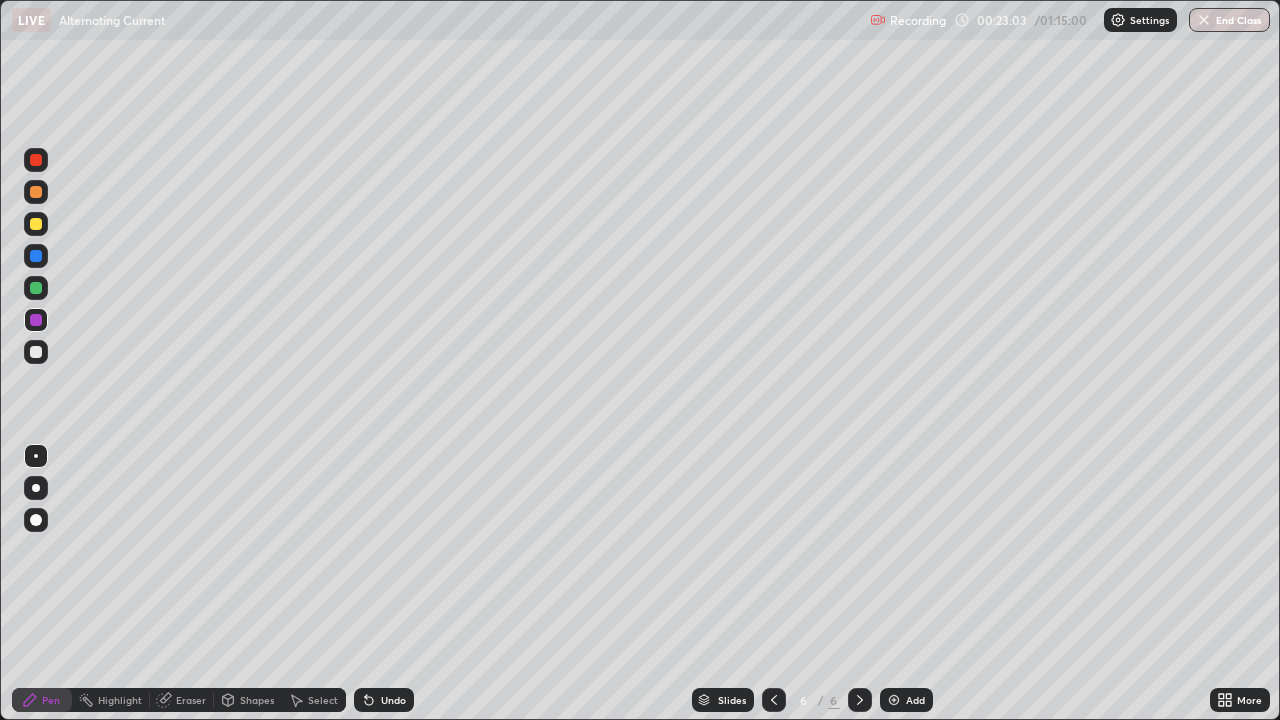 click at bounding box center (36, 352) 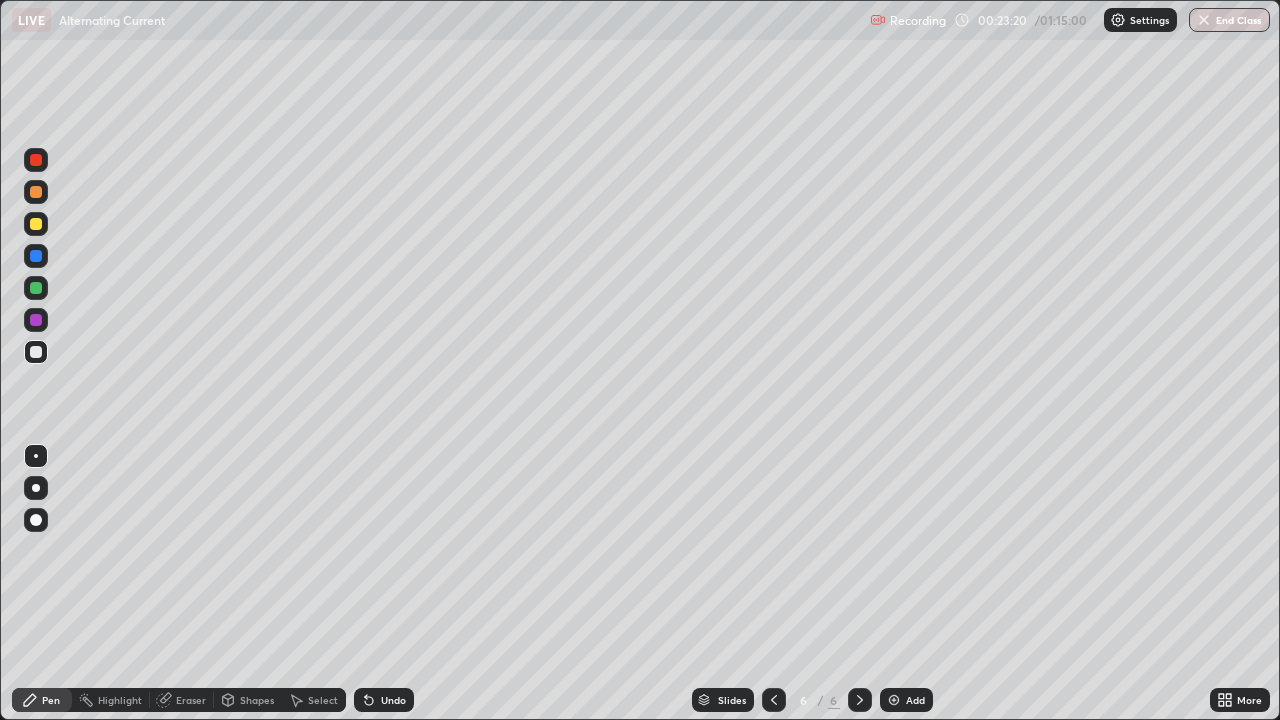 click on "Undo" at bounding box center [393, 700] 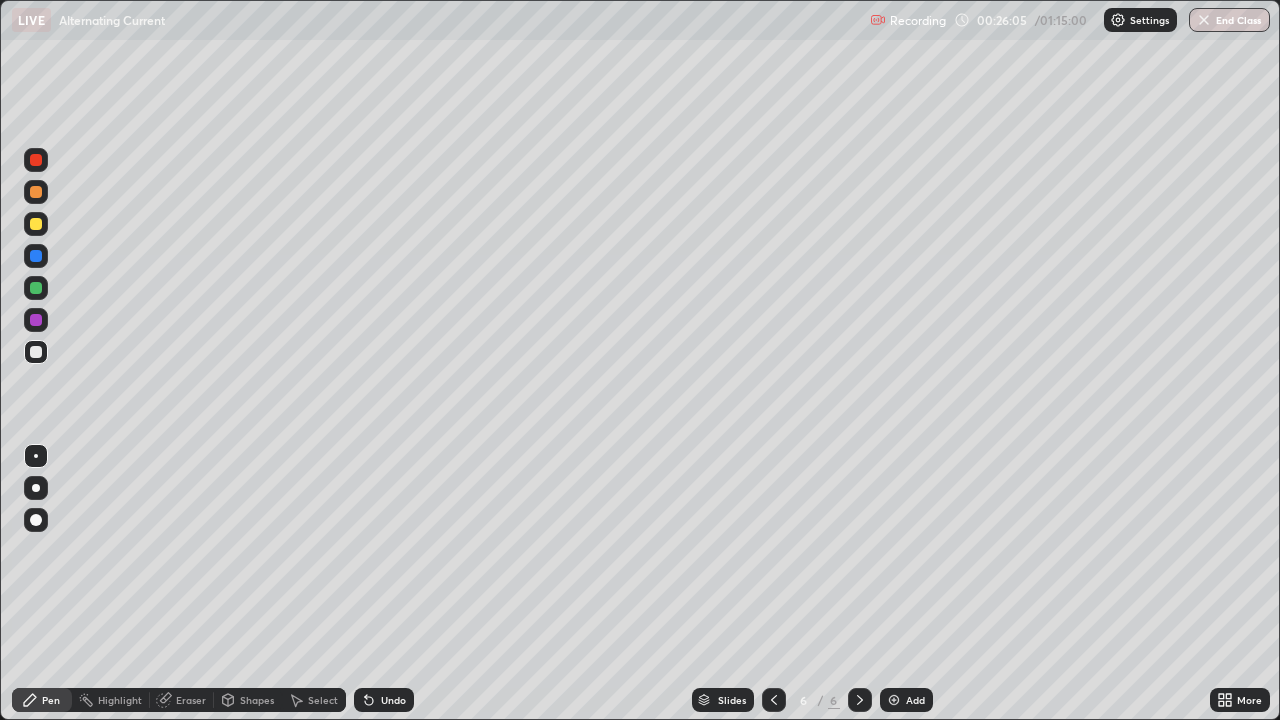click 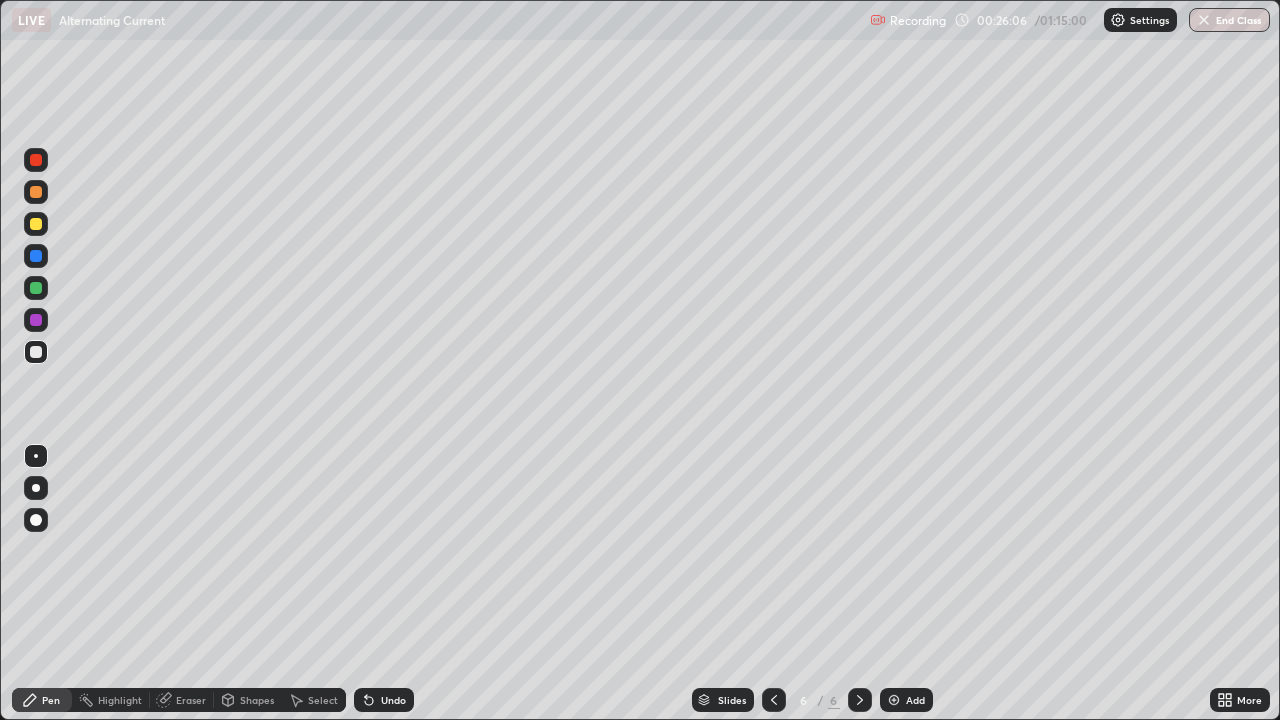click on "Undo" at bounding box center (384, 700) 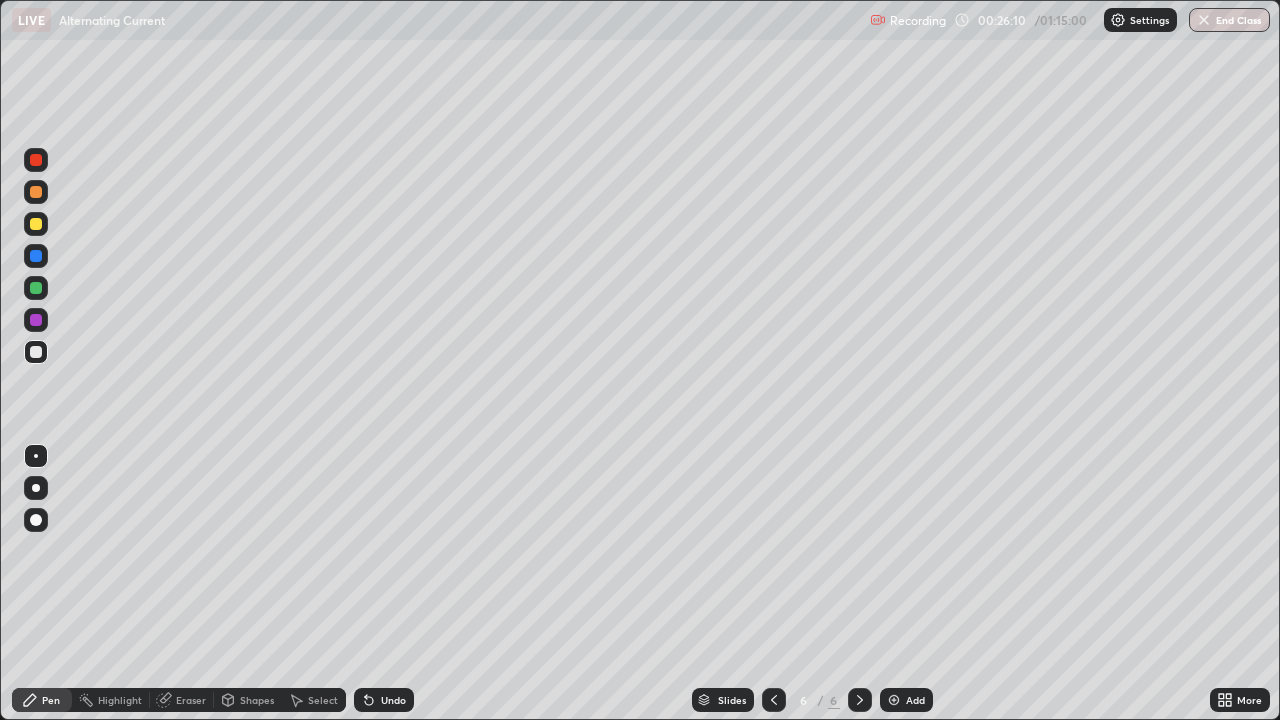 click at bounding box center (36, 288) 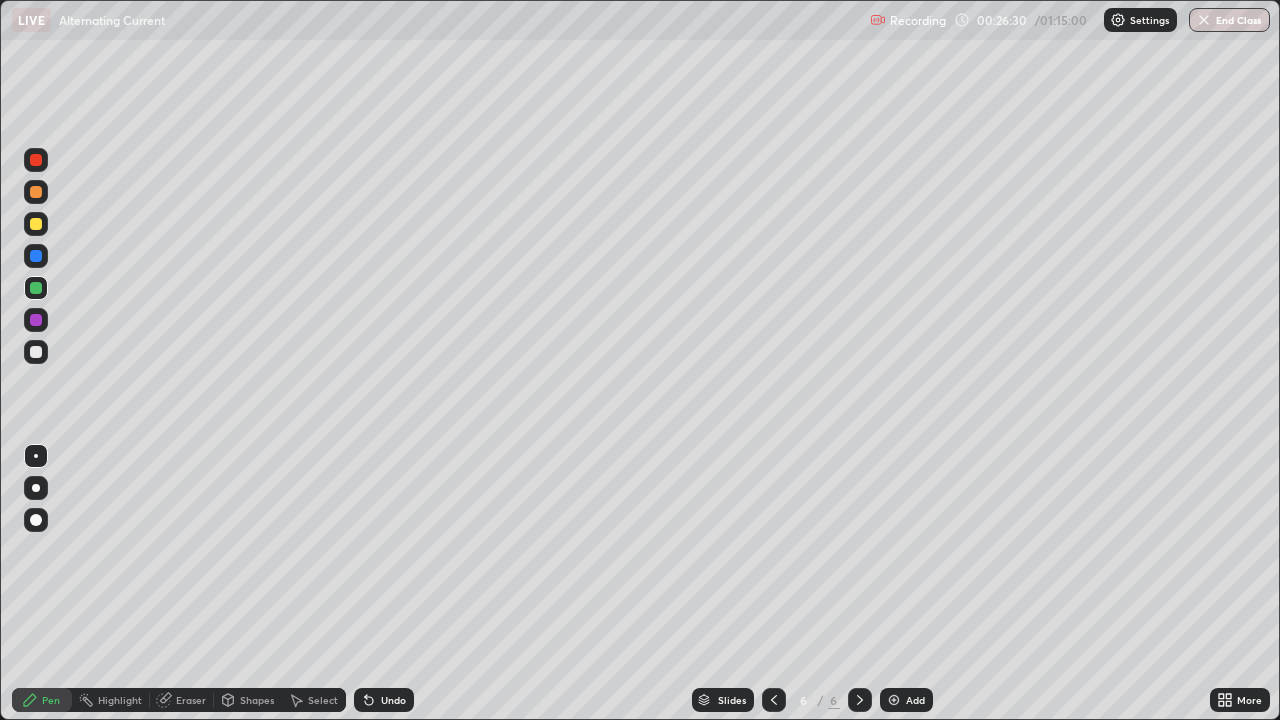 click at bounding box center (36, 352) 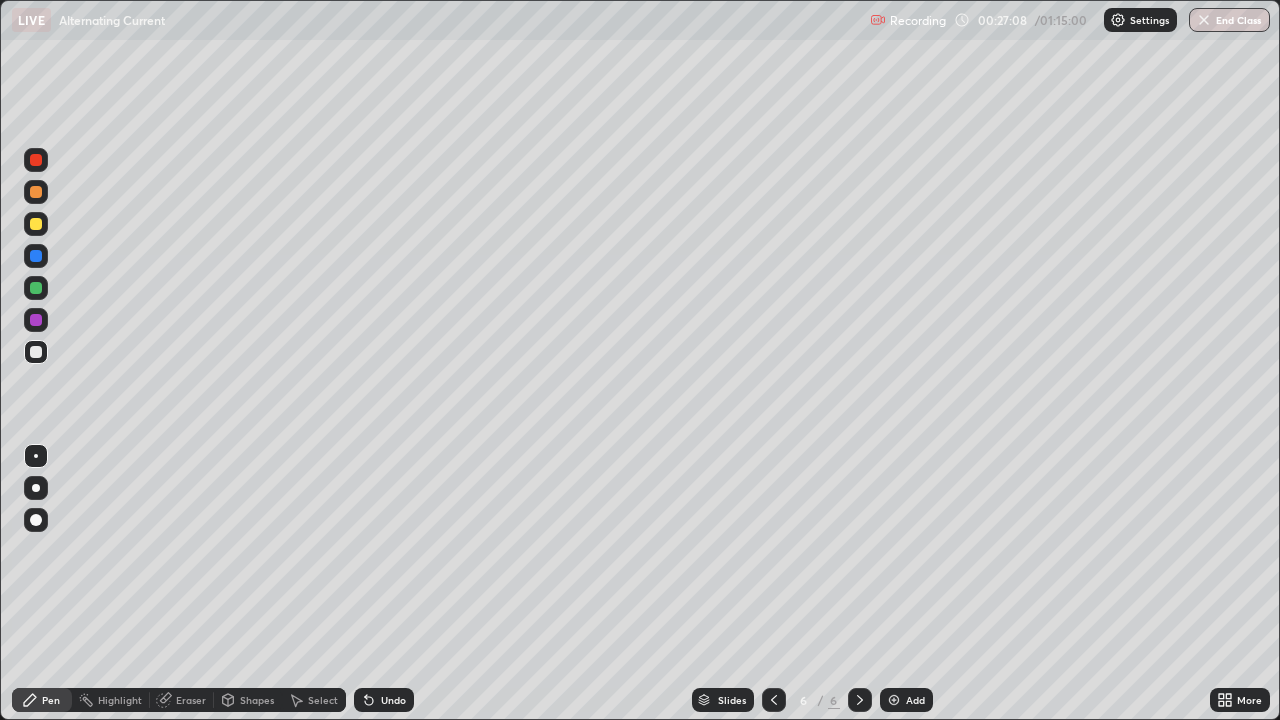 click at bounding box center [36, 224] 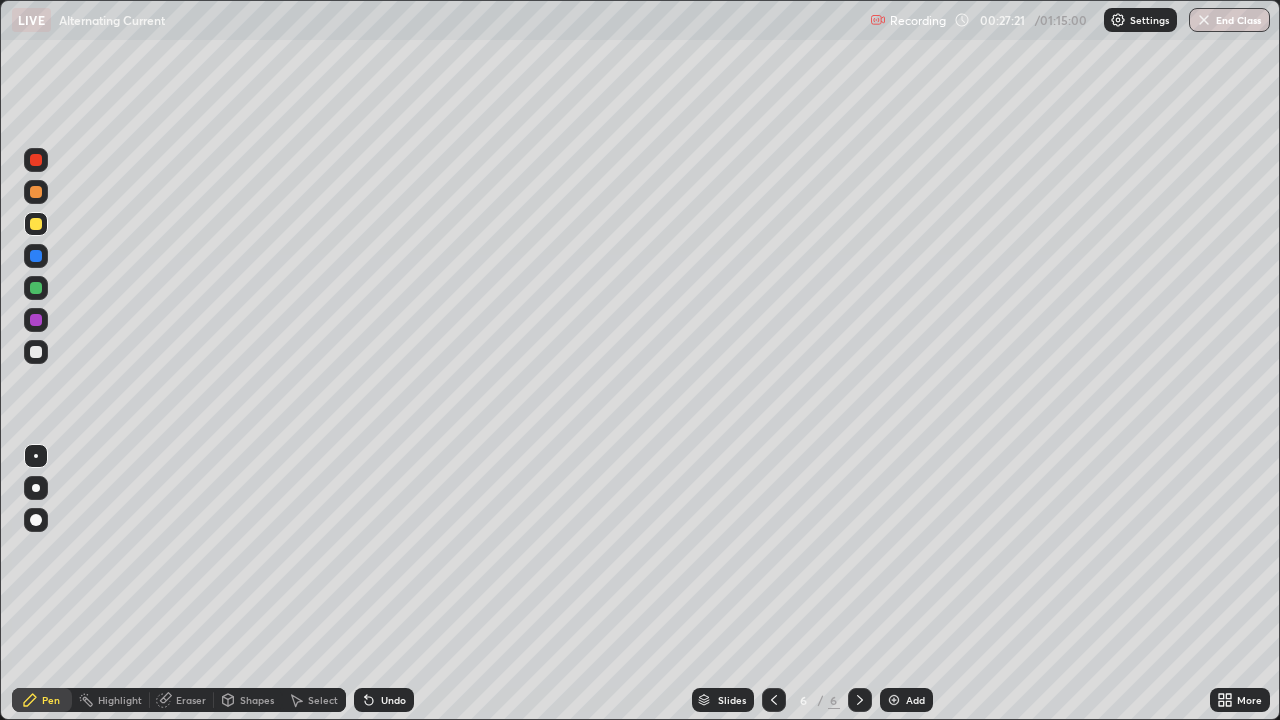 click 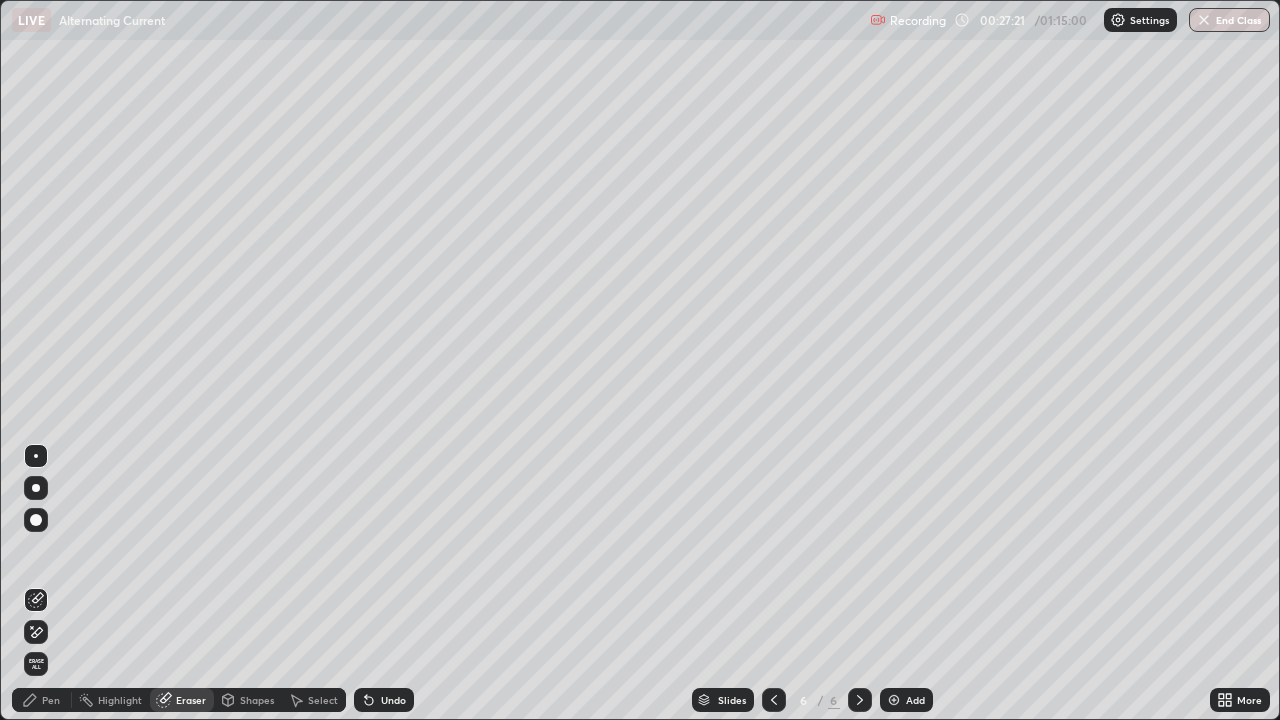 click 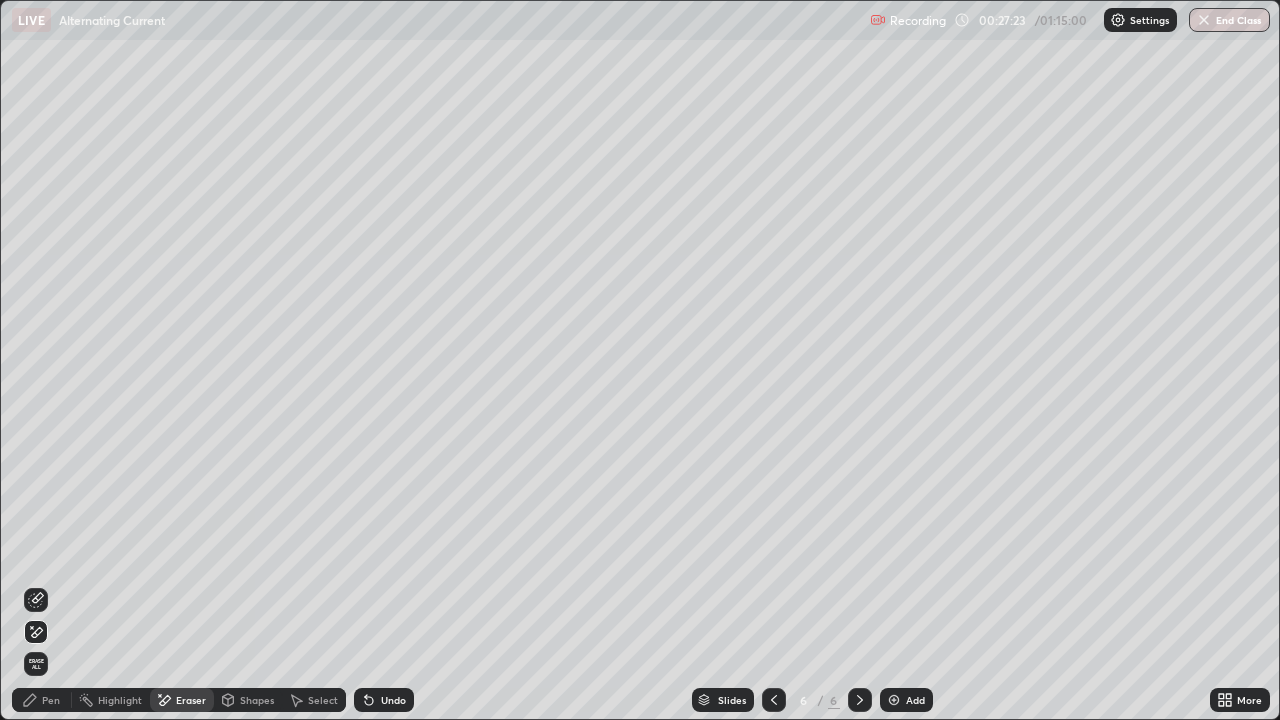 click on "Pen" at bounding box center [51, 700] 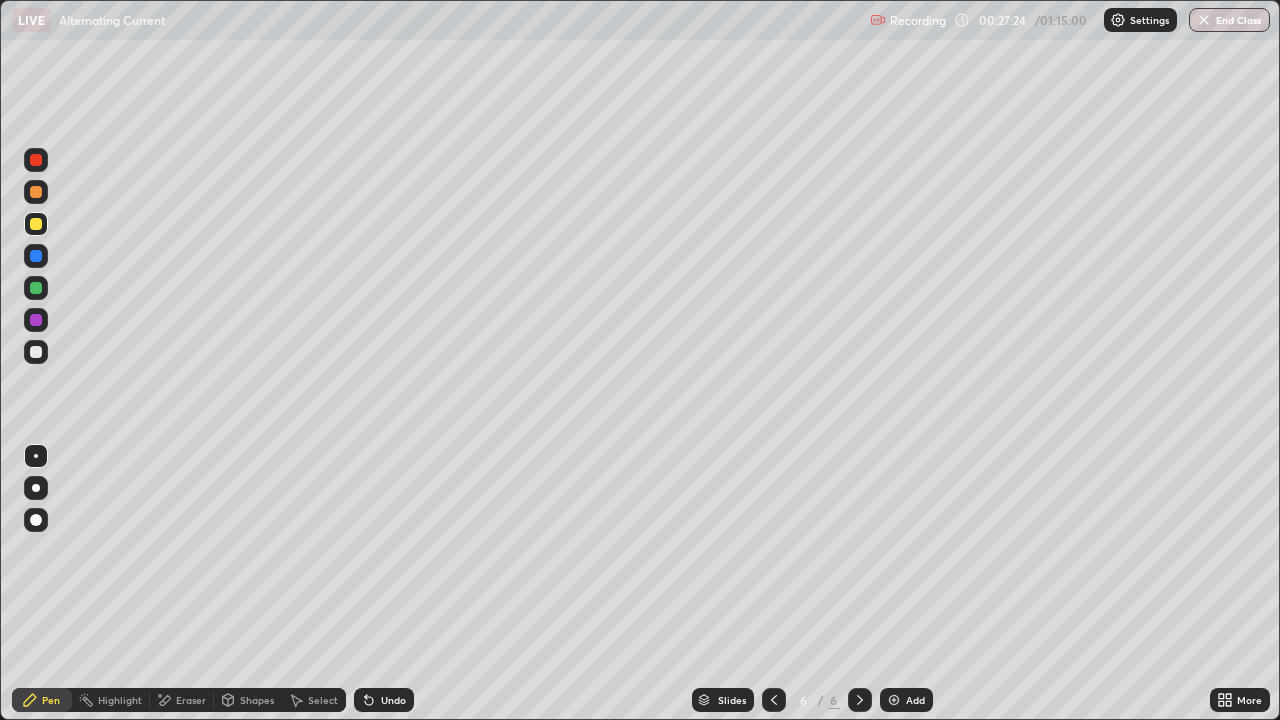 click at bounding box center (36, 352) 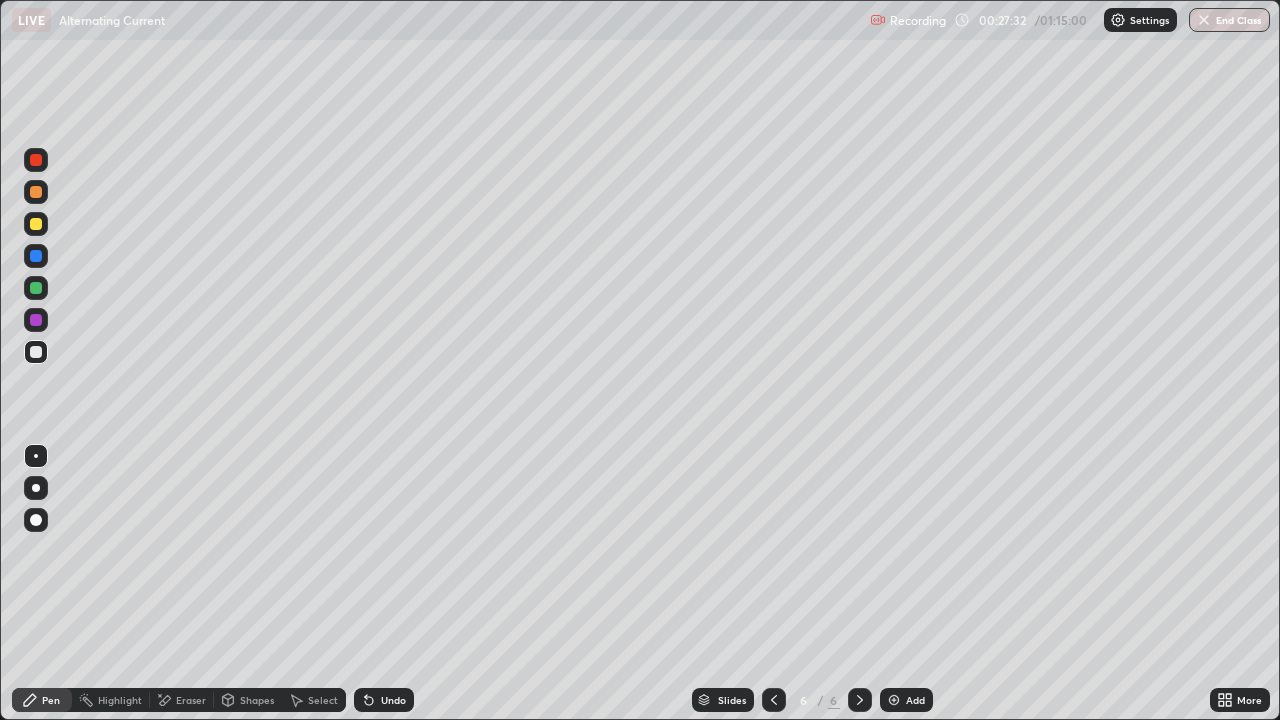 click 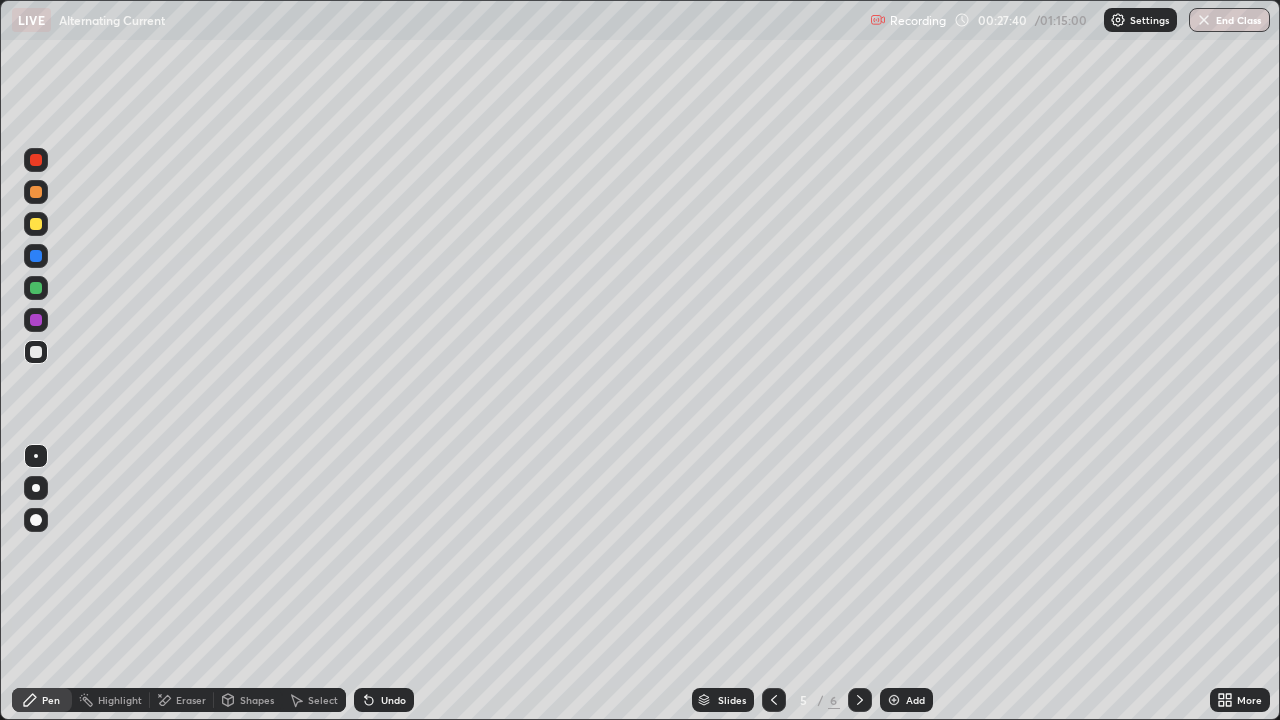 click at bounding box center (860, 700) 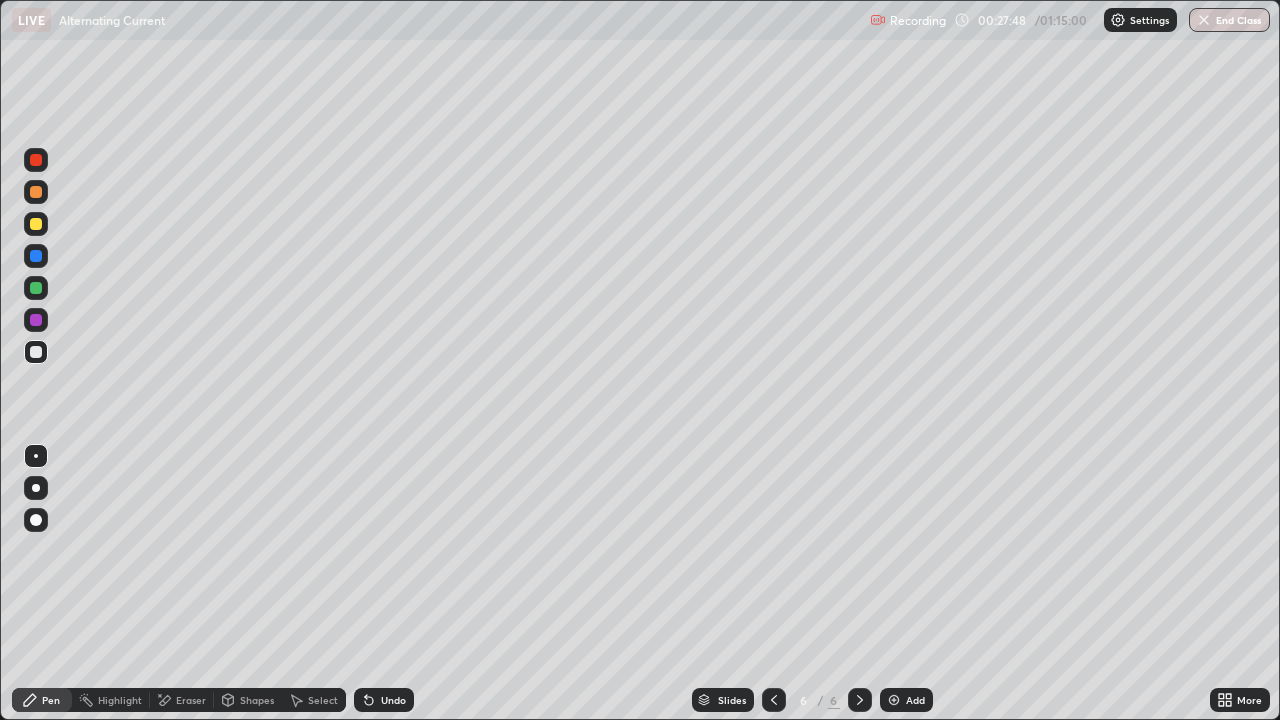 click at bounding box center [36, 288] 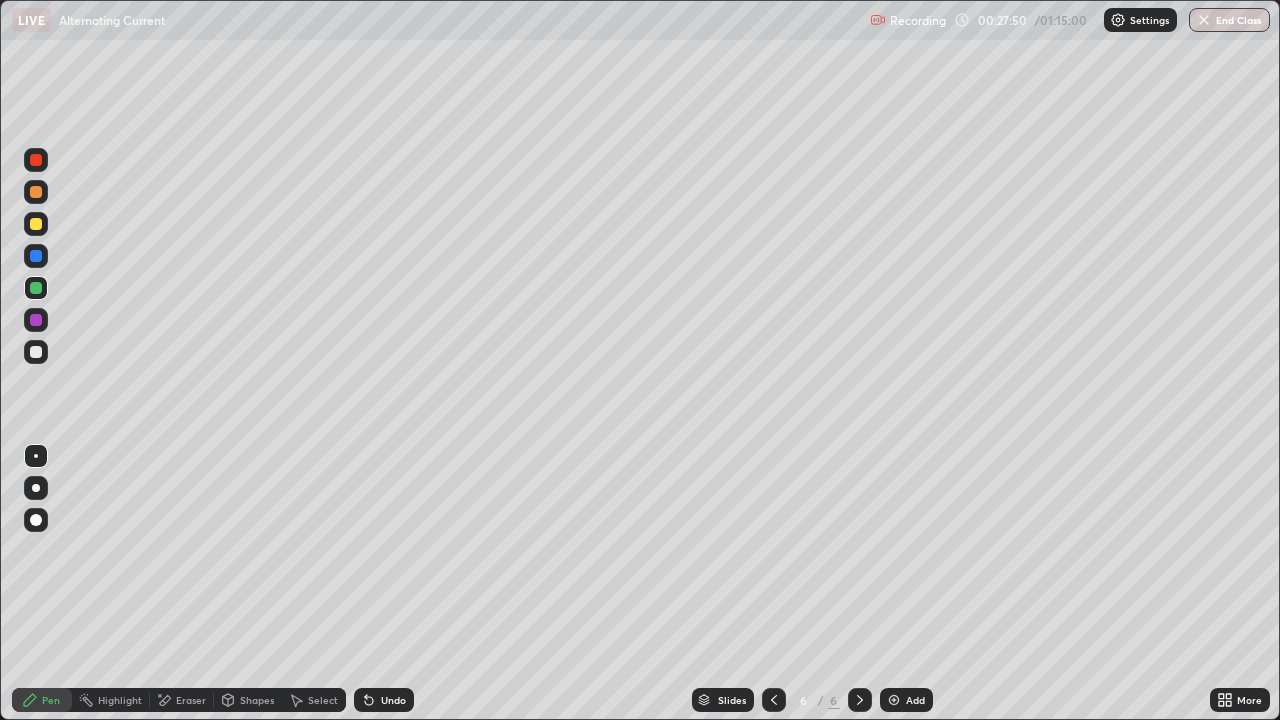 click at bounding box center (36, 224) 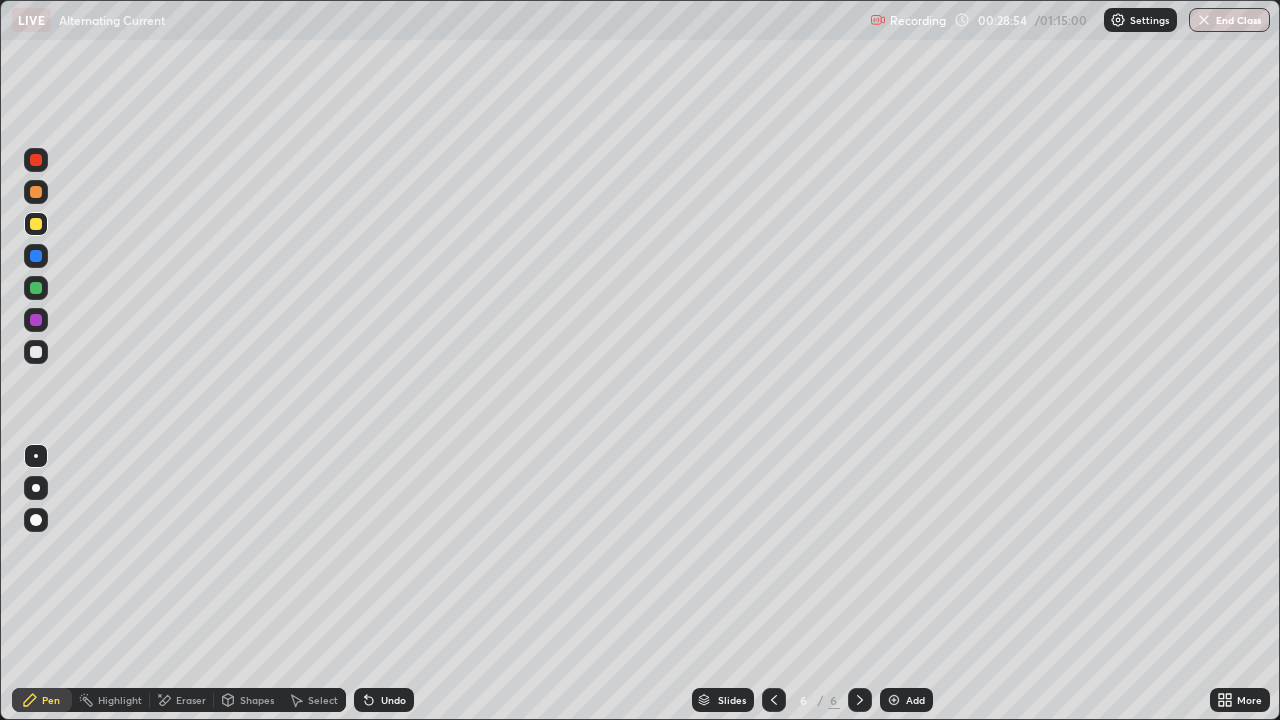 click at bounding box center [36, 352] 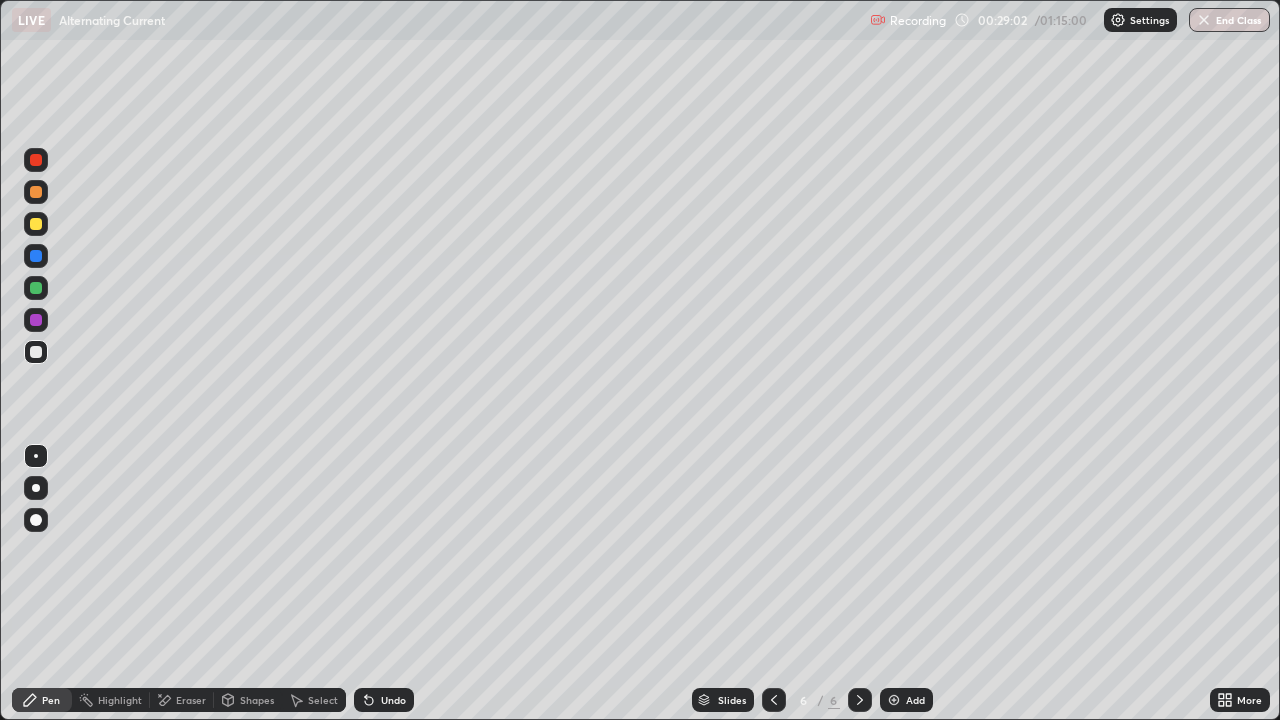 click at bounding box center [36, 288] 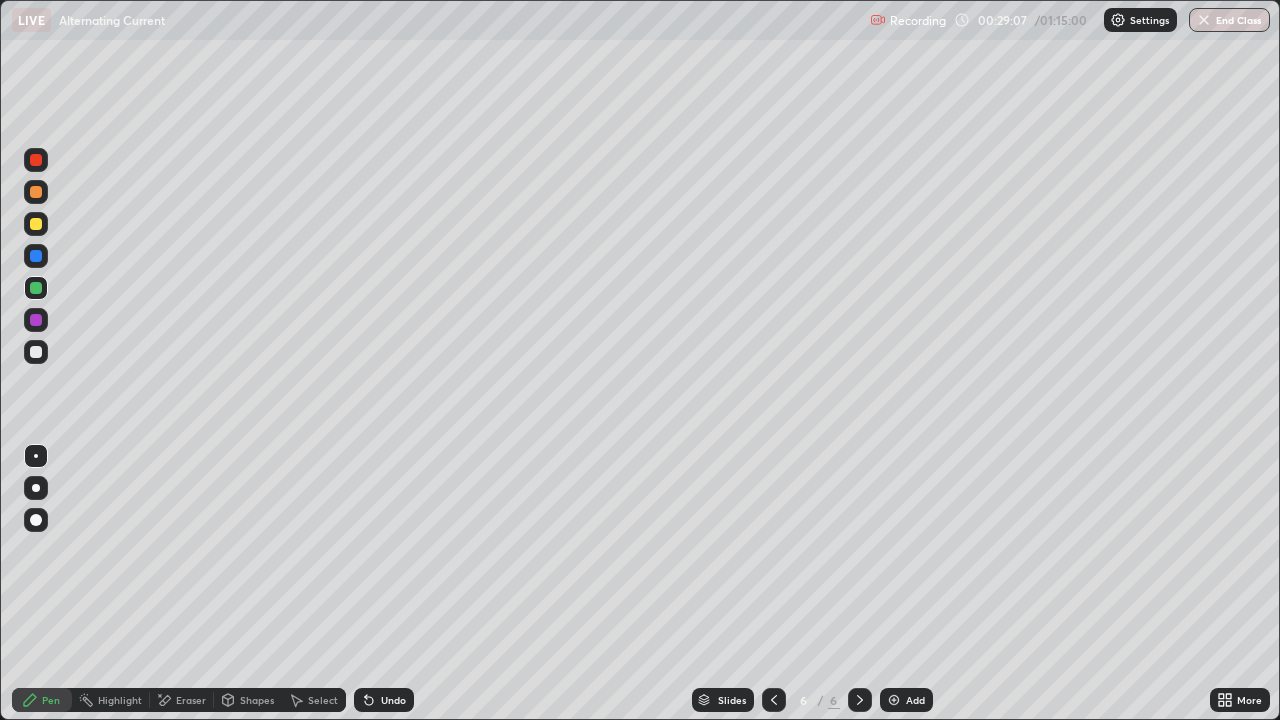 click on "Undo" at bounding box center [384, 700] 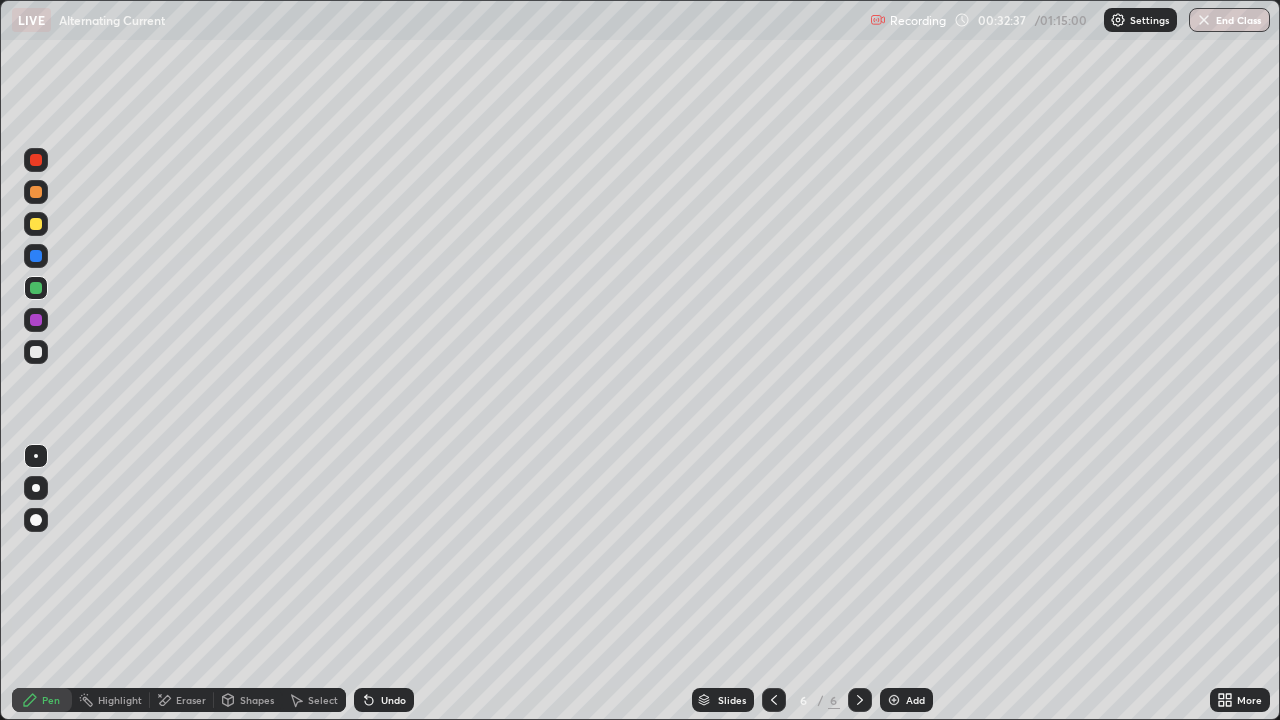 click on "Add" at bounding box center (906, 700) 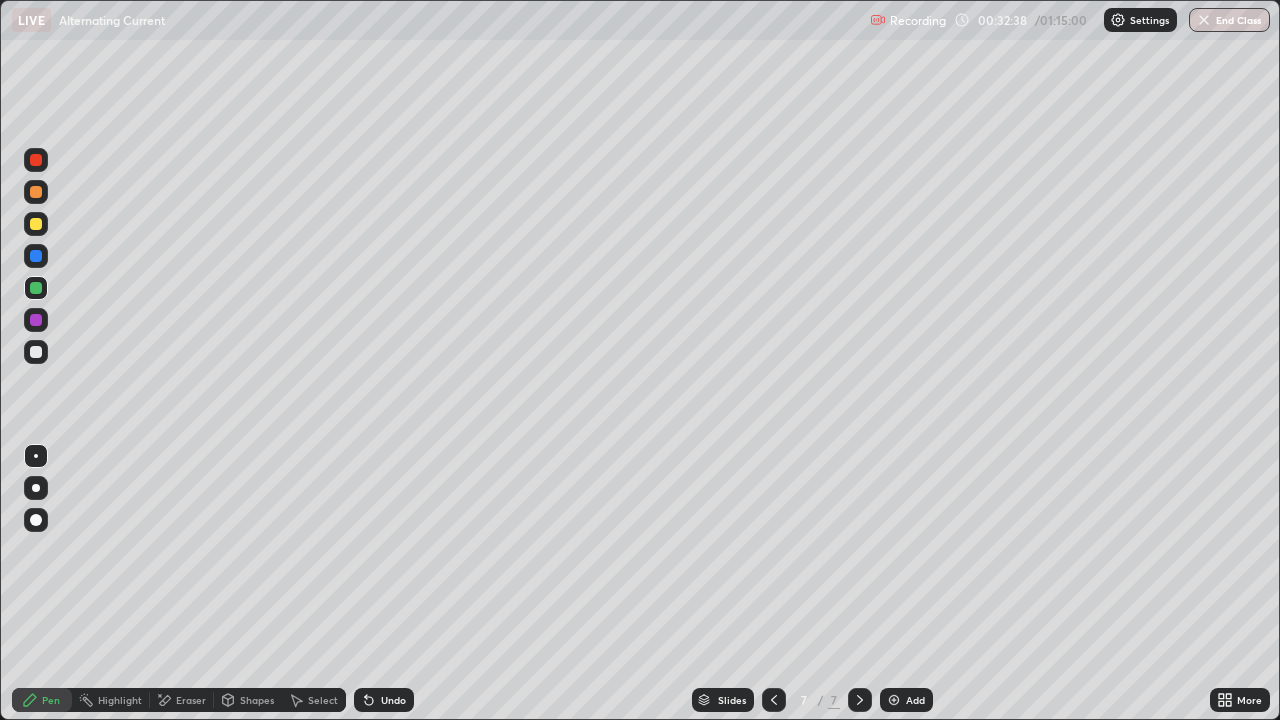 click at bounding box center [774, 700] 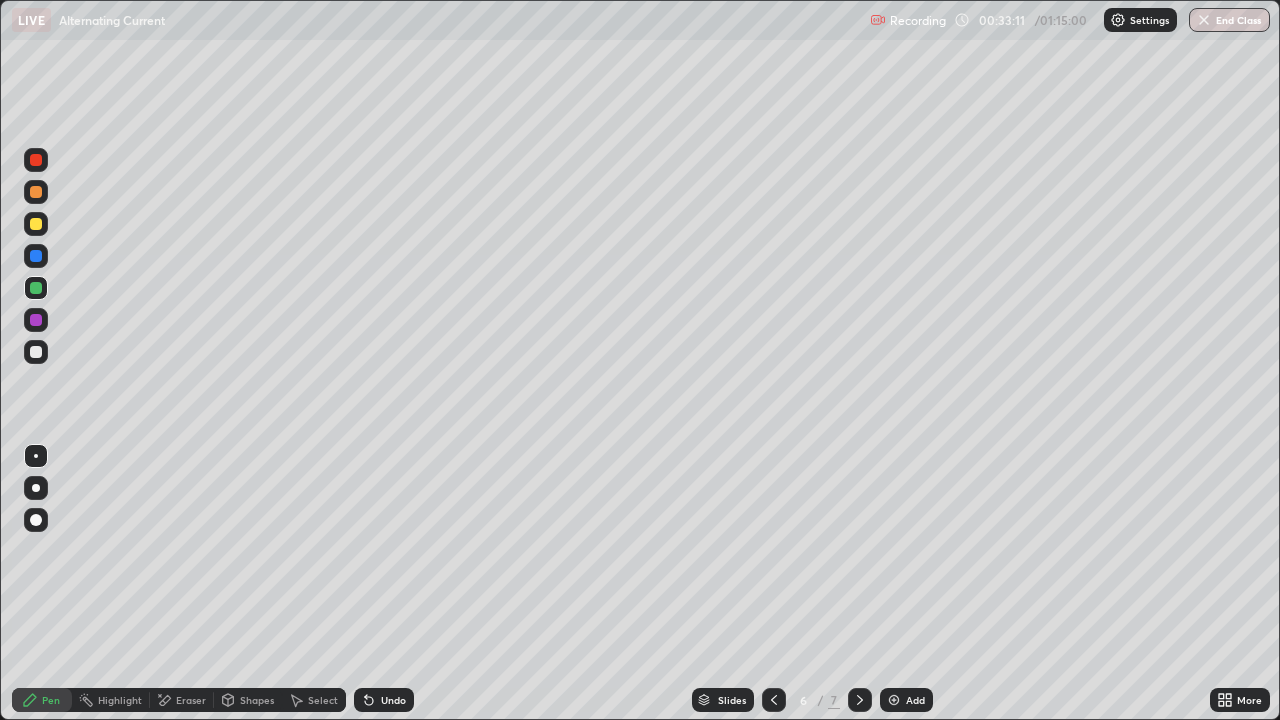 click at bounding box center [860, 700] 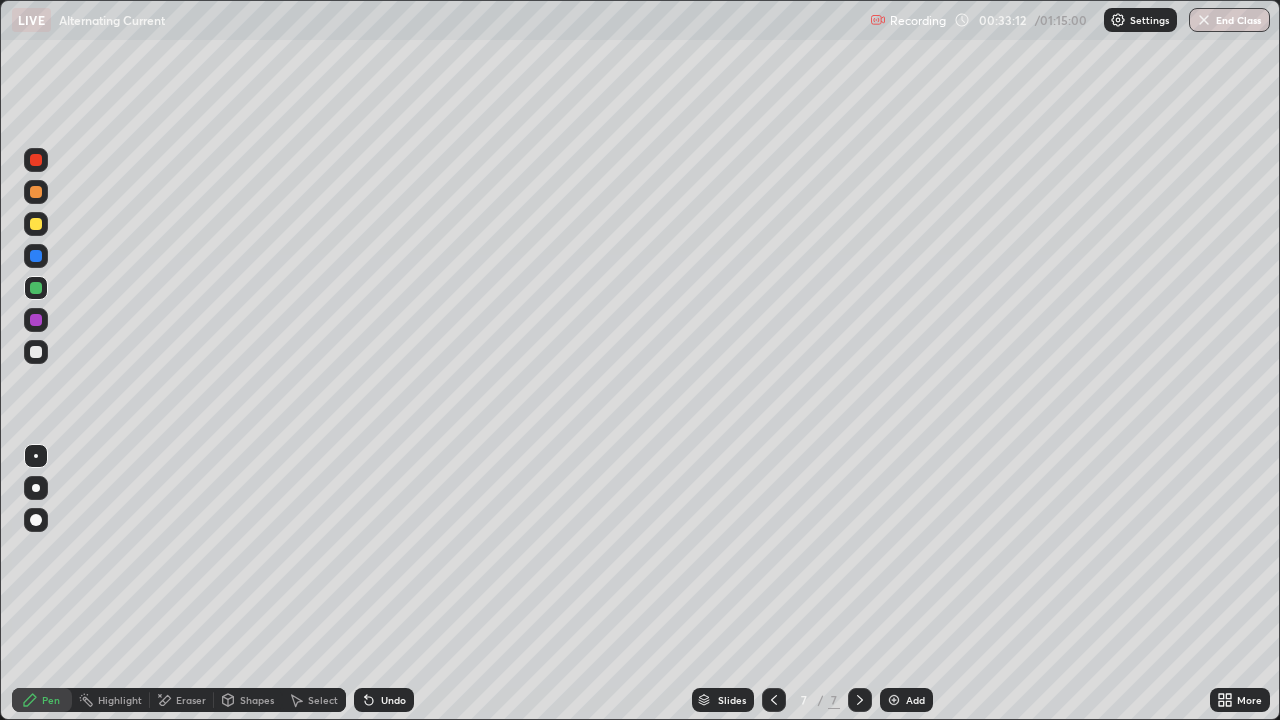 click at bounding box center [36, 352] 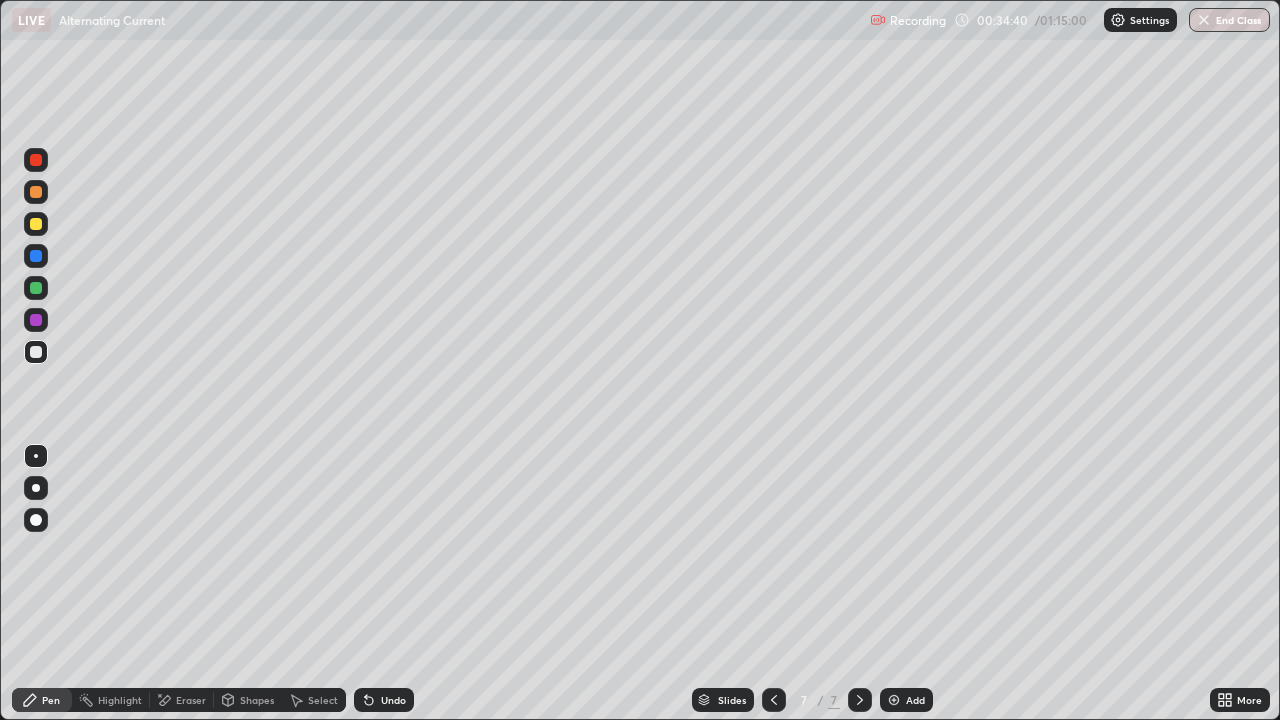click on "Undo" at bounding box center [393, 700] 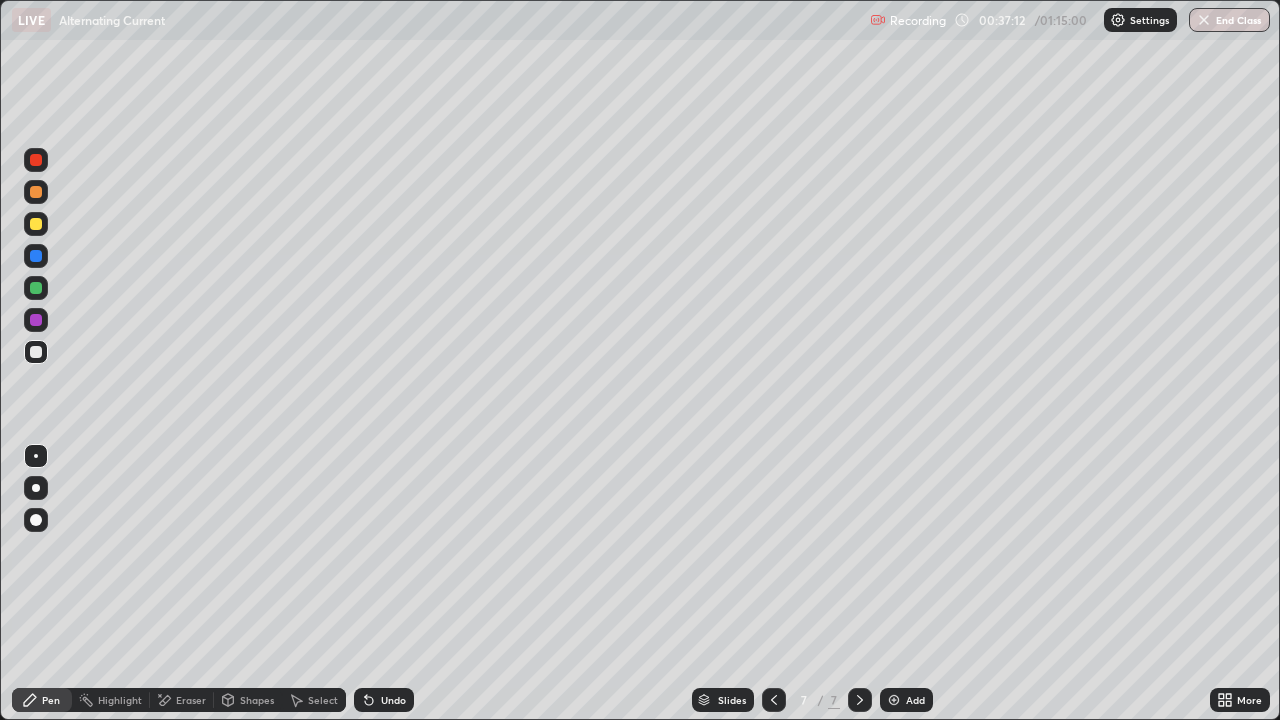 click 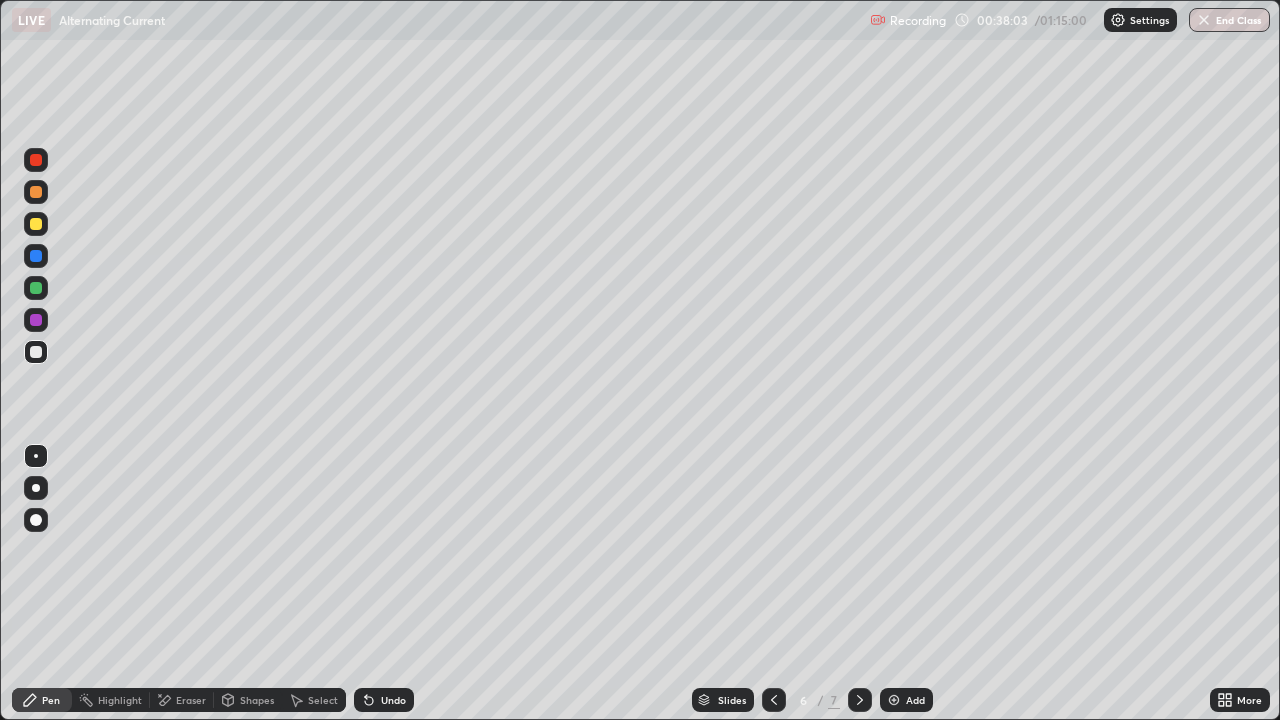 click 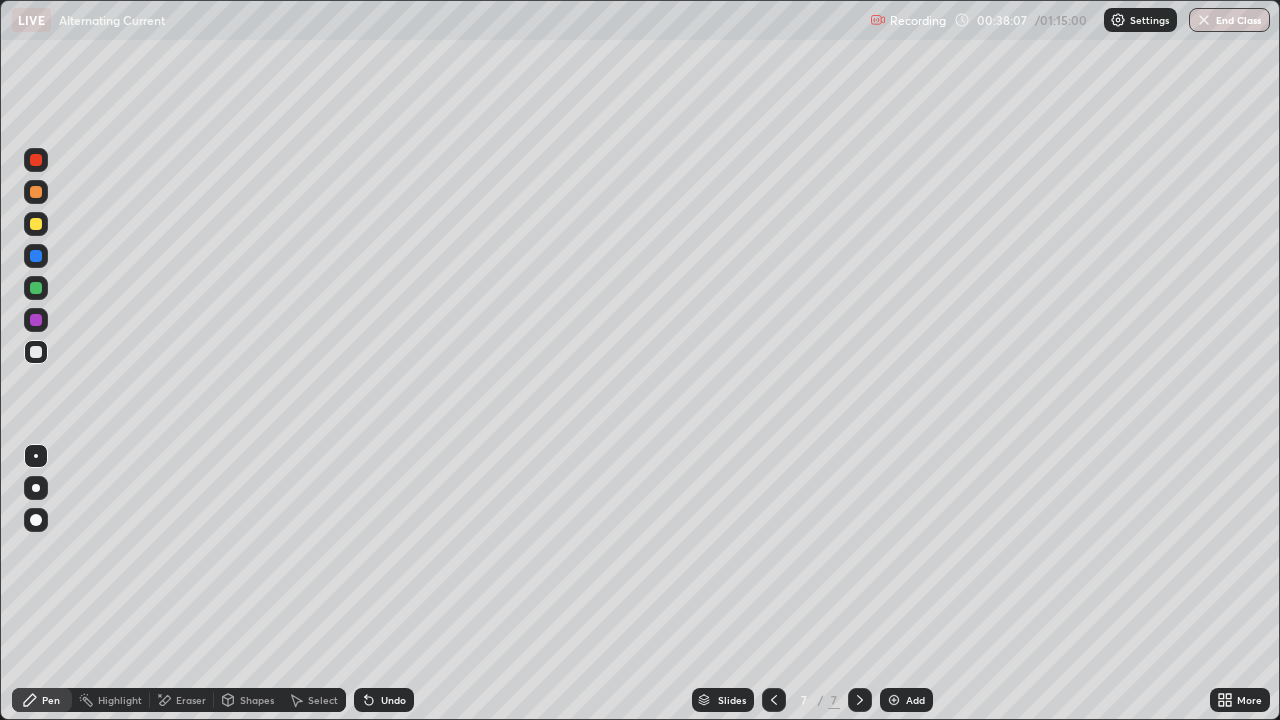 click at bounding box center (36, 352) 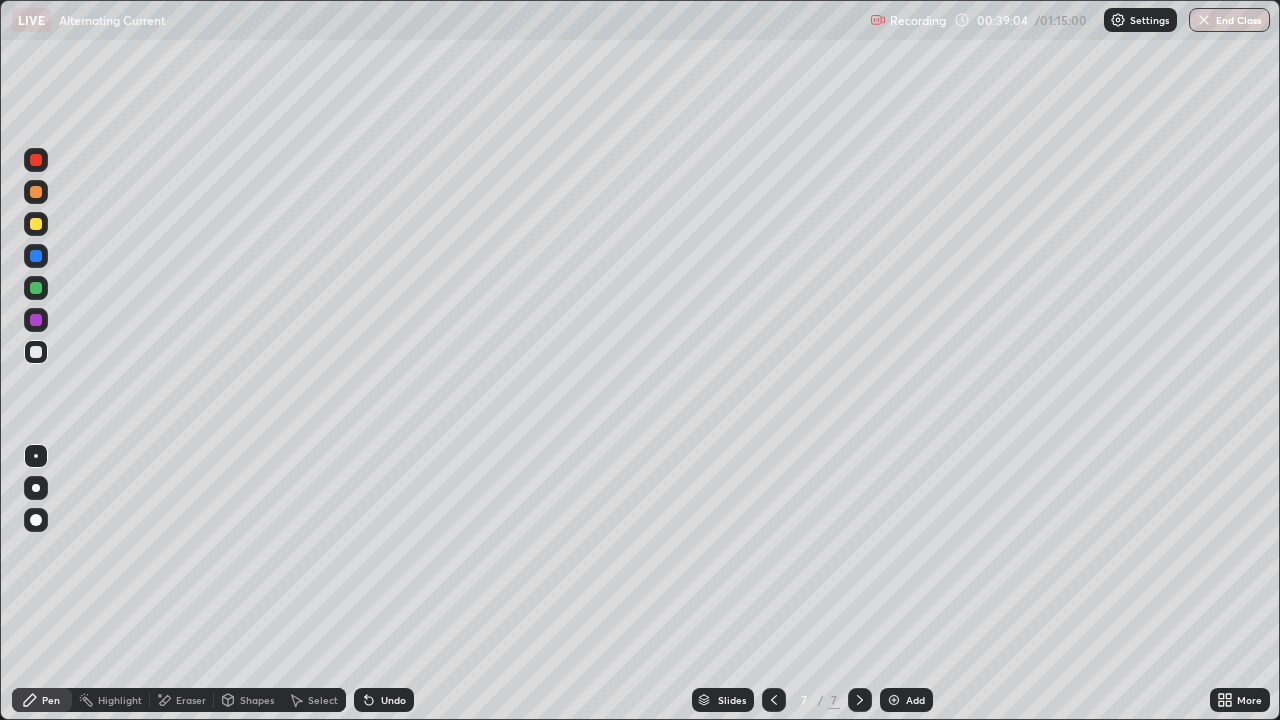 click on "Undo" at bounding box center (384, 700) 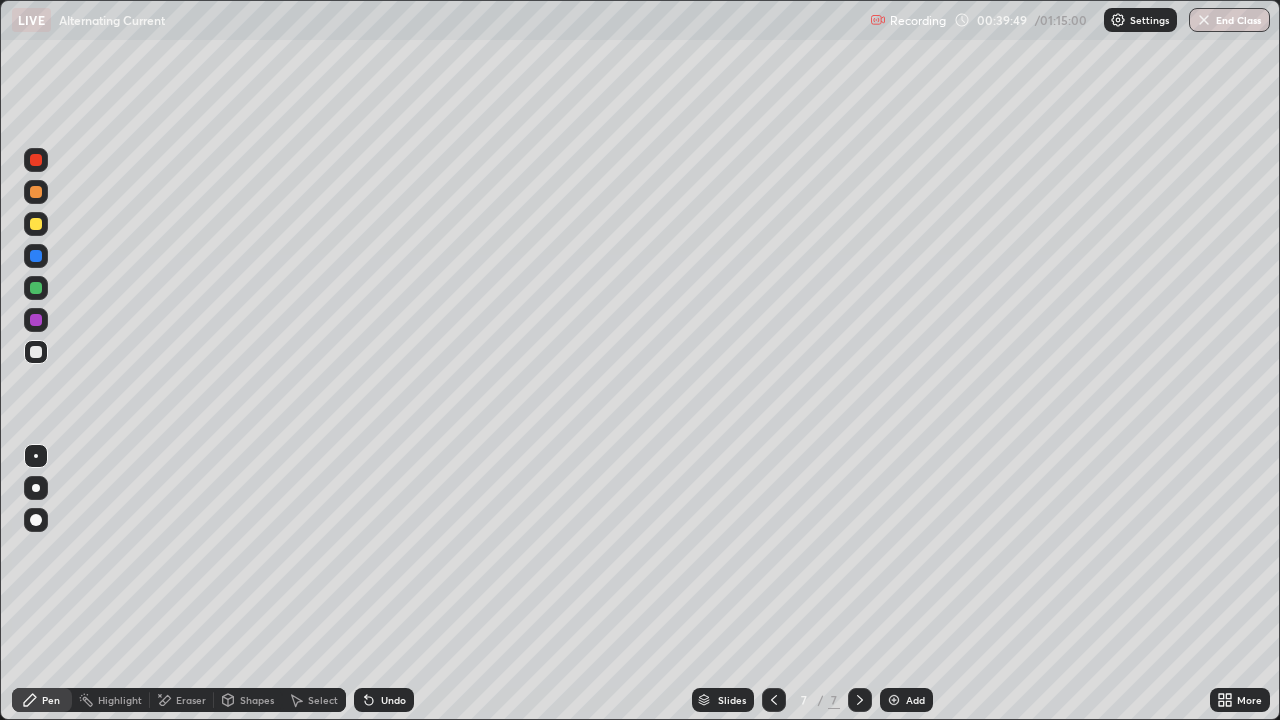 click on "Undo" at bounding box center [393, 700] 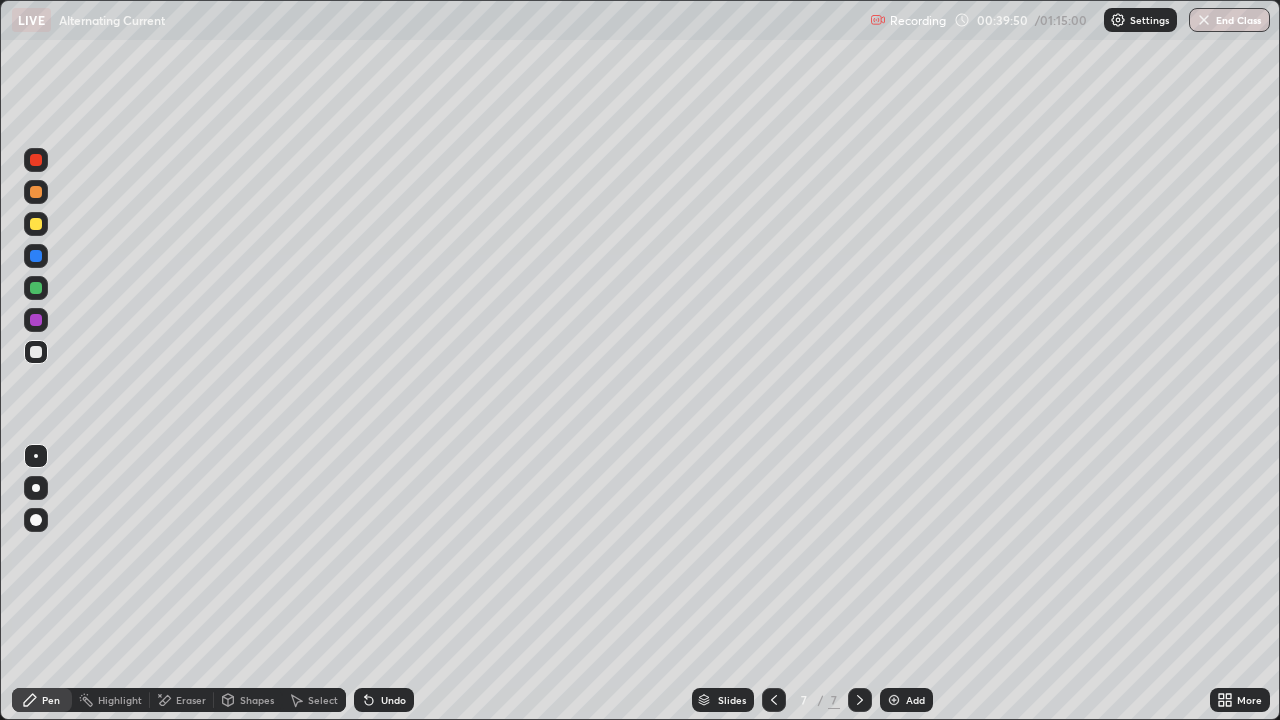 click at bounding box center (36, 288) 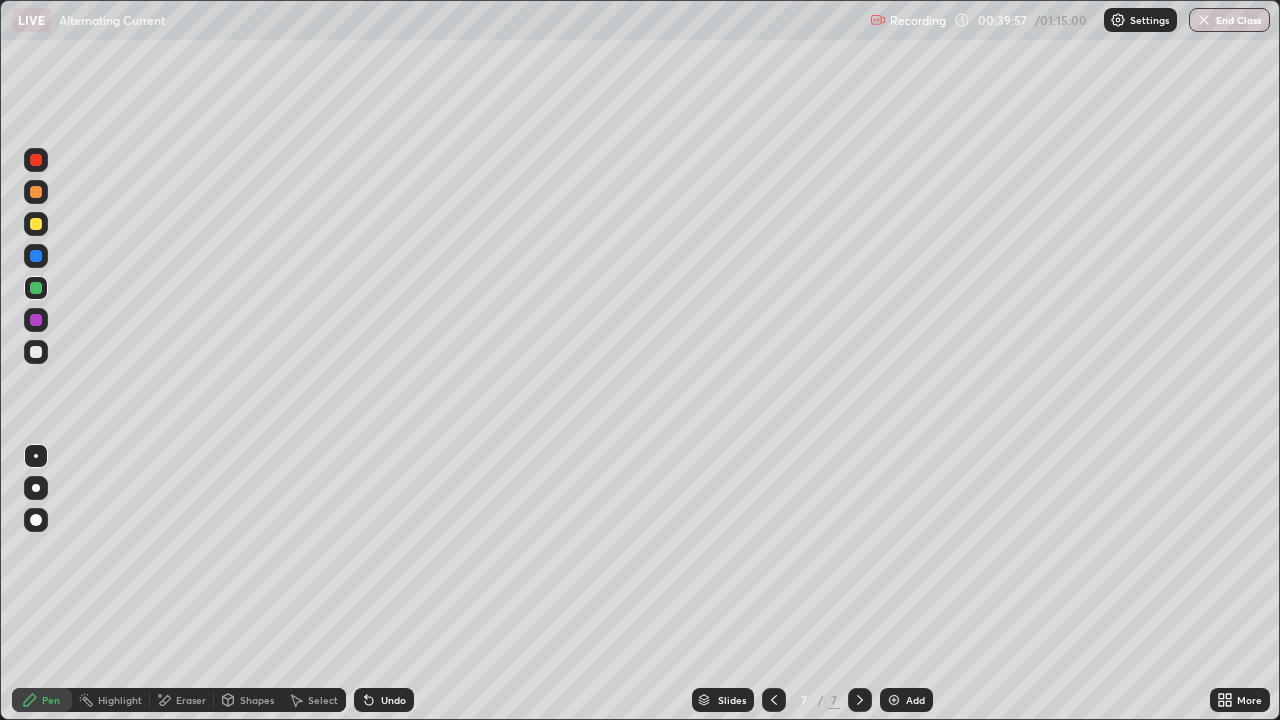 click on "Eraser" at bounding box center (191, 700) 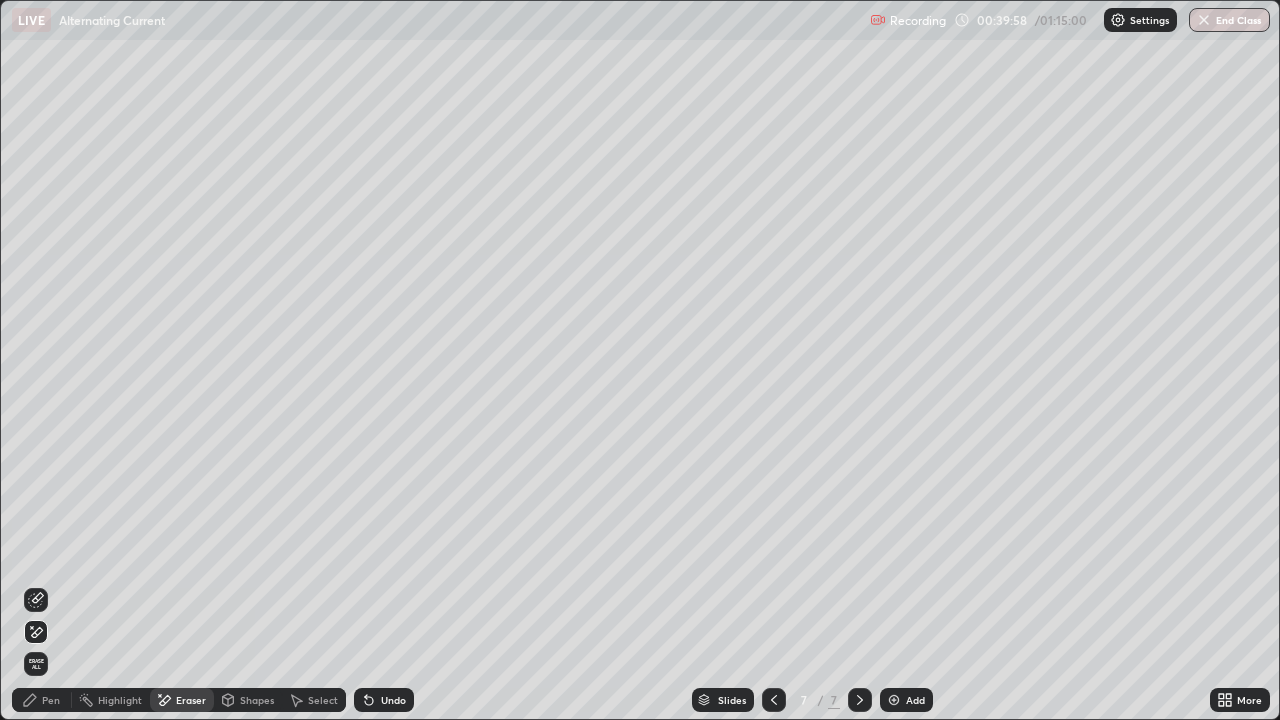 click 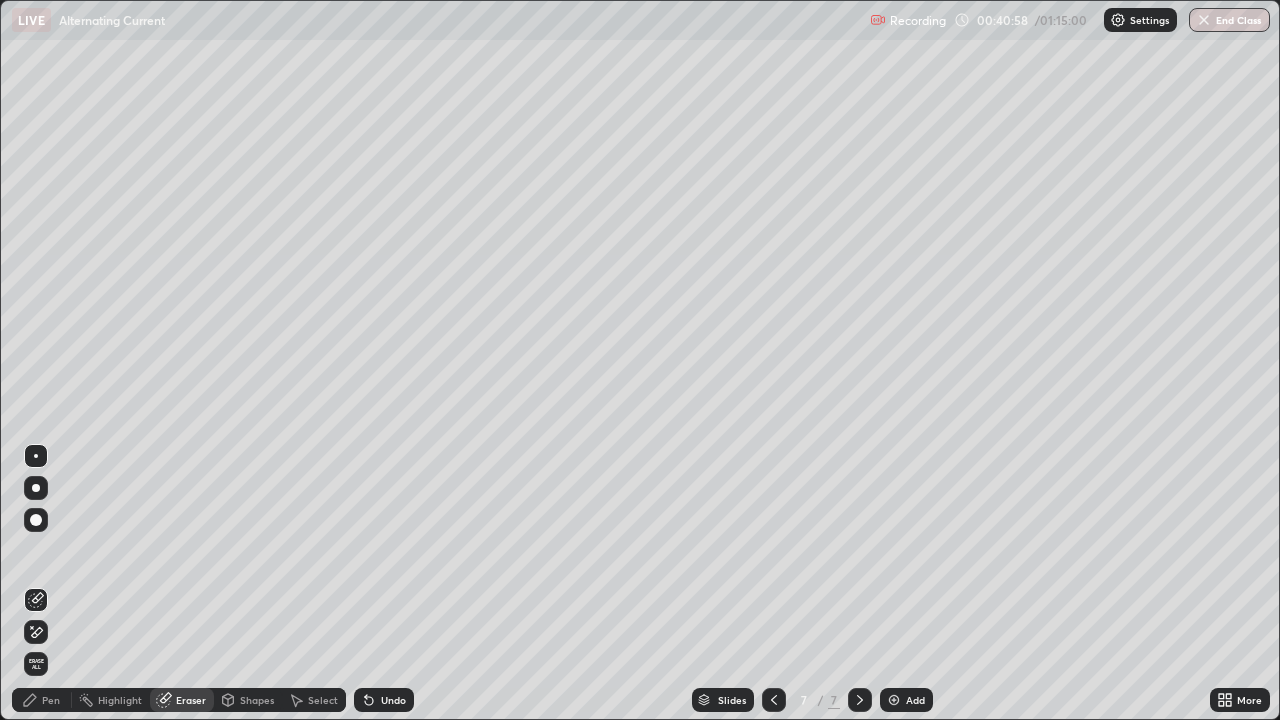 click on "Pen" at bounding box center [42, 700] 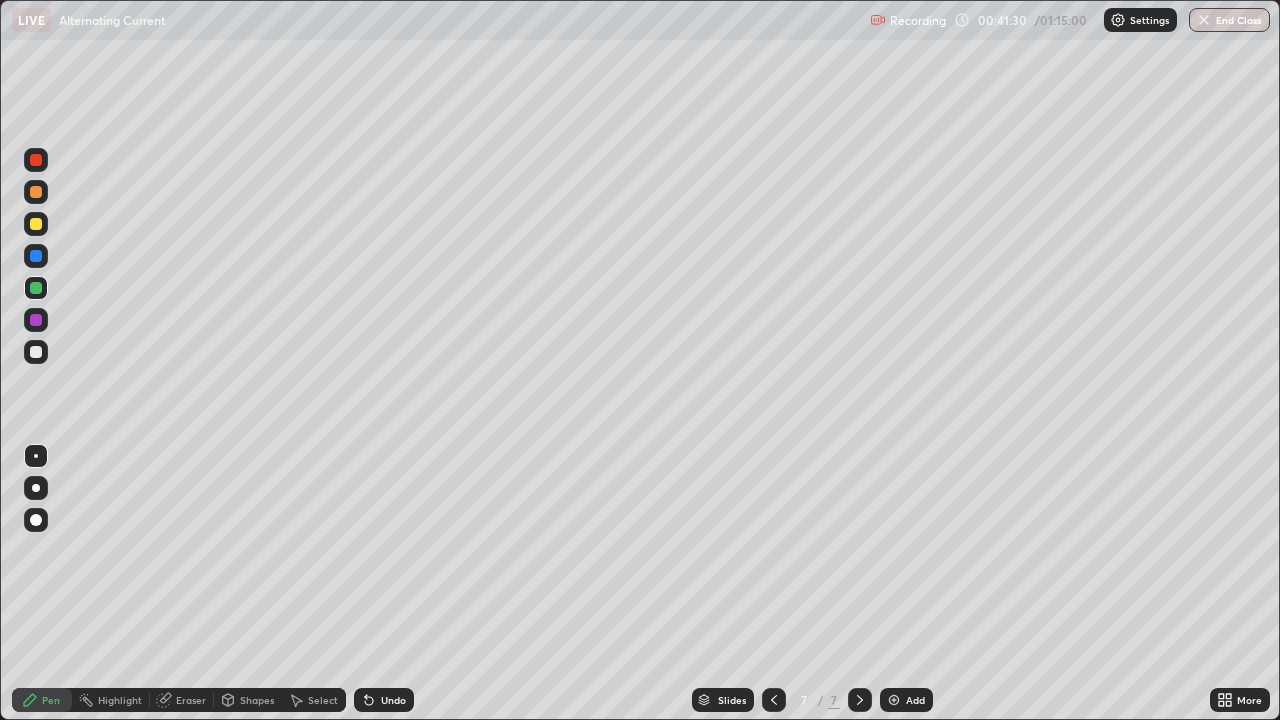 click on "Undo" at bounding box center (393, 700) 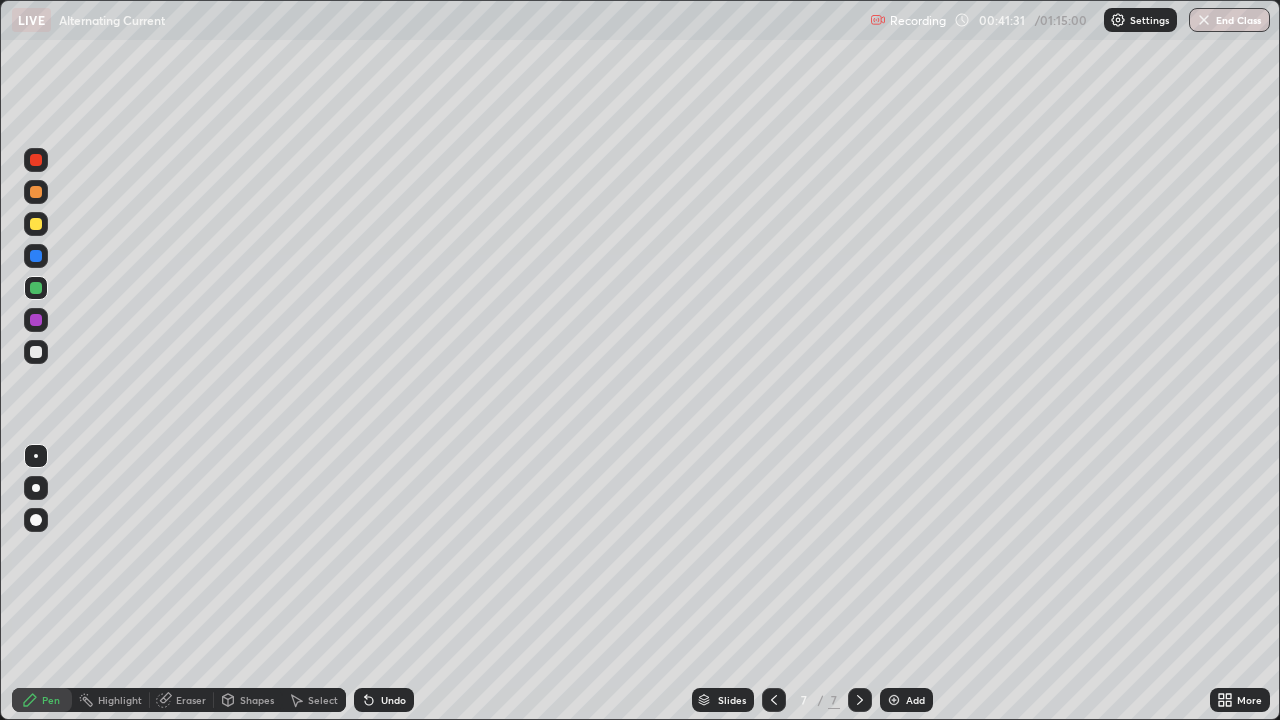 click on "Undo" at bounding box center [393, 700] 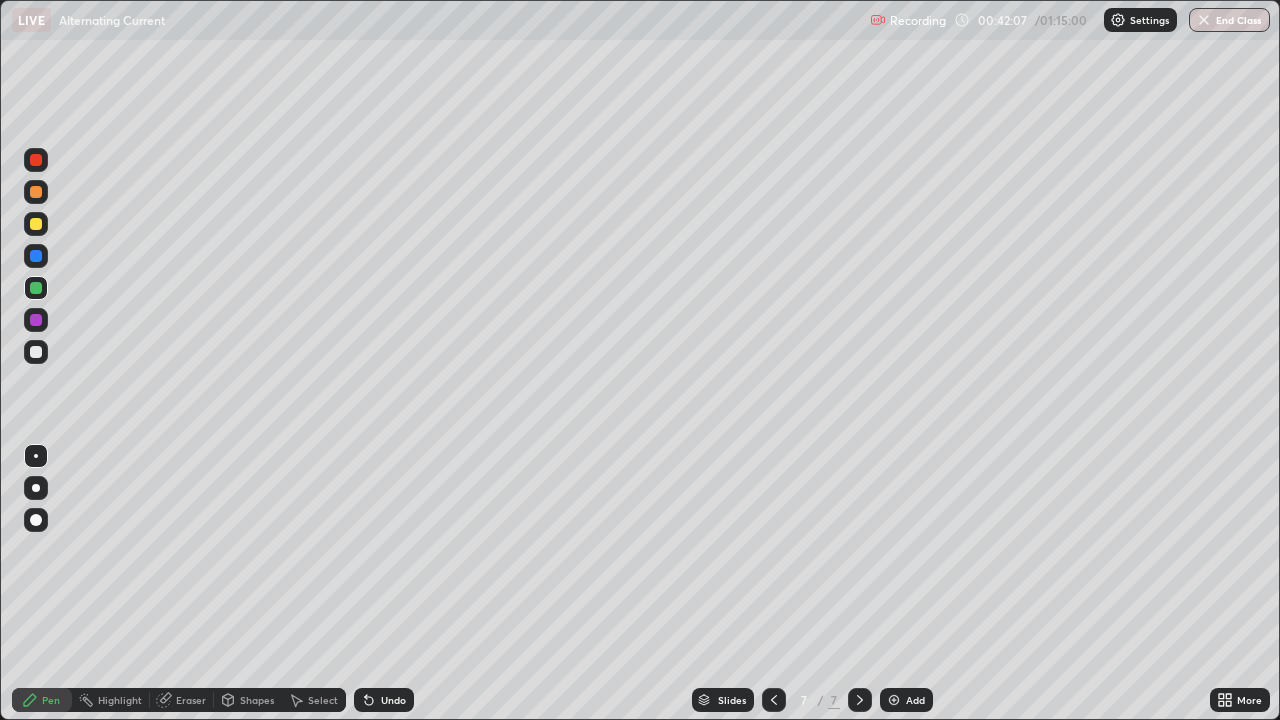 click on "Eraser" at bounding box center (182, 700) 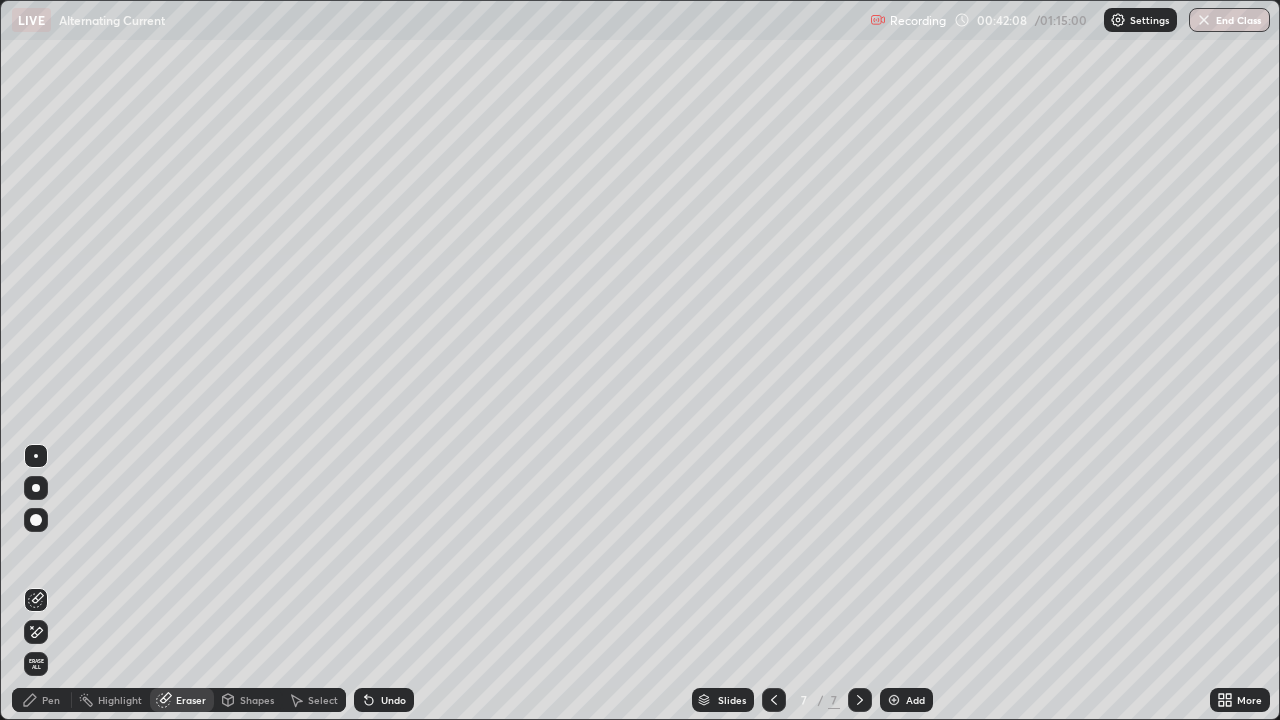click 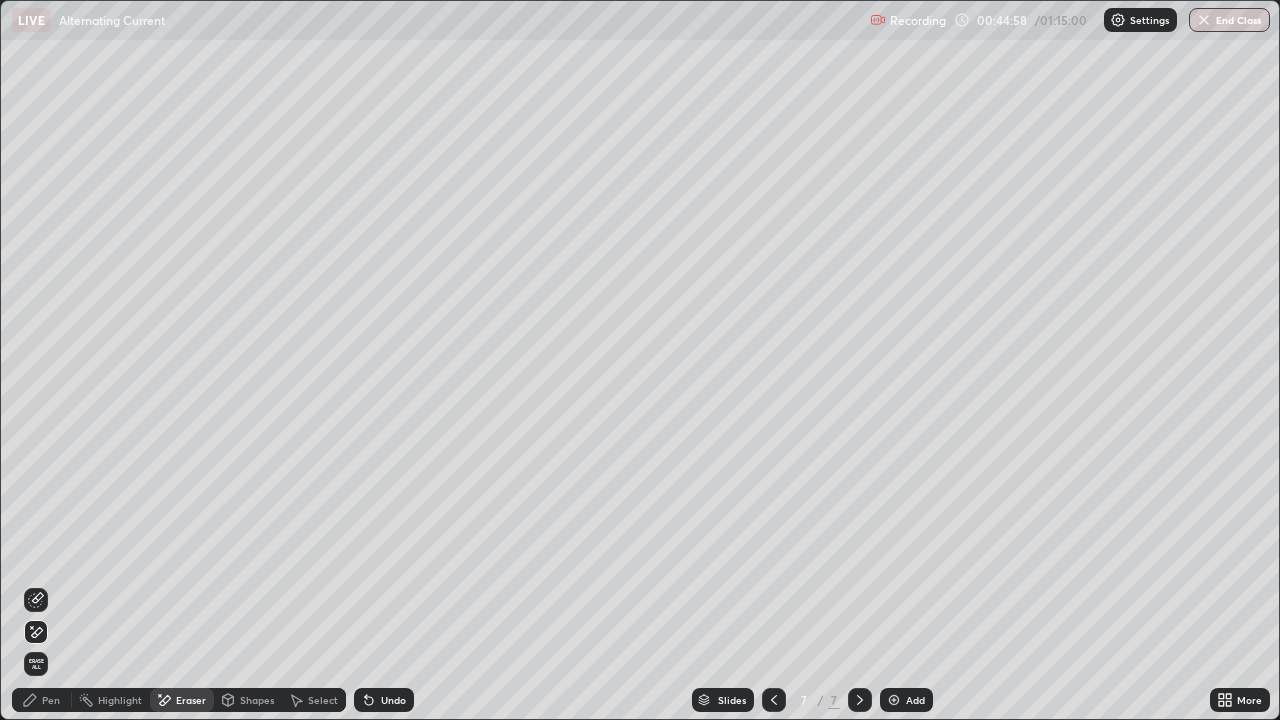click at bounding box center [894, 700] 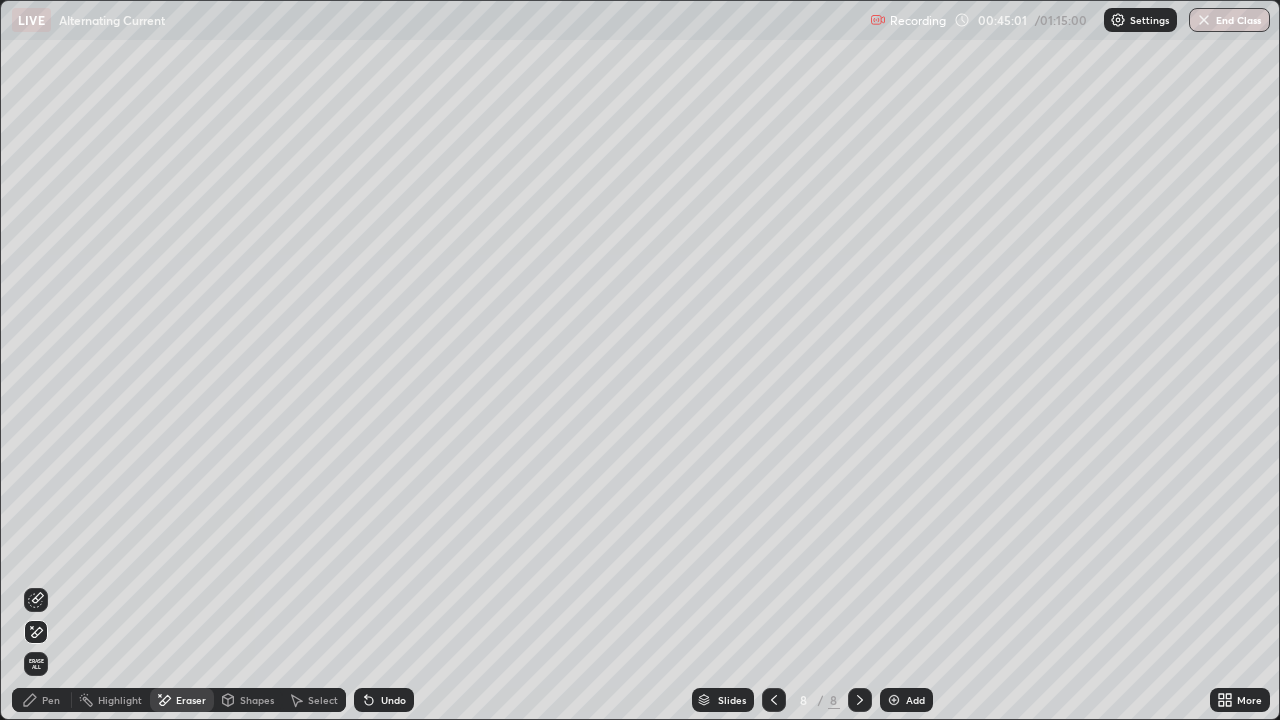 click on "Pen" at bounding box center [51, 700] 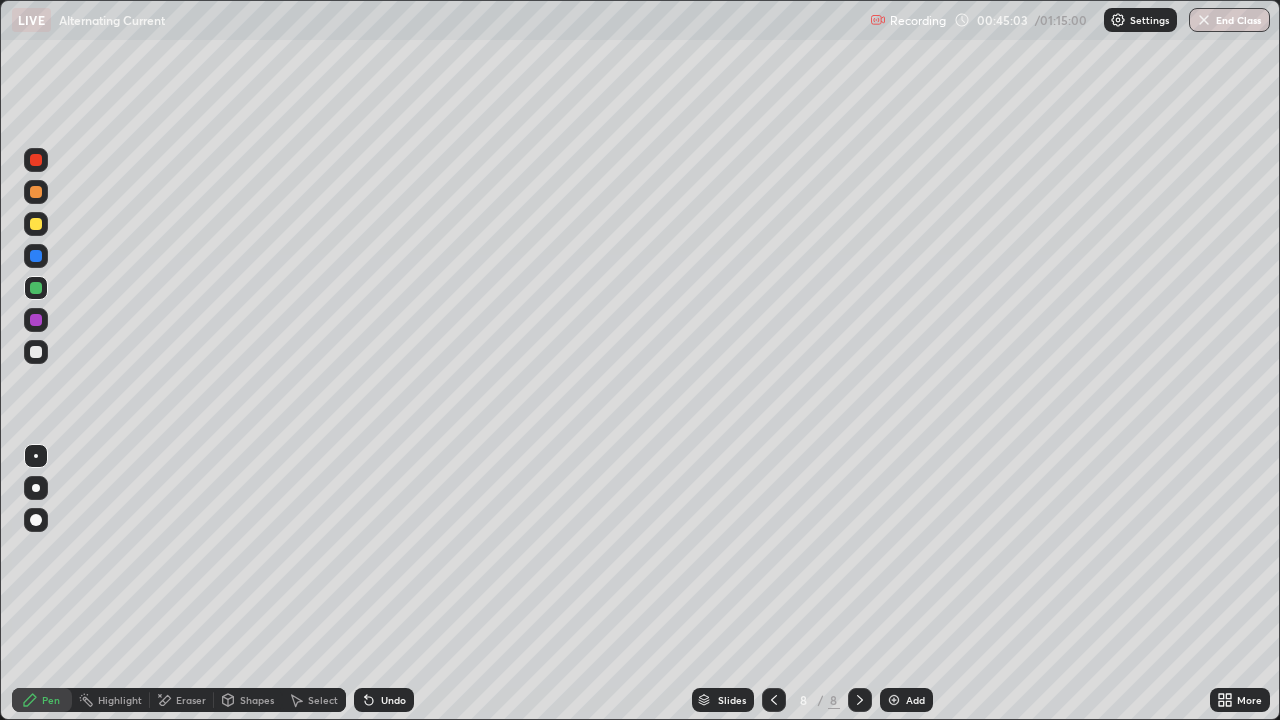 click at bounding box center (36, 352) 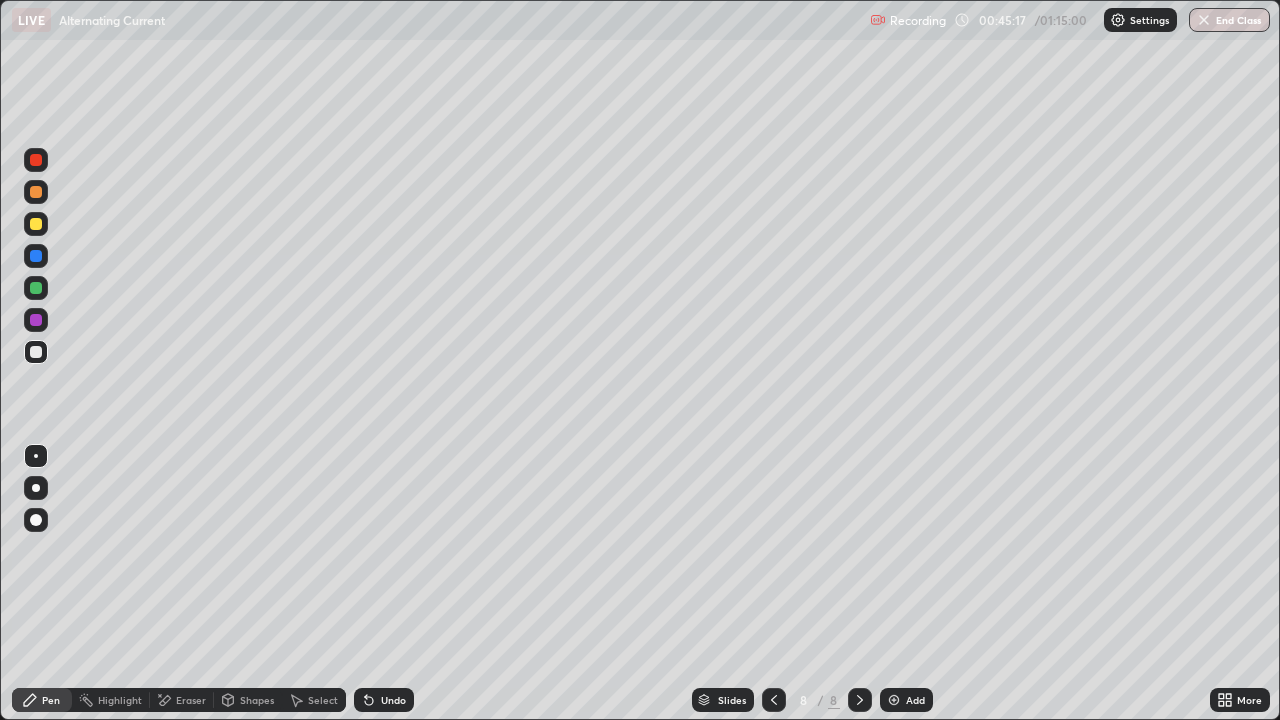 click on "Undo" at bounding box center (384, 700) 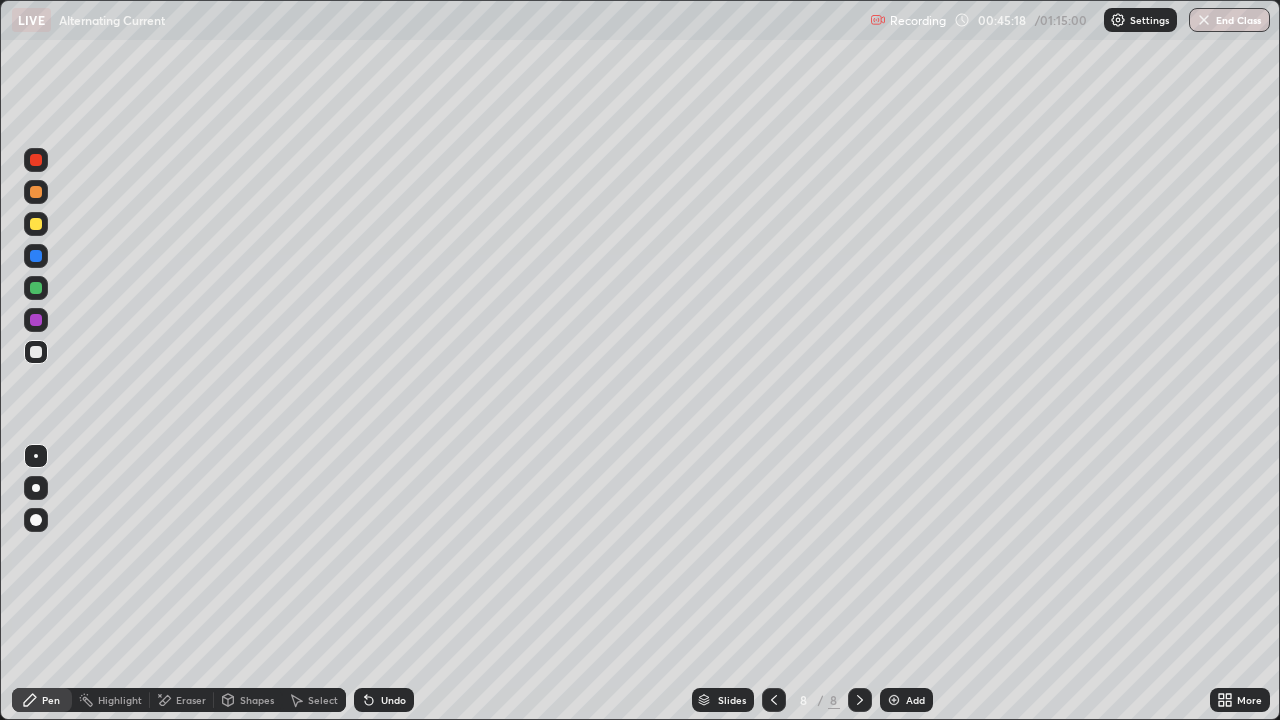 click on "Undo" at bounding box center (393, 700) 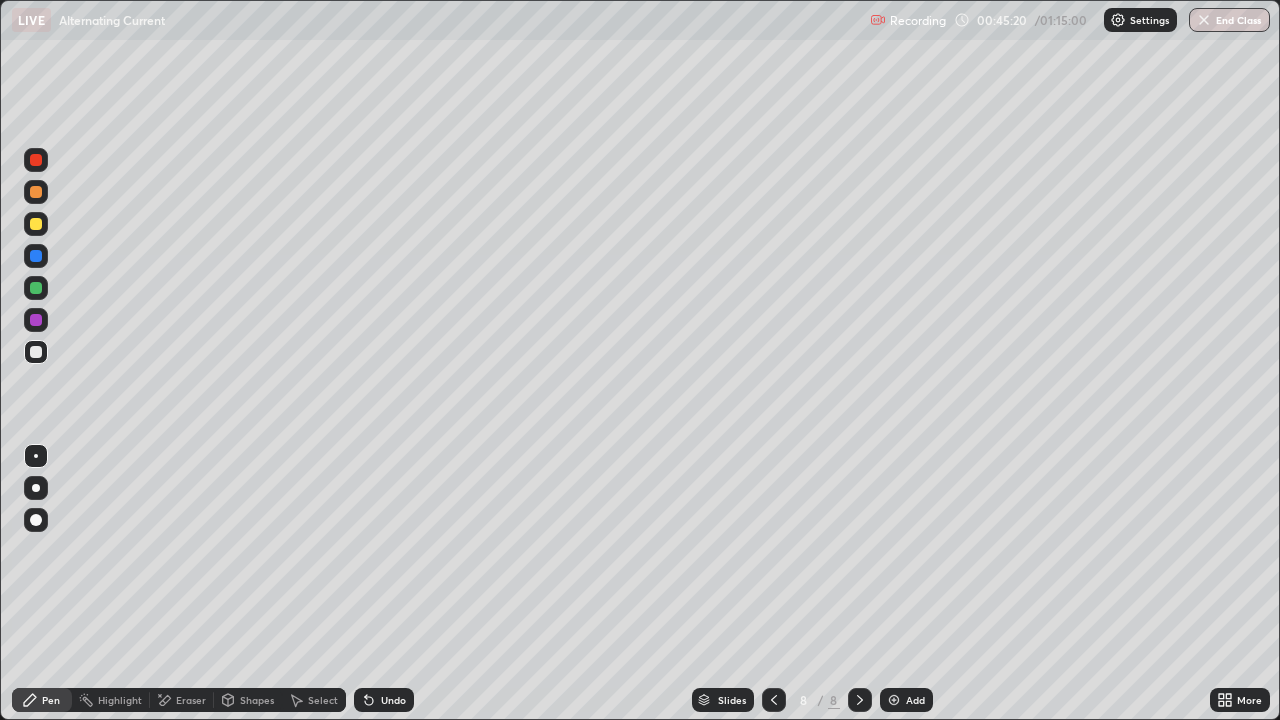 click at bounding box center (36, 224) 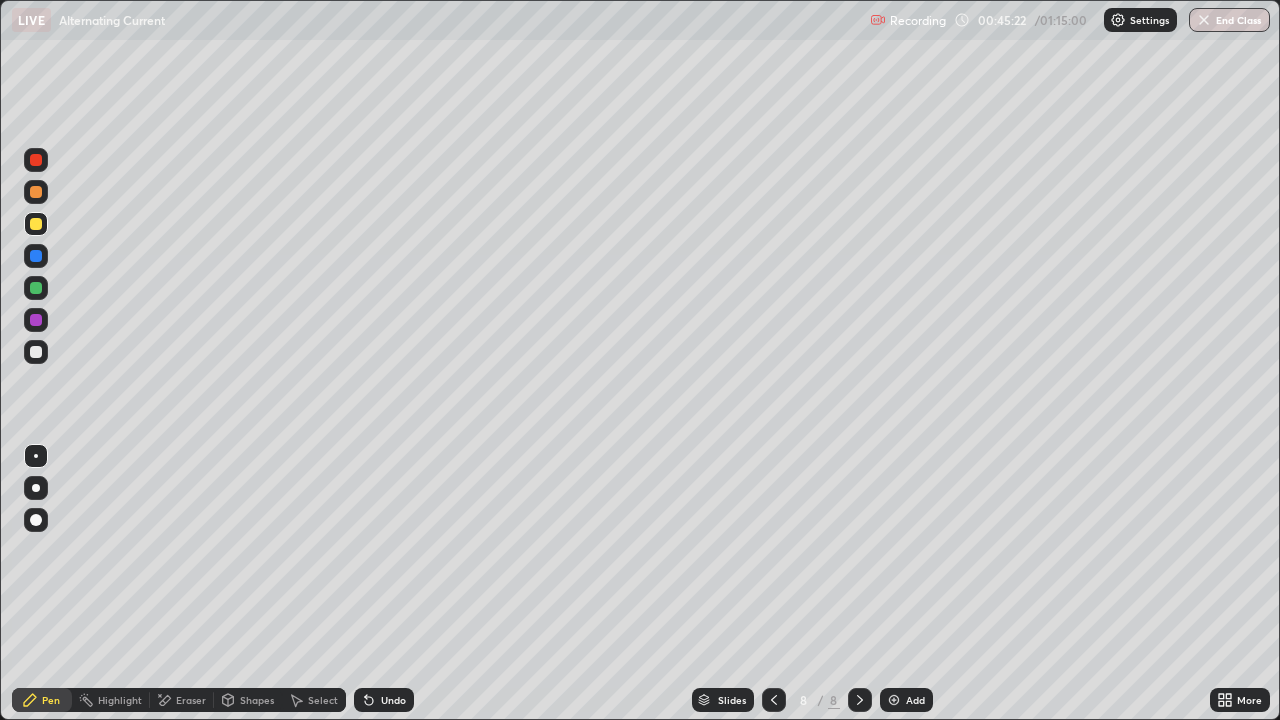 click at bounding box center (36, 352) 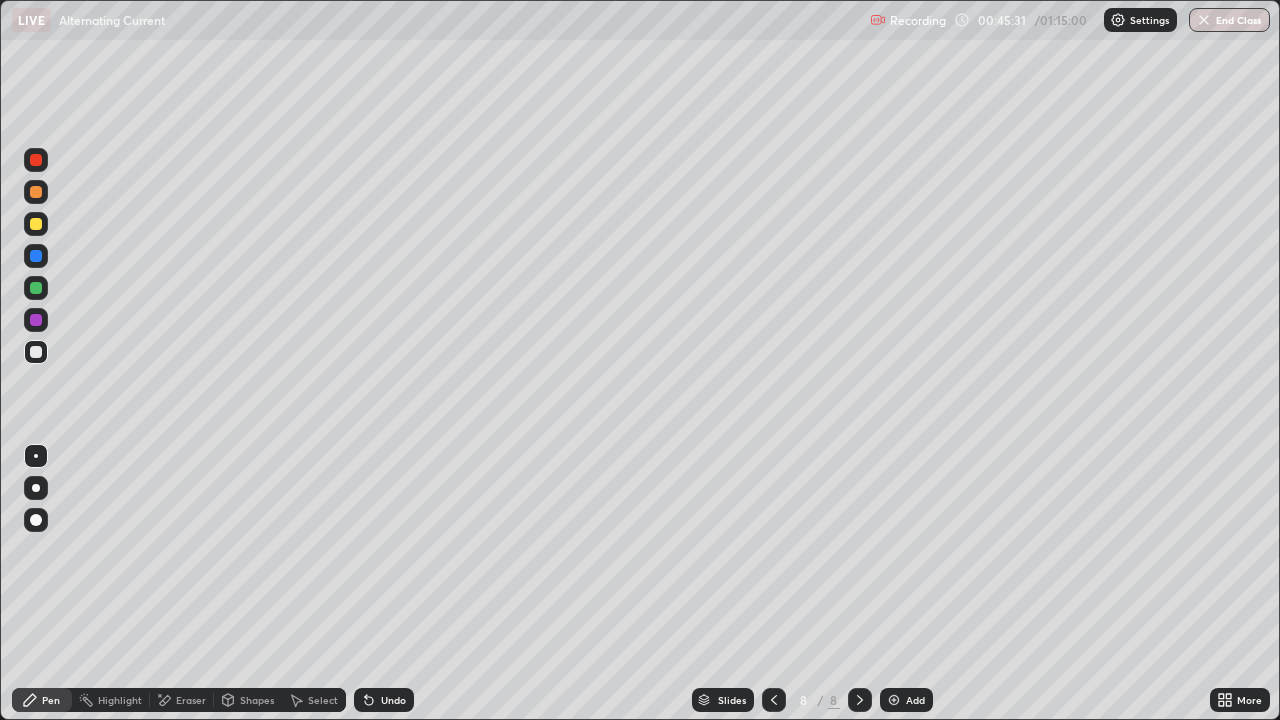 click on "Undo" at bounding box center [393, 700] 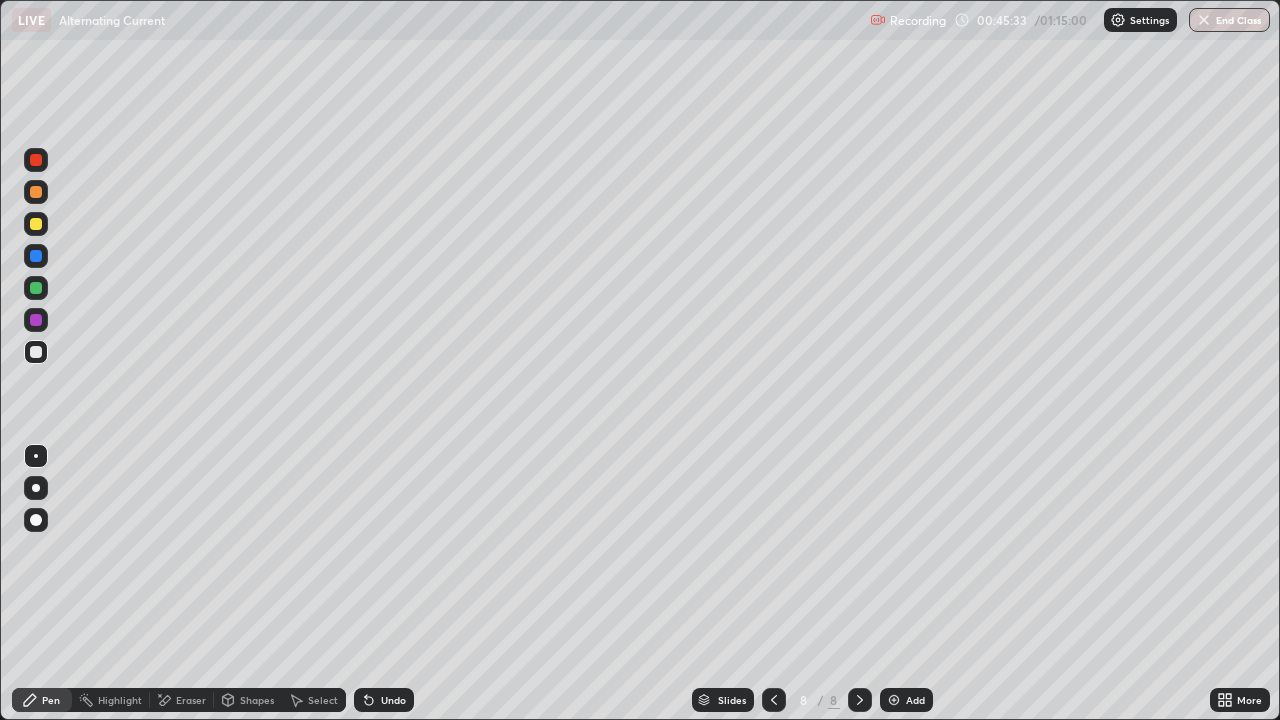 click at bounding box center [36, 224] 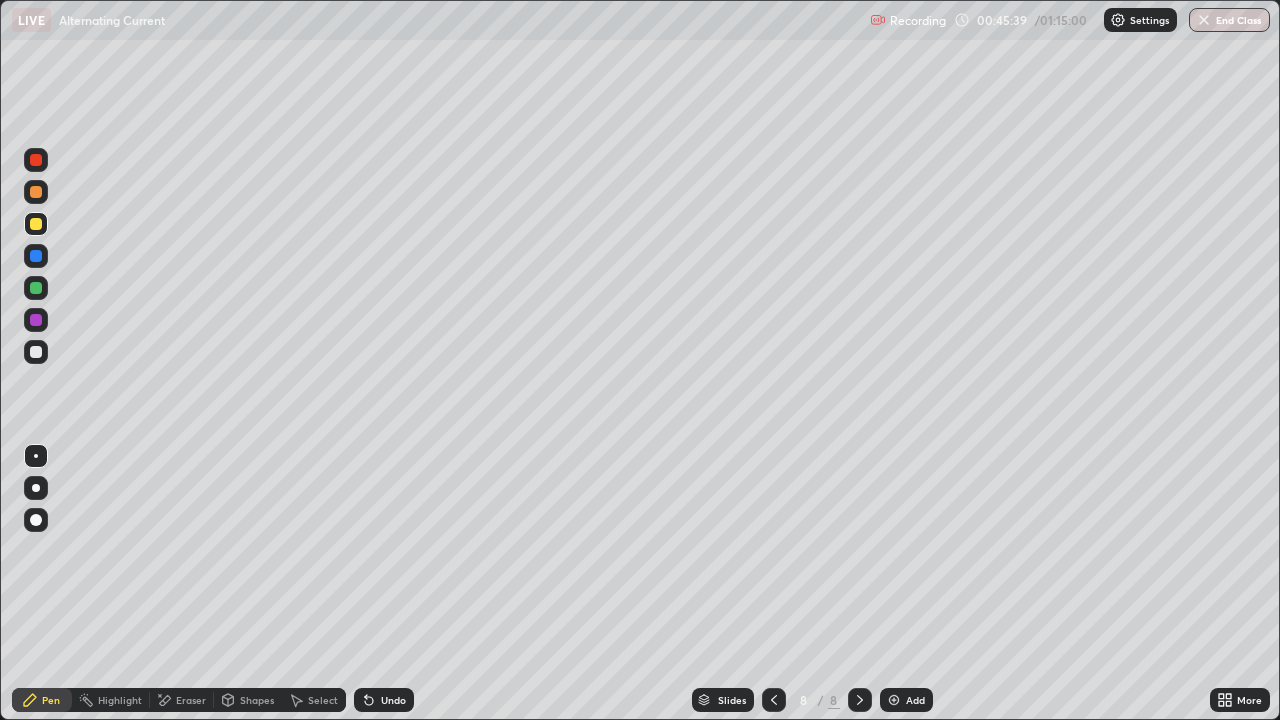 click at bounding box center (36, 352) 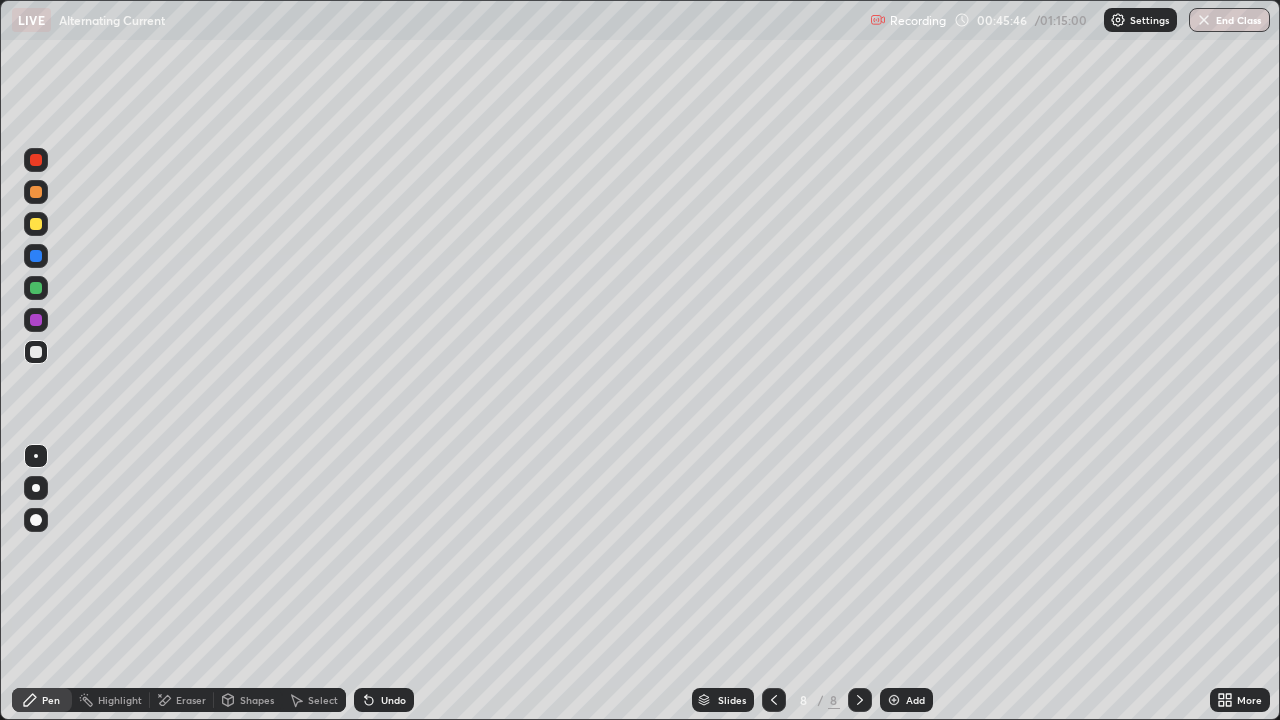 click at bounding box center (36, 288) 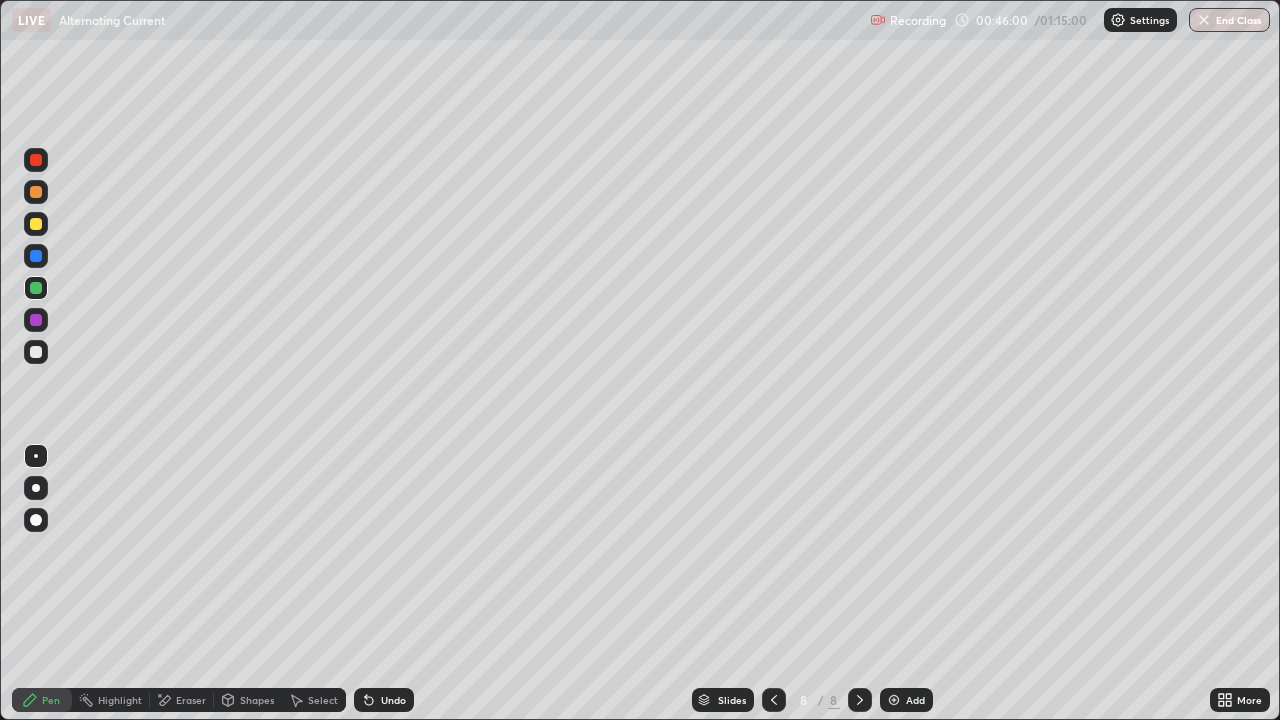 click at bounding box center [36, 352] 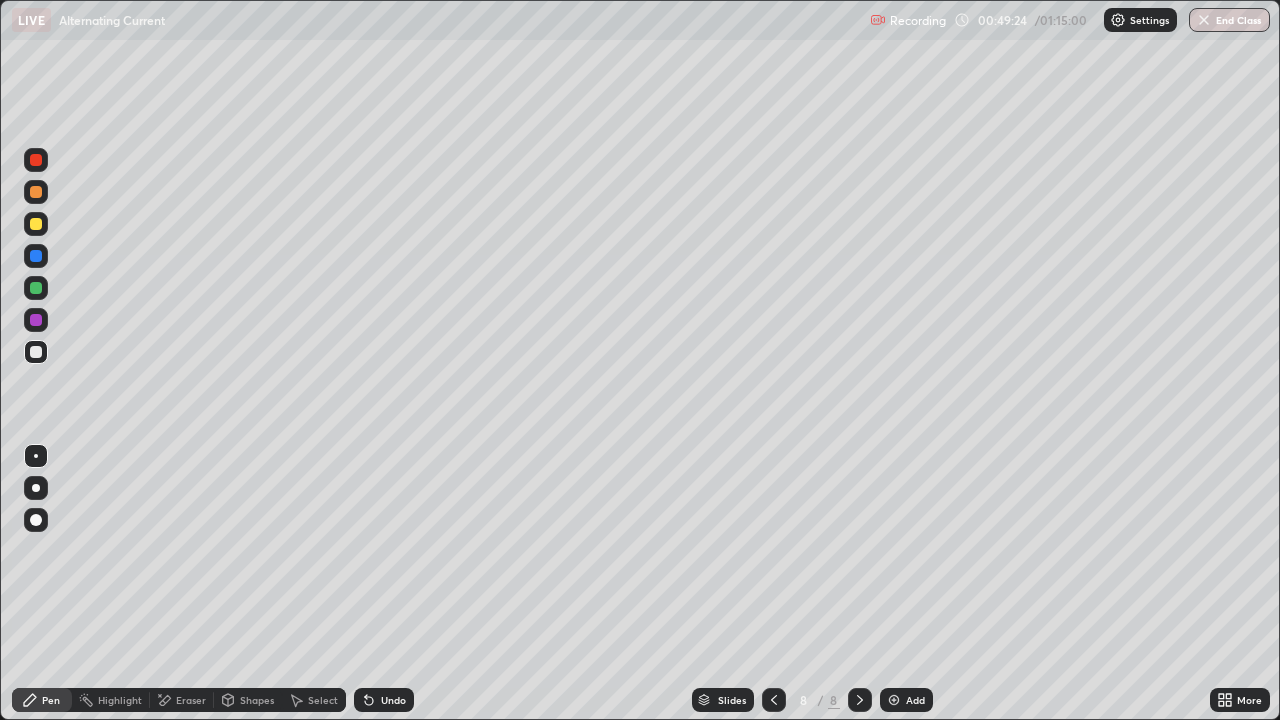 click on "Eraser" at bounding box center [191, 700] 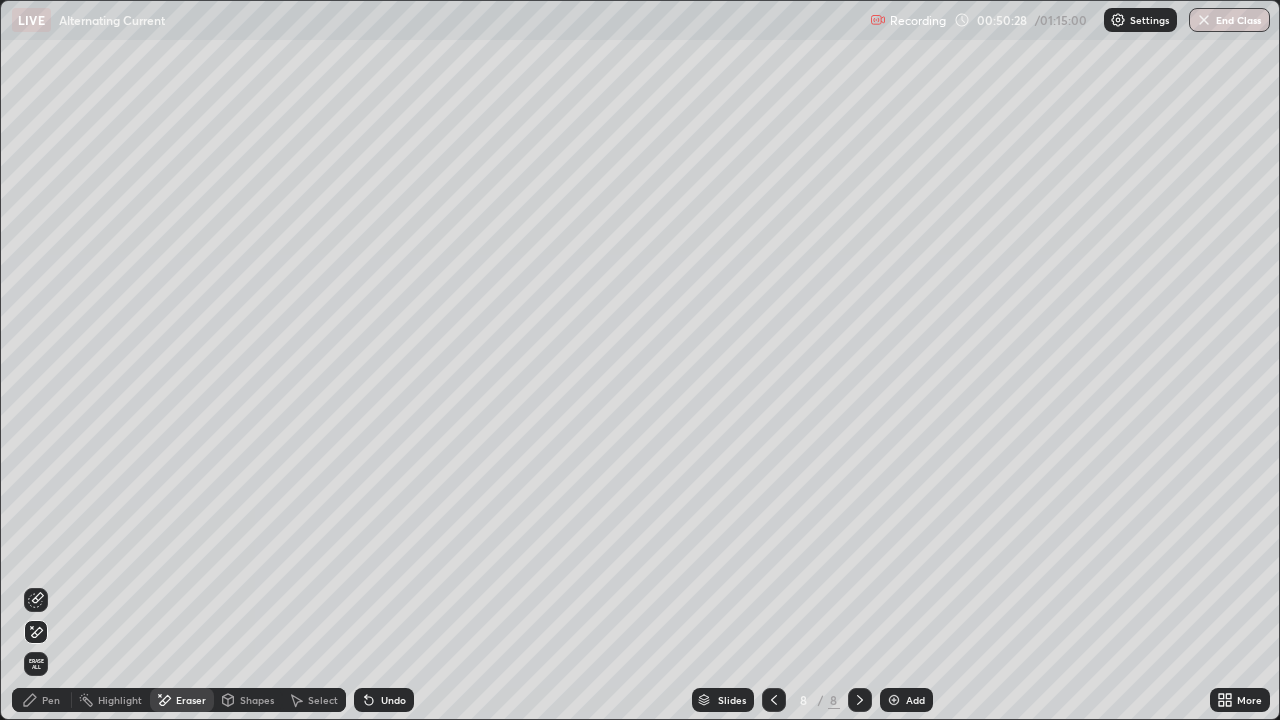 click on "Pen" at bounding box center [42, 700] 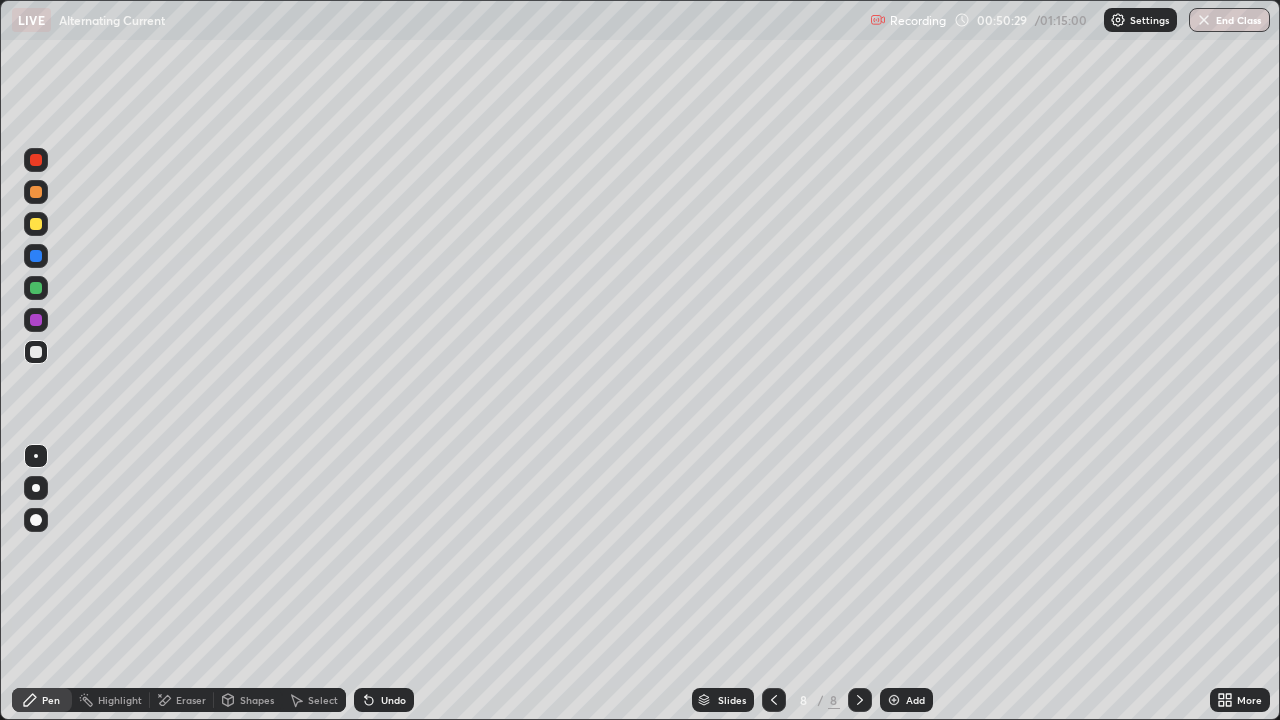 click at bounding box center (36, 288) 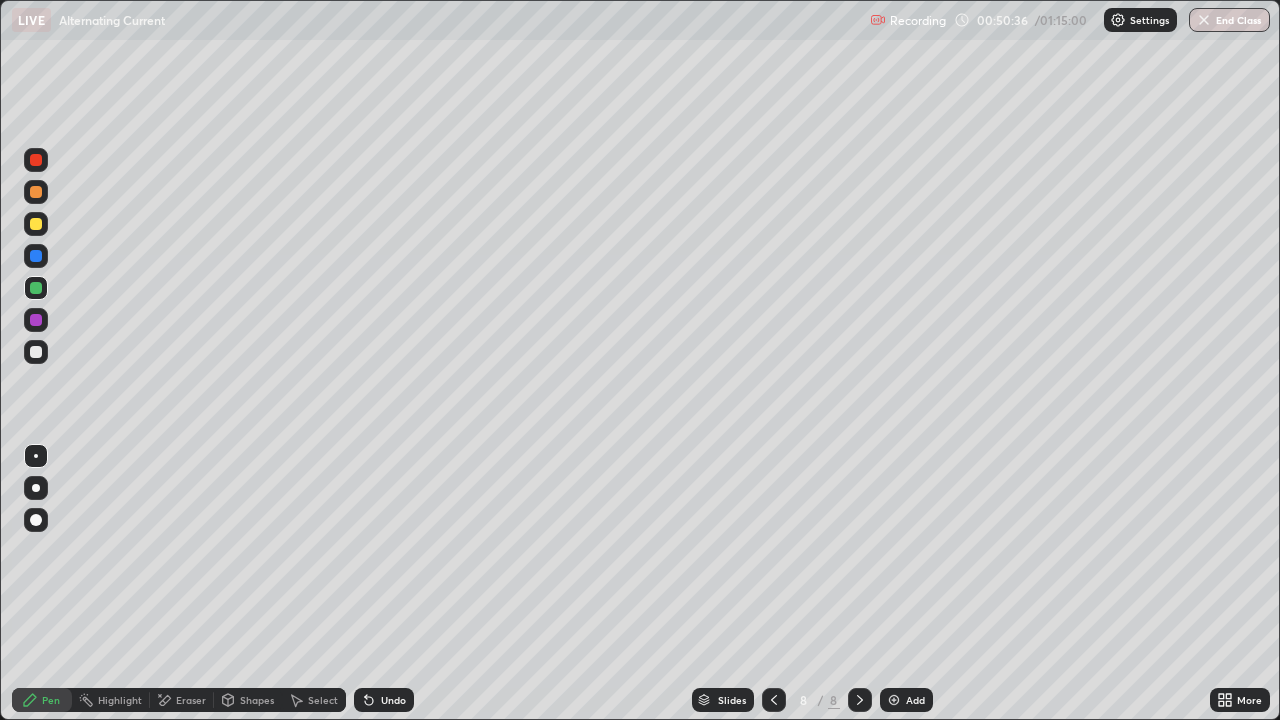 click at bounding box center [36, 224] 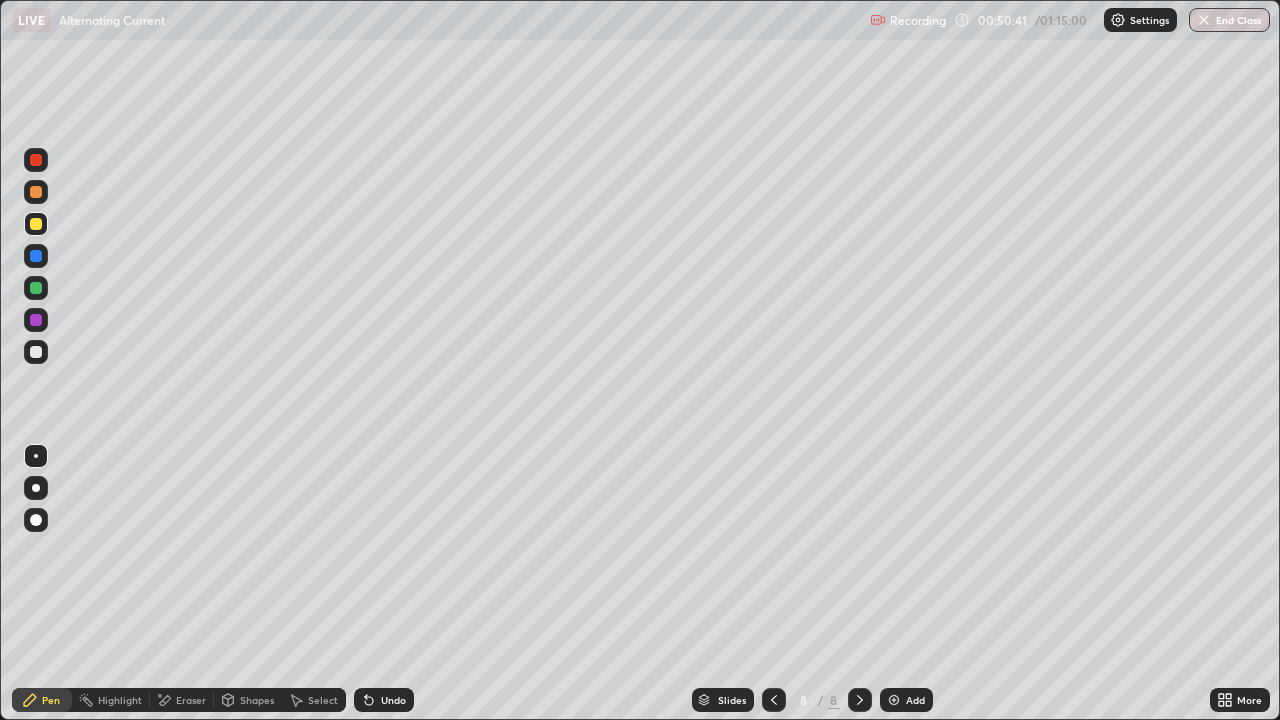 click at bounding box center (36, 192) 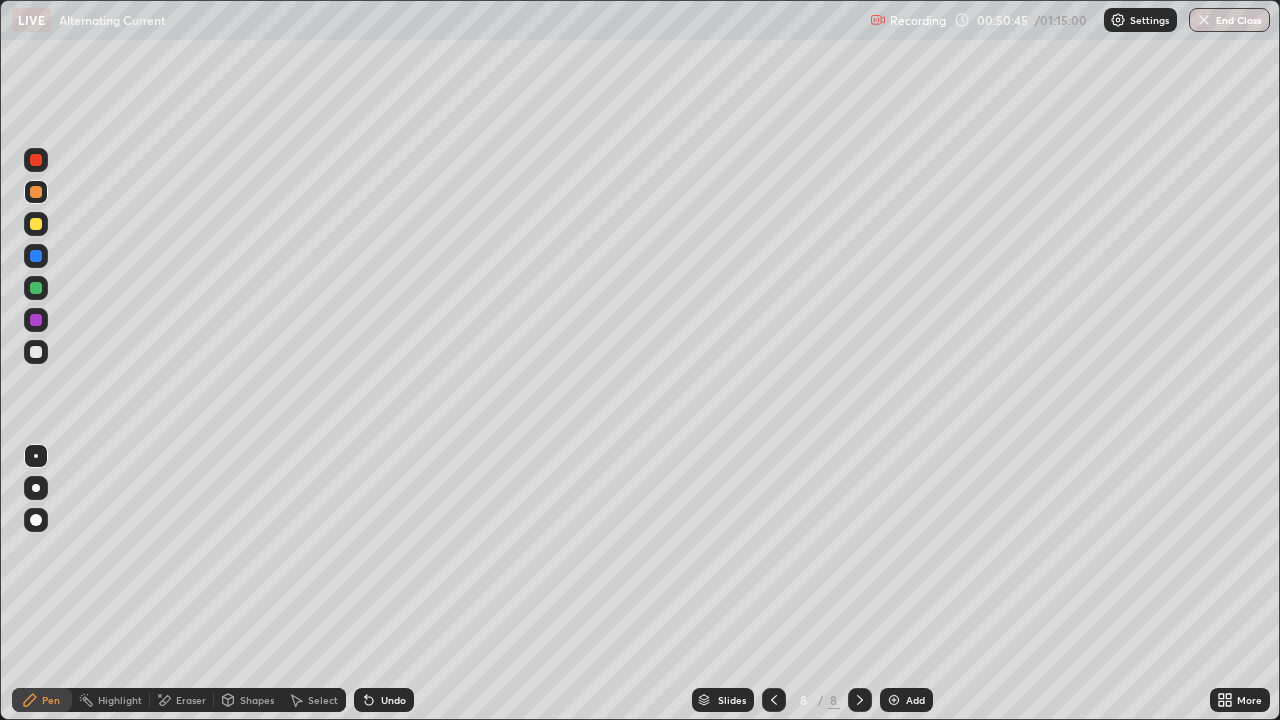 click on "Undo" at bounding box center [393, 700] 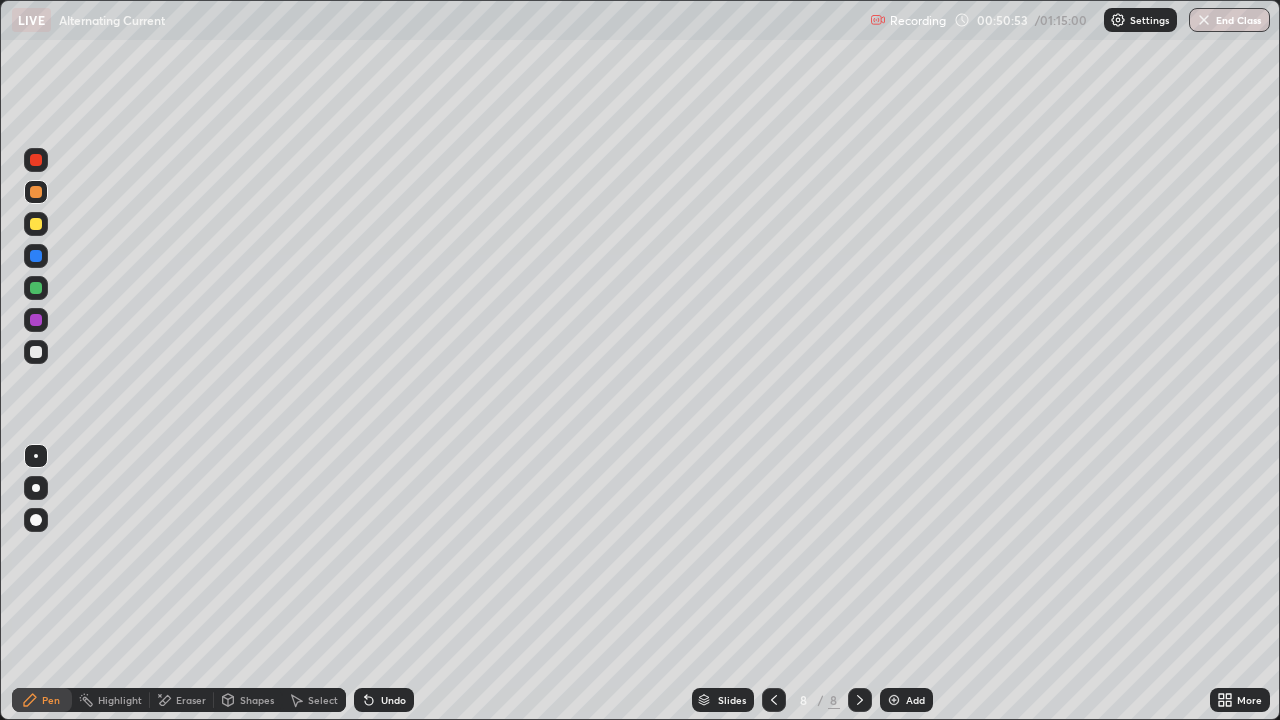 click on "Eraser" at bounding box center [182, 700] 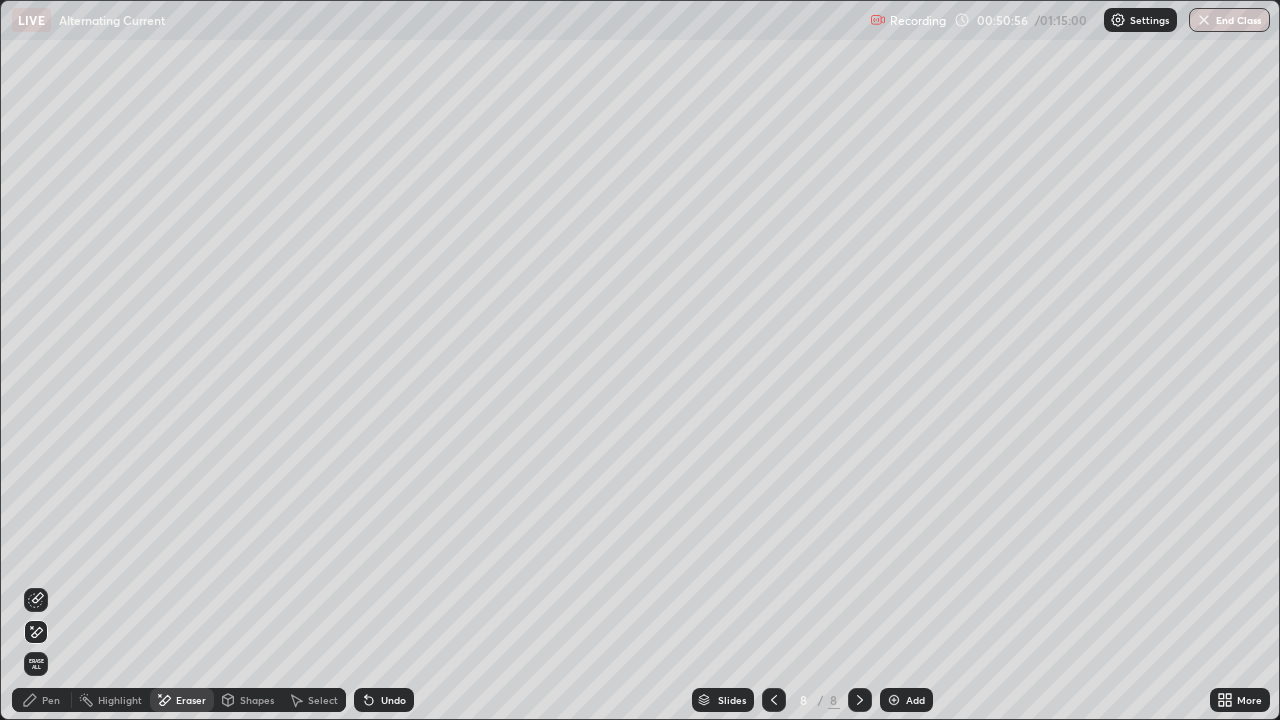 click on "Undo" at bounding box center [393, 700] 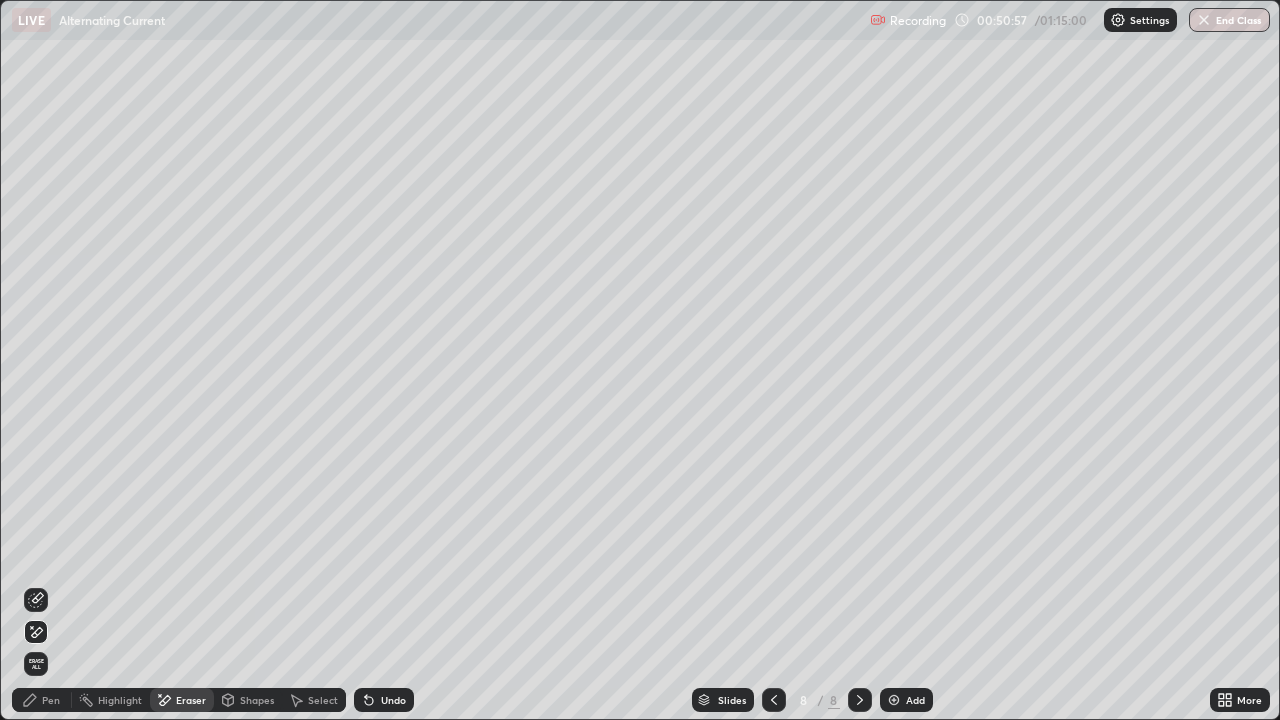 click on "Undo" at bounding box center [393, 700] 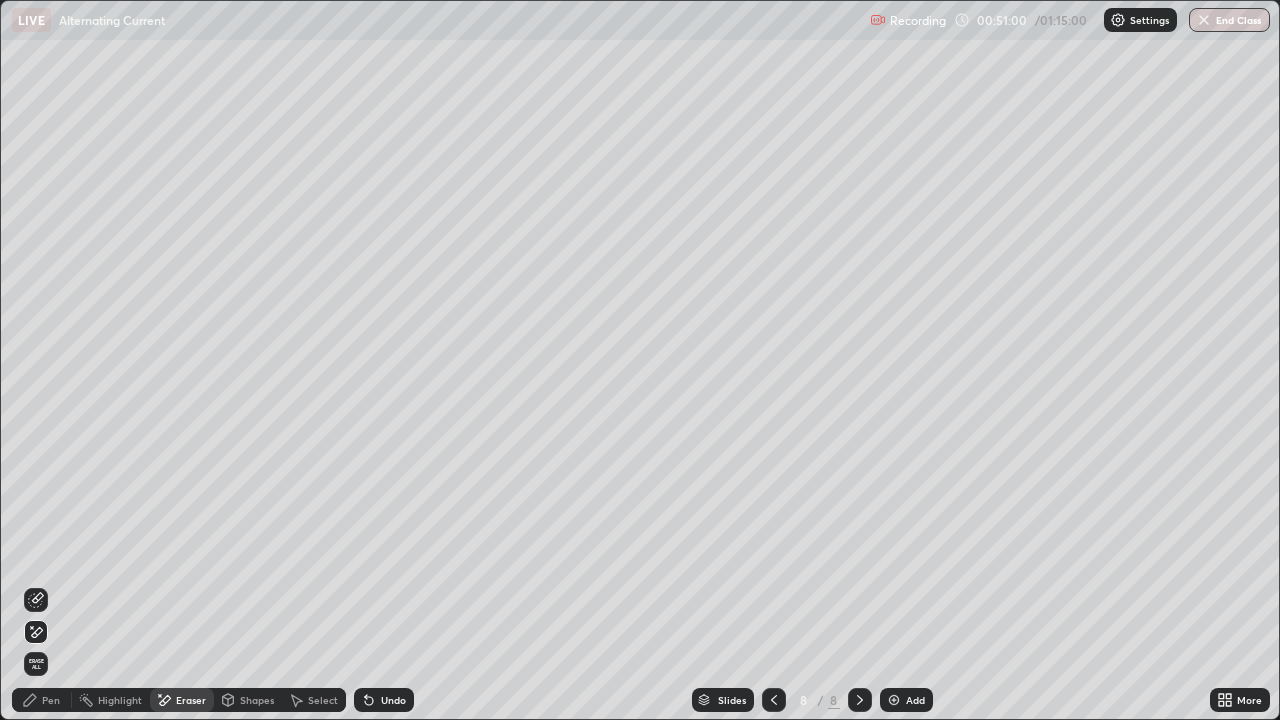 click on "Pen" at bounding box center [51, 700] 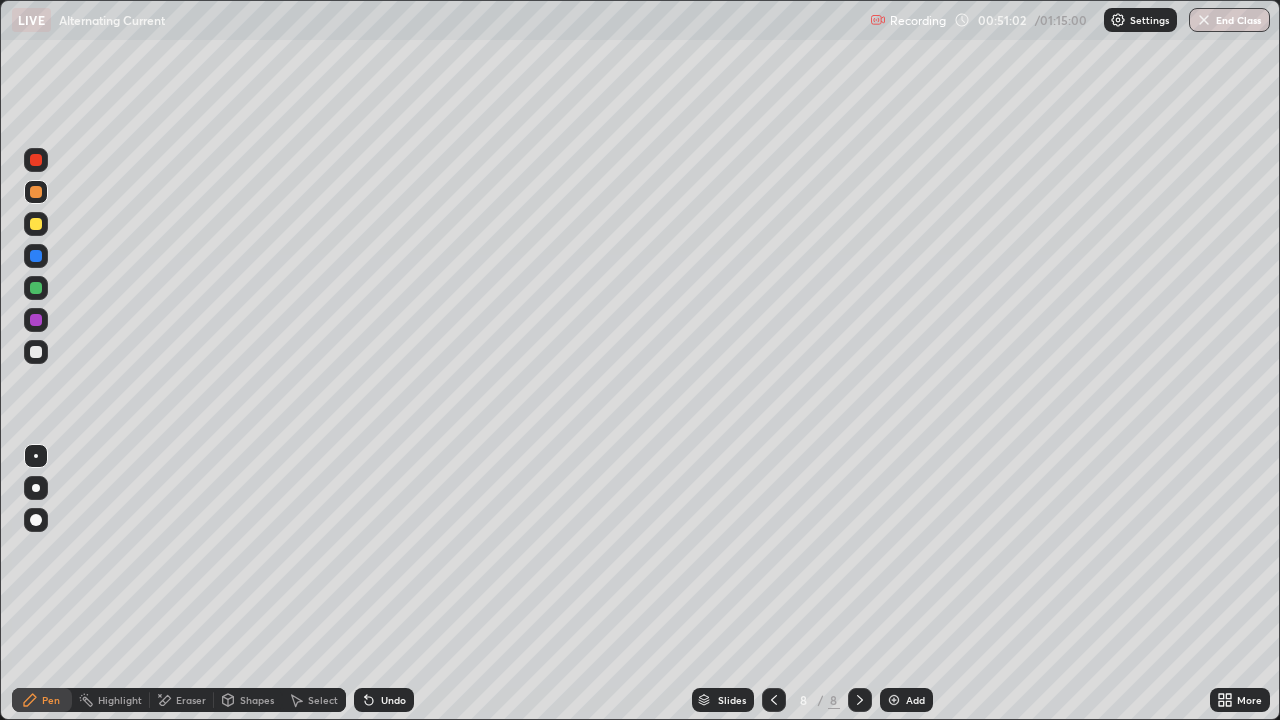 click at bounding box center [36, 224] 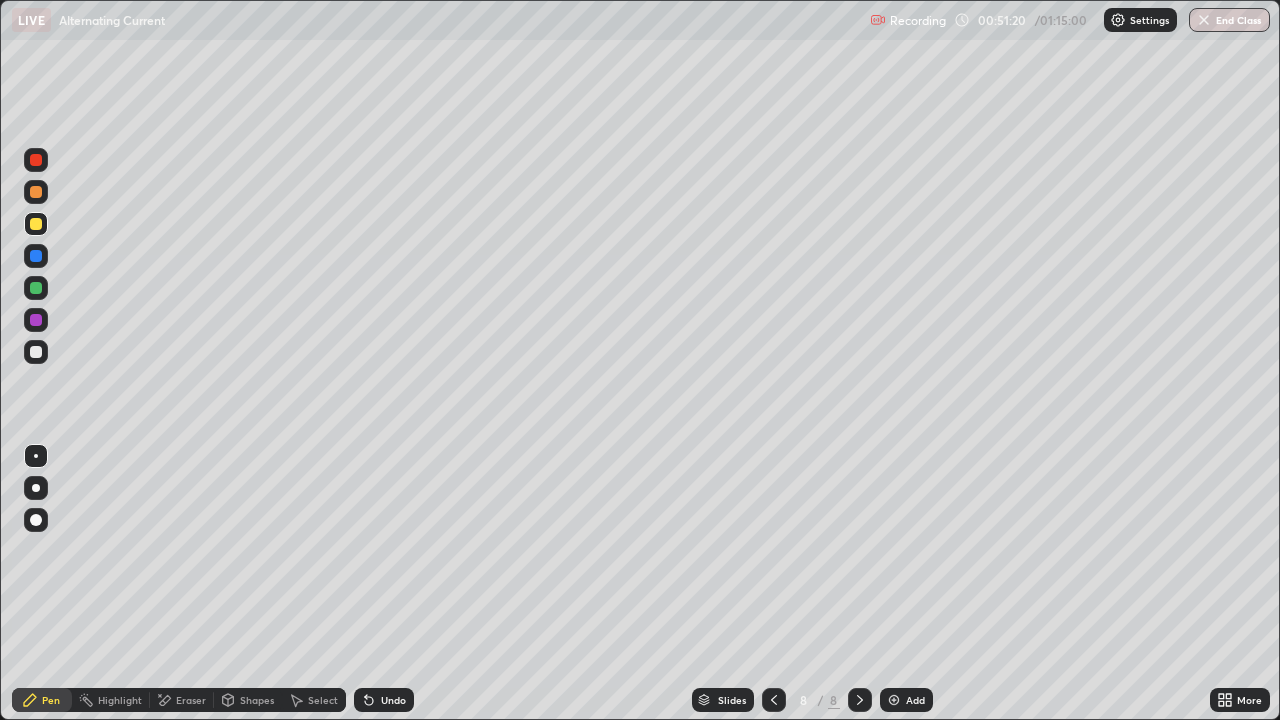 click at bounding box center [36, 352] 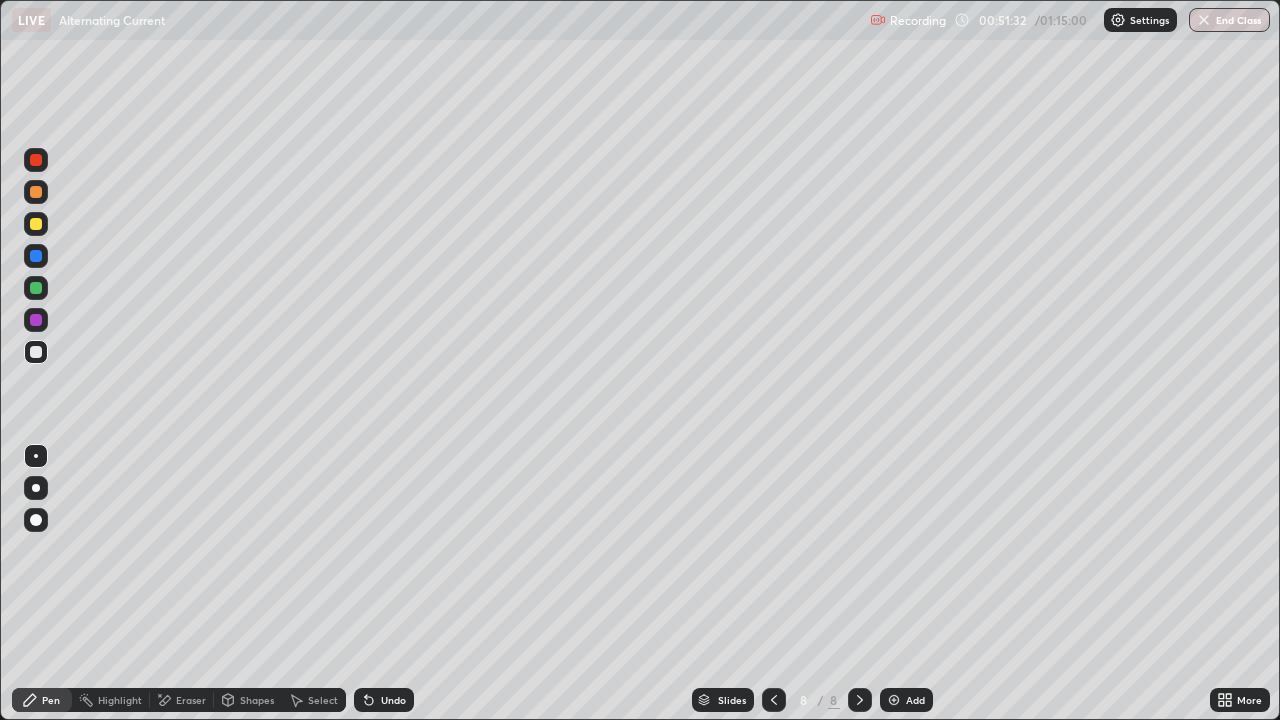 click at bounding box center [36, 224] 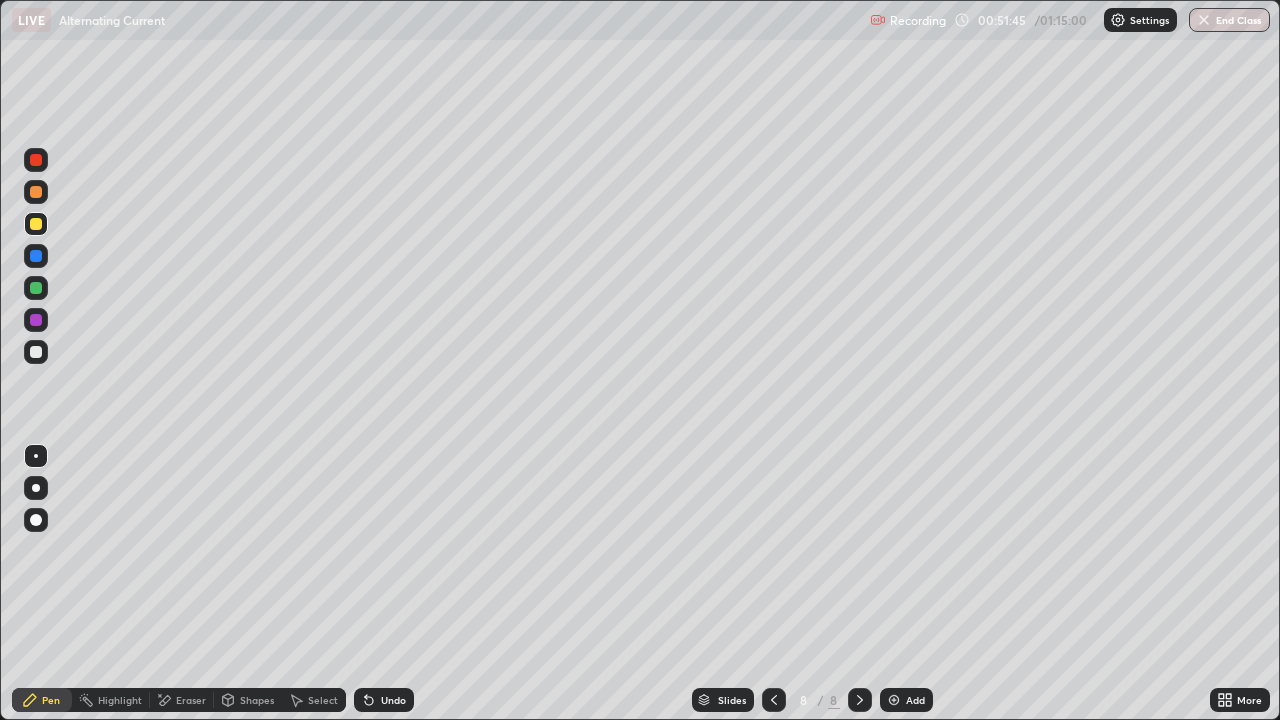 click at bounding box center [36, 320] 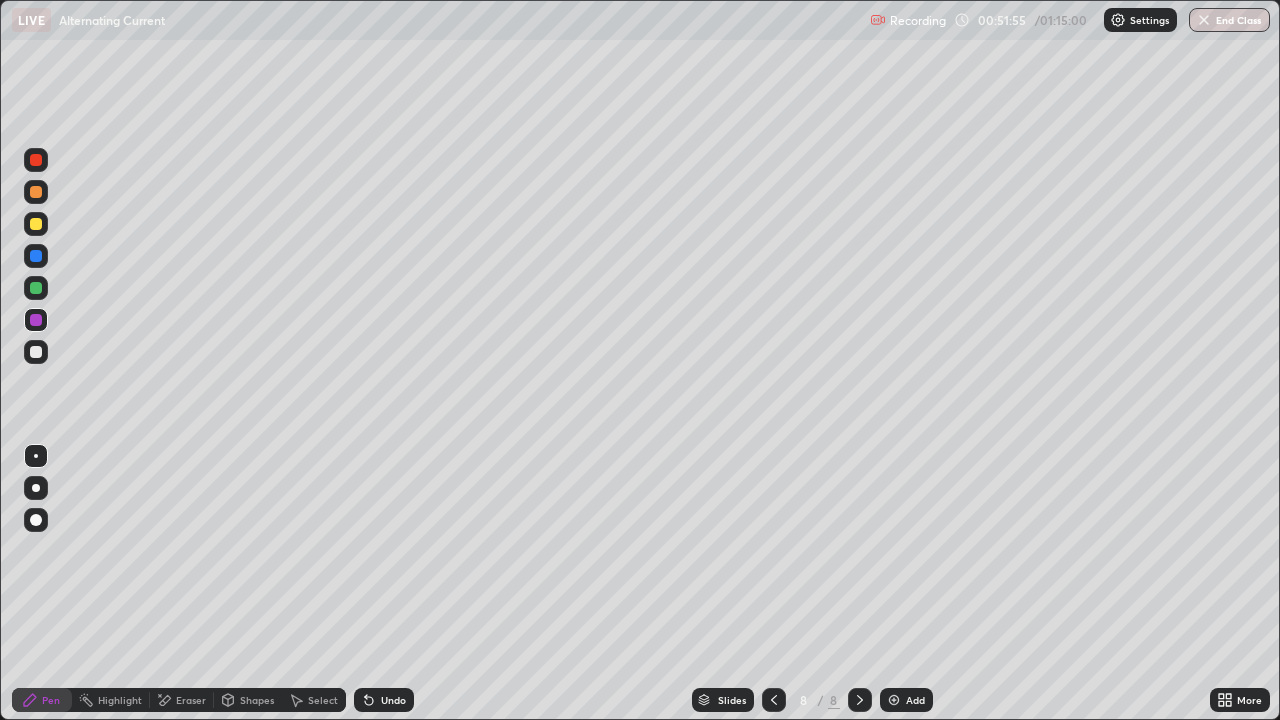 click on "Undo" at bounding box center [384, 700] 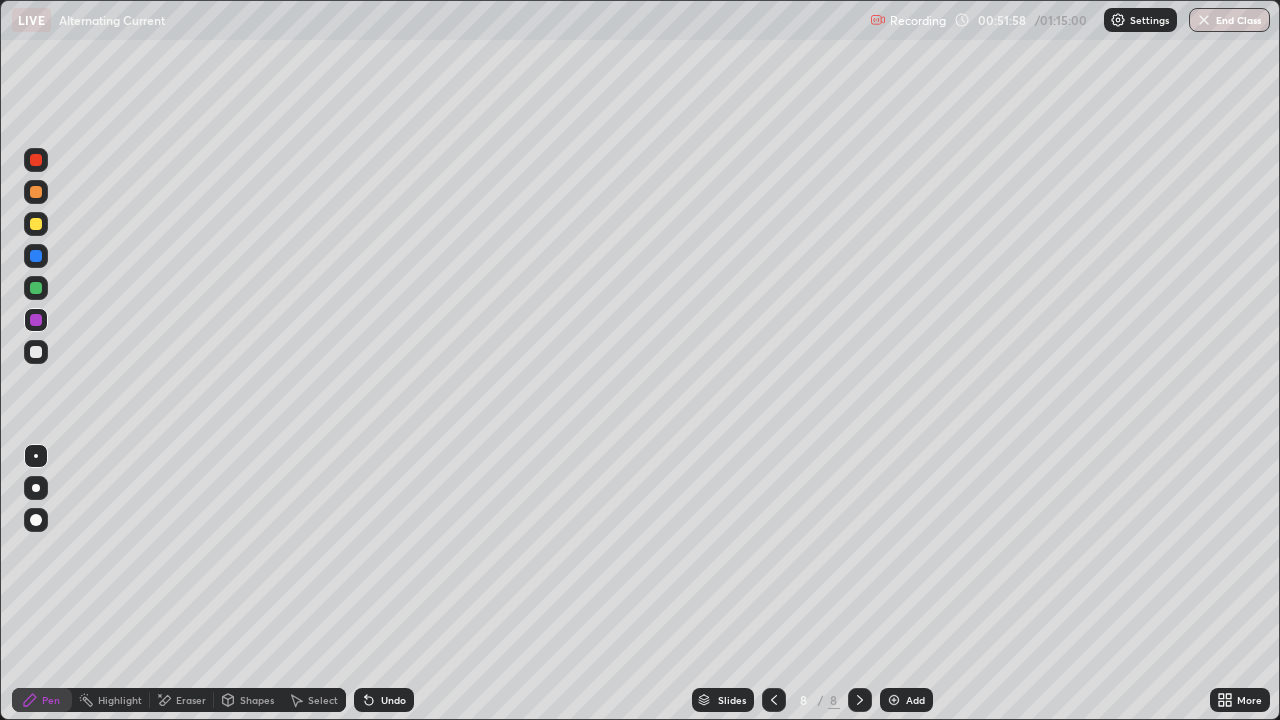 click on "Undo" at bounding box center (384, 700) 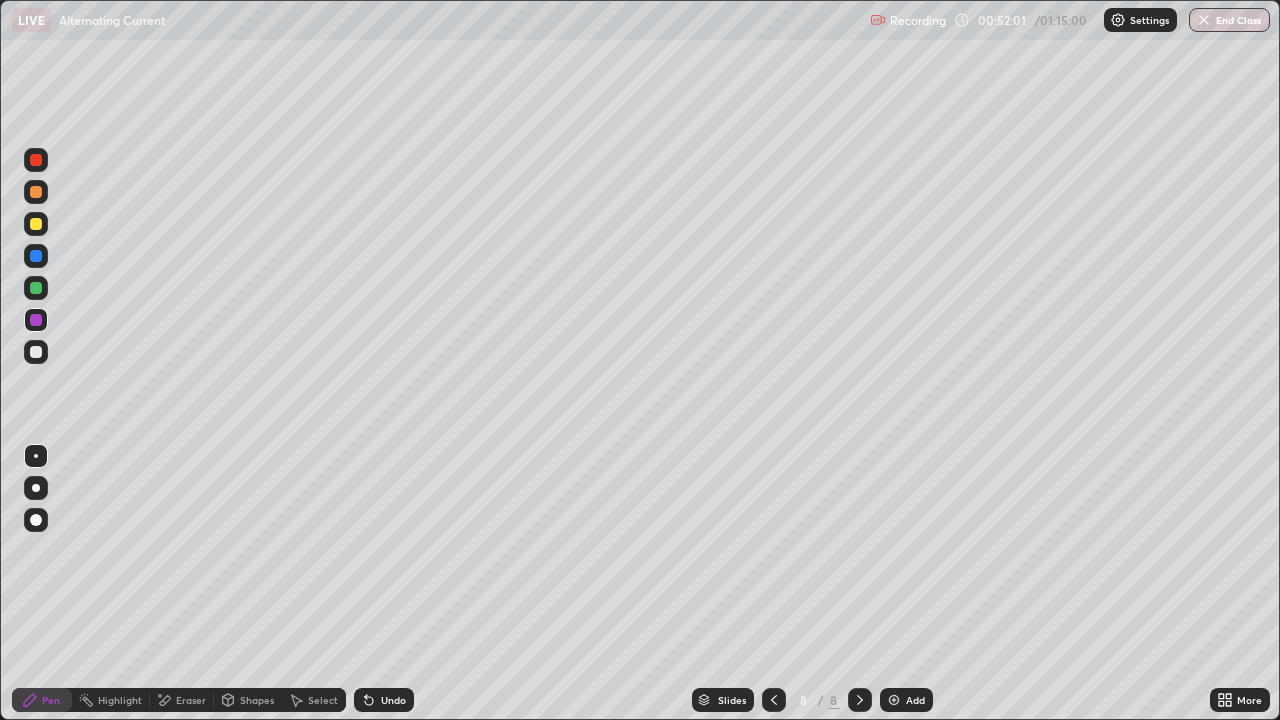 click at bounding box center [860, 700] 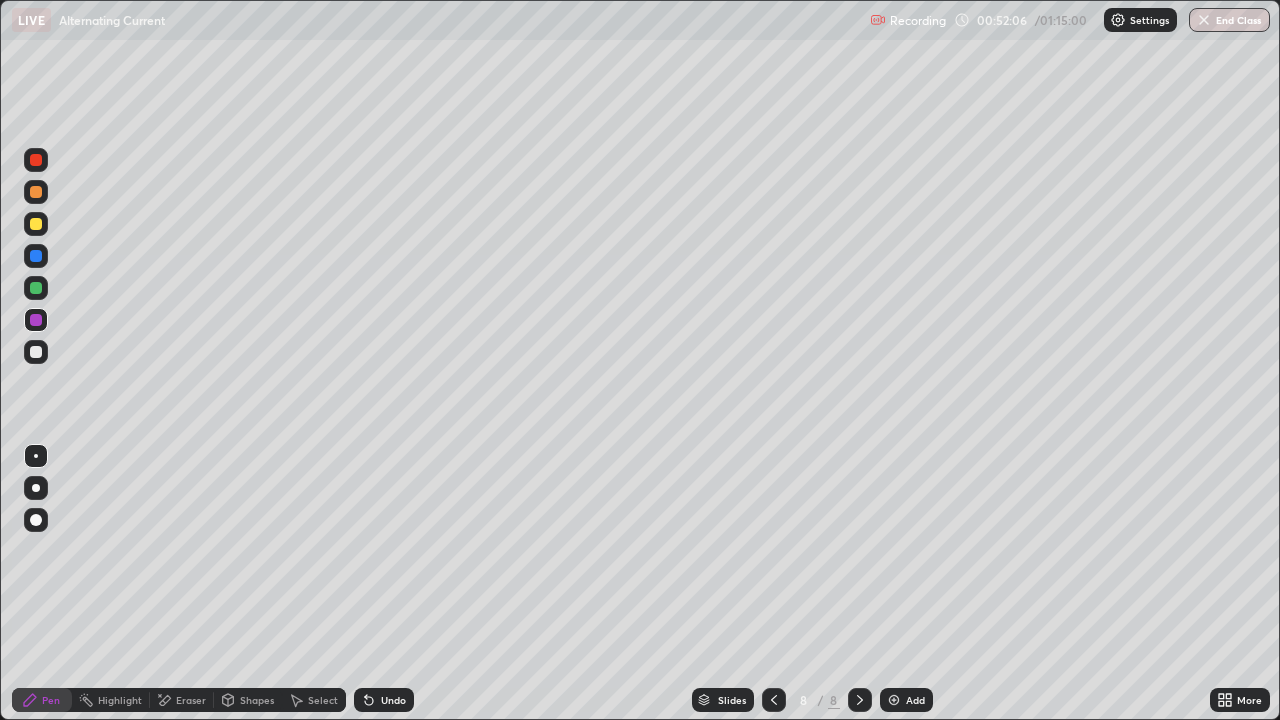 click on "Undo" at bounding box center [384, 700] 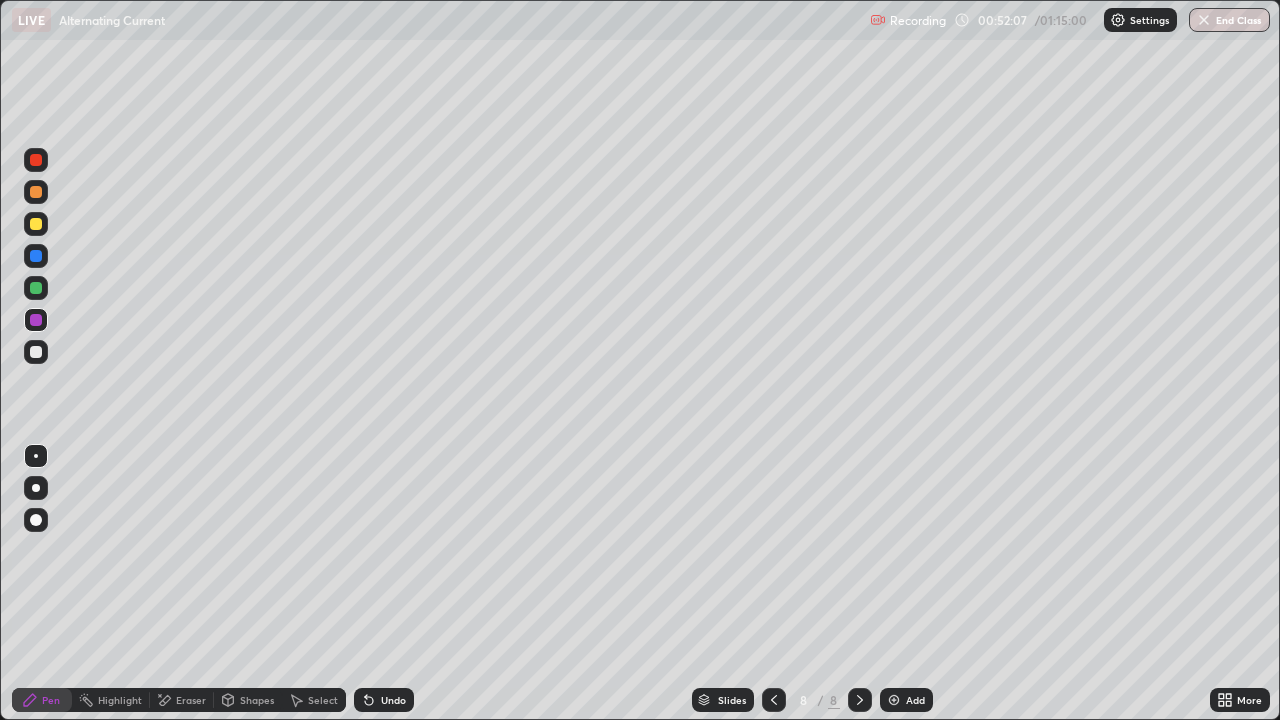click at bounding box center [774, 700] 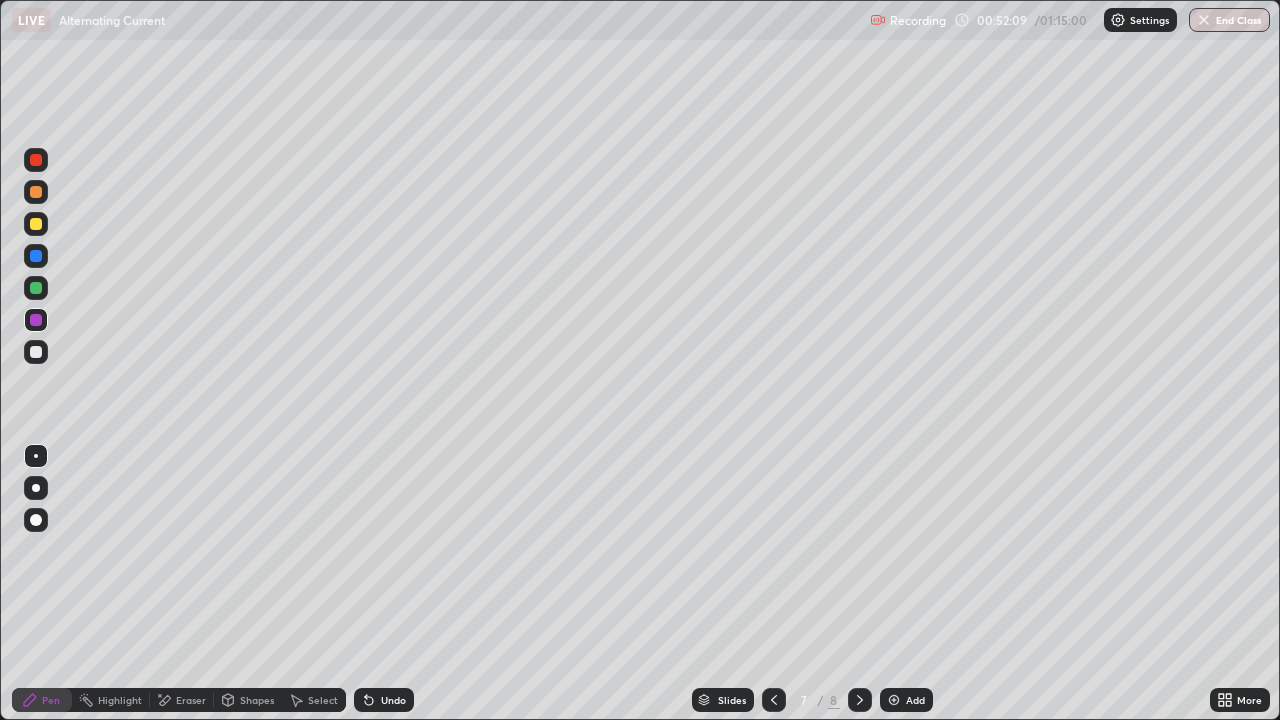 click 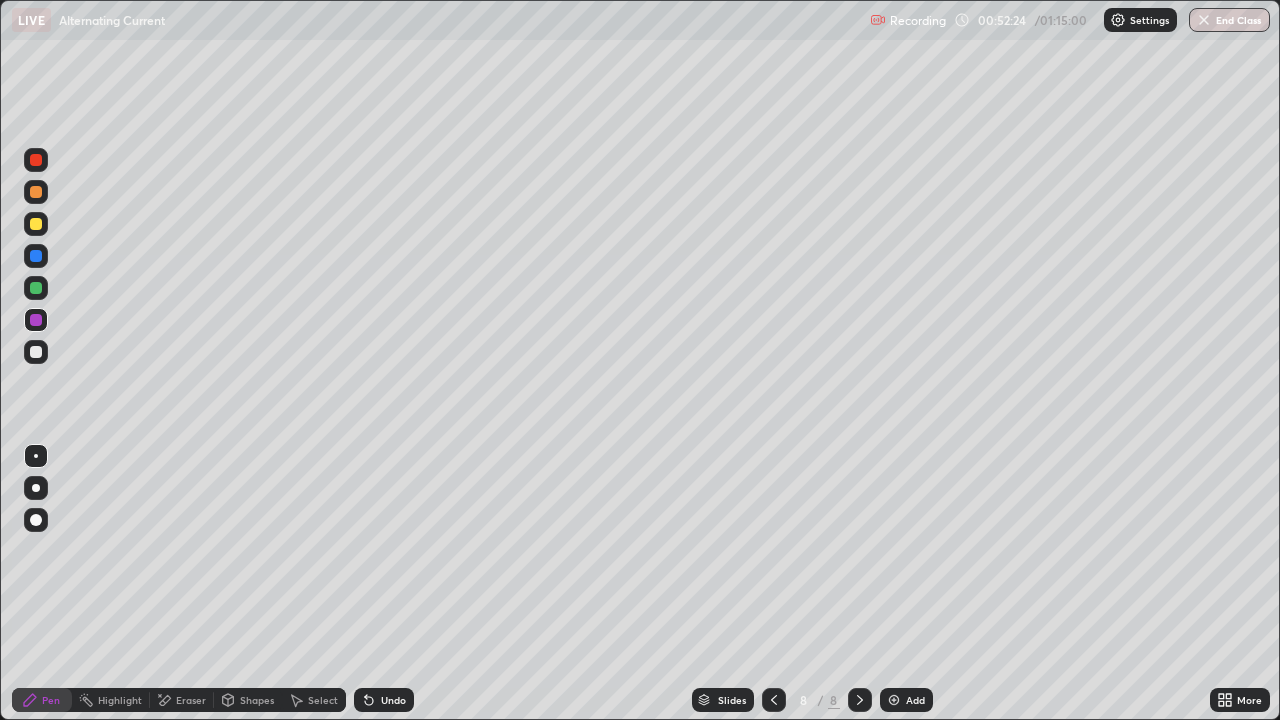 click at bounding box center (36, 256) 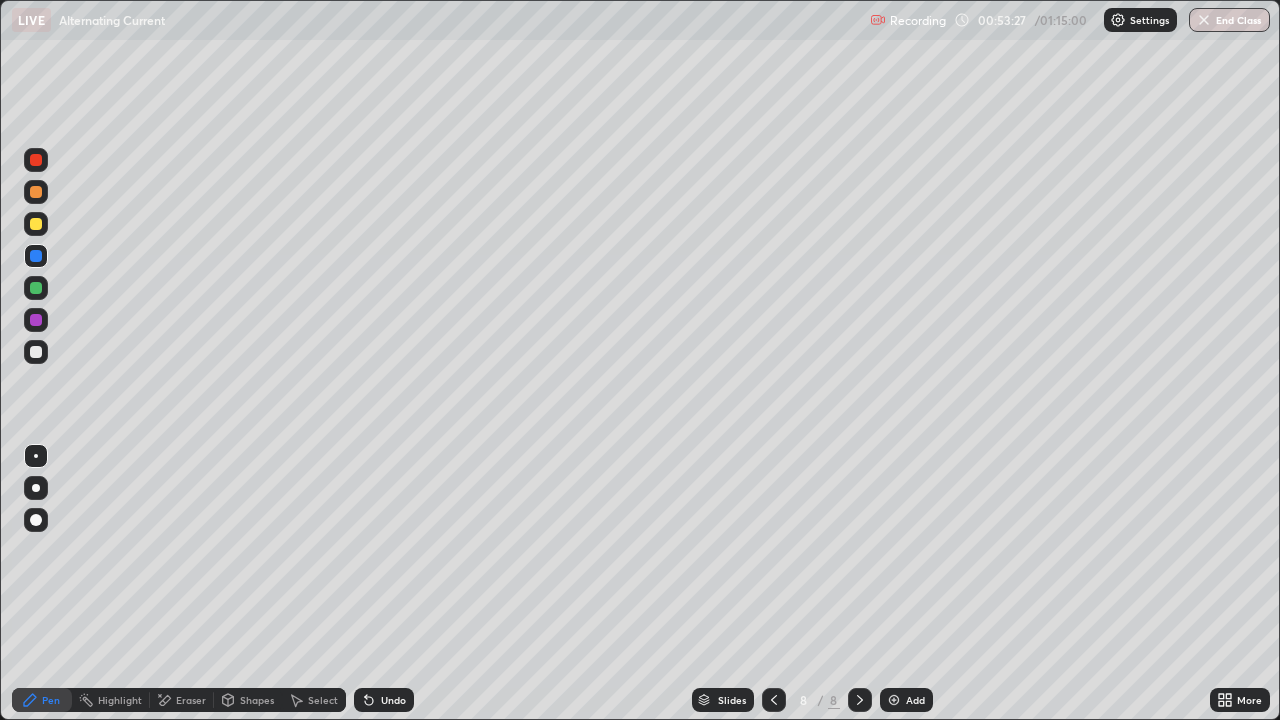 click on "Undo" at bounding box center [384, 700] 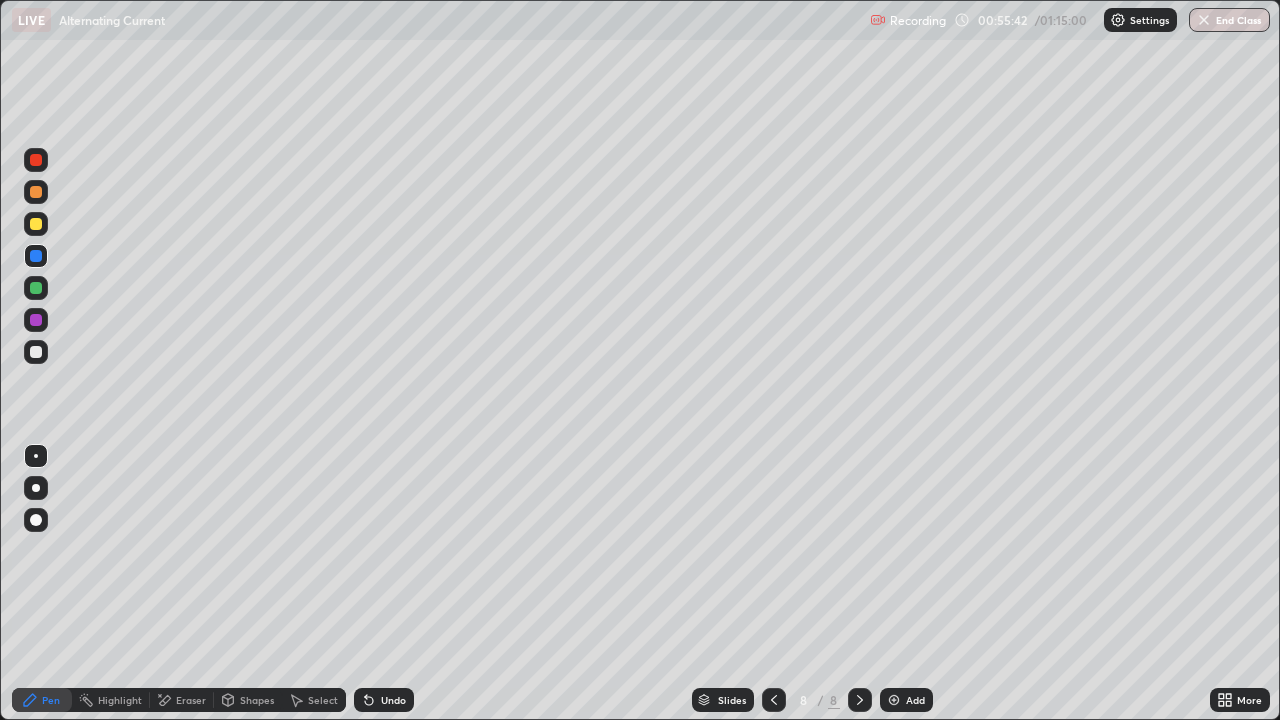 click on "Add" at bounding box center [915, 700] 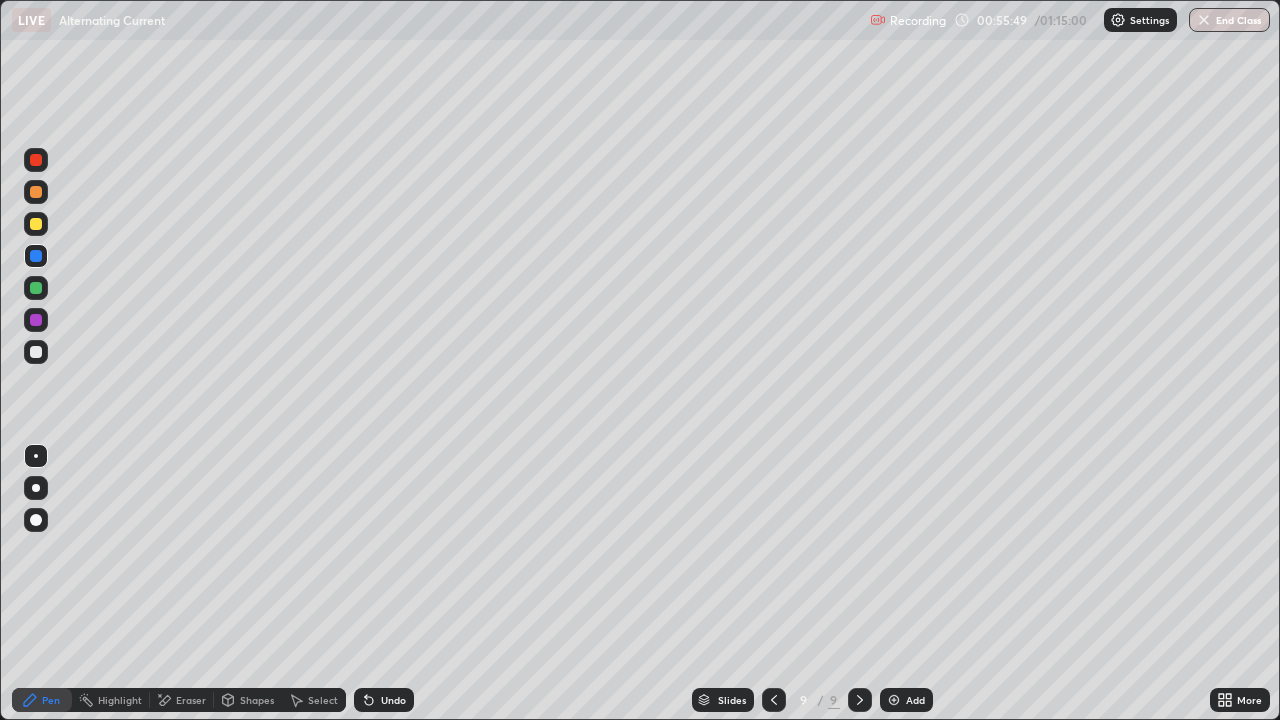 click at bounding box center (36, 352) 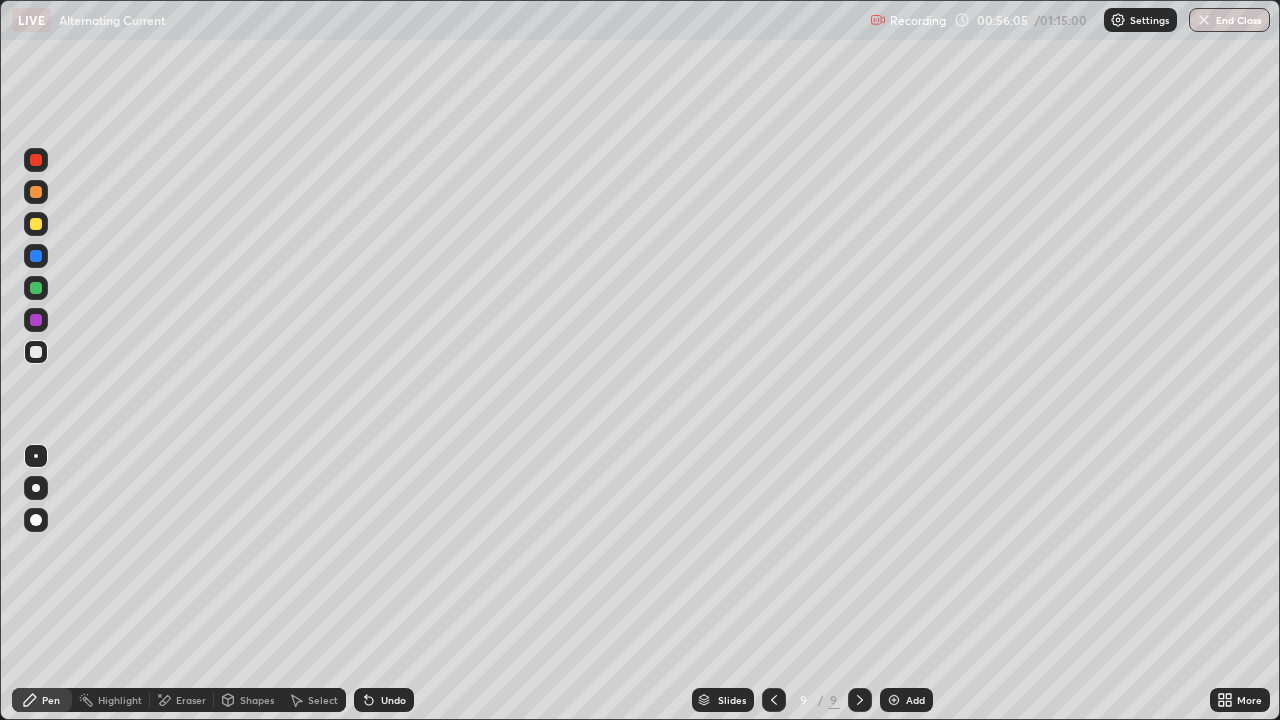 click on "Undo" at bounding box center [384, 700] 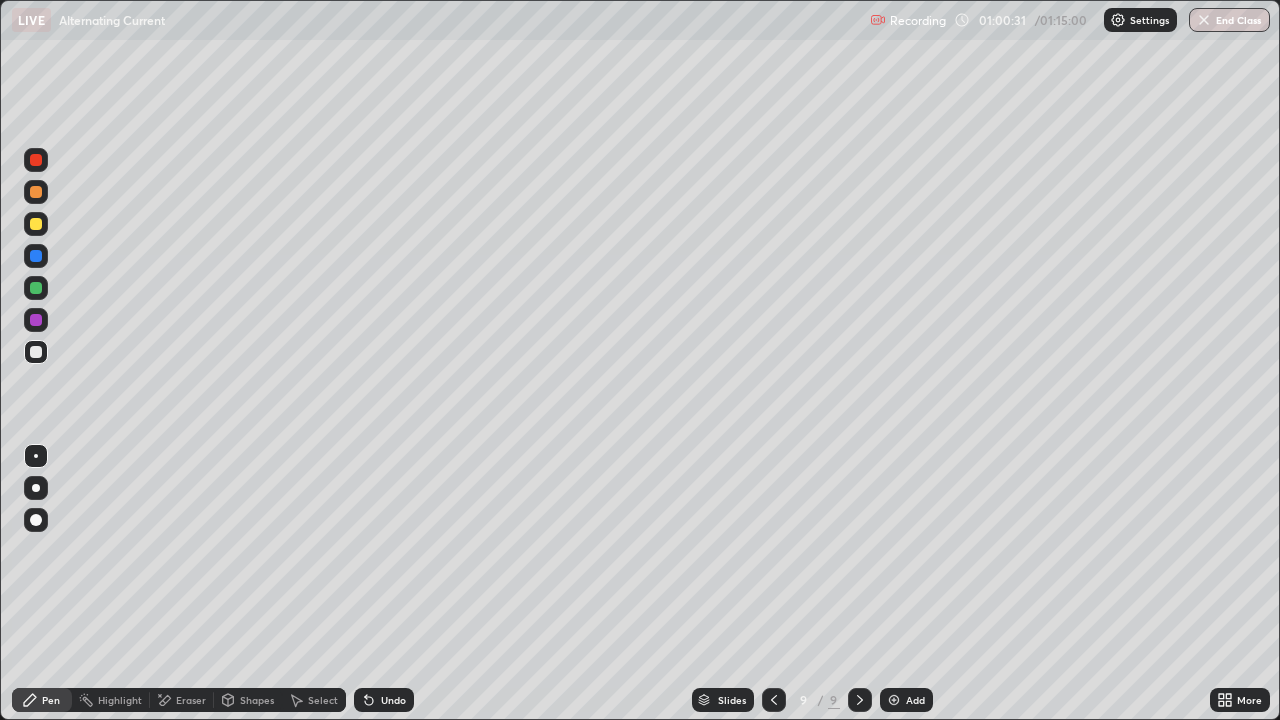 click on "Undo" at bounding box center [384, 700] 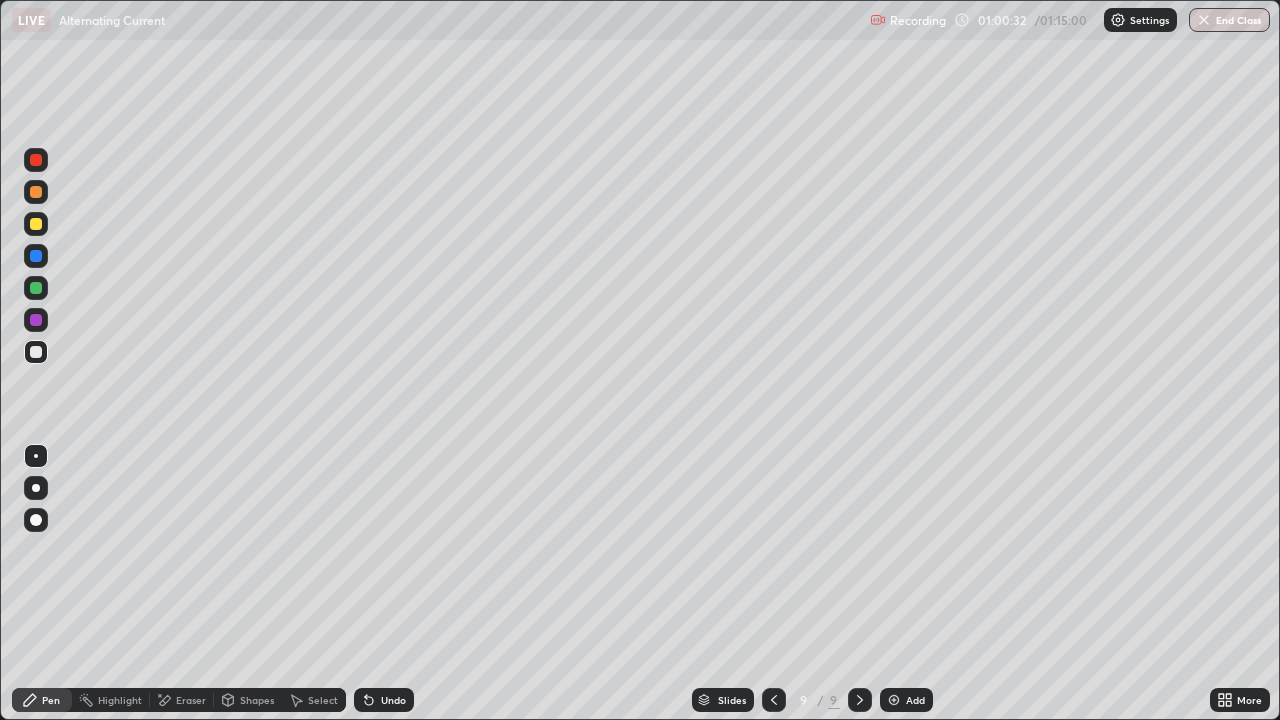 click on "Undo" at bounding box center (393, 700) 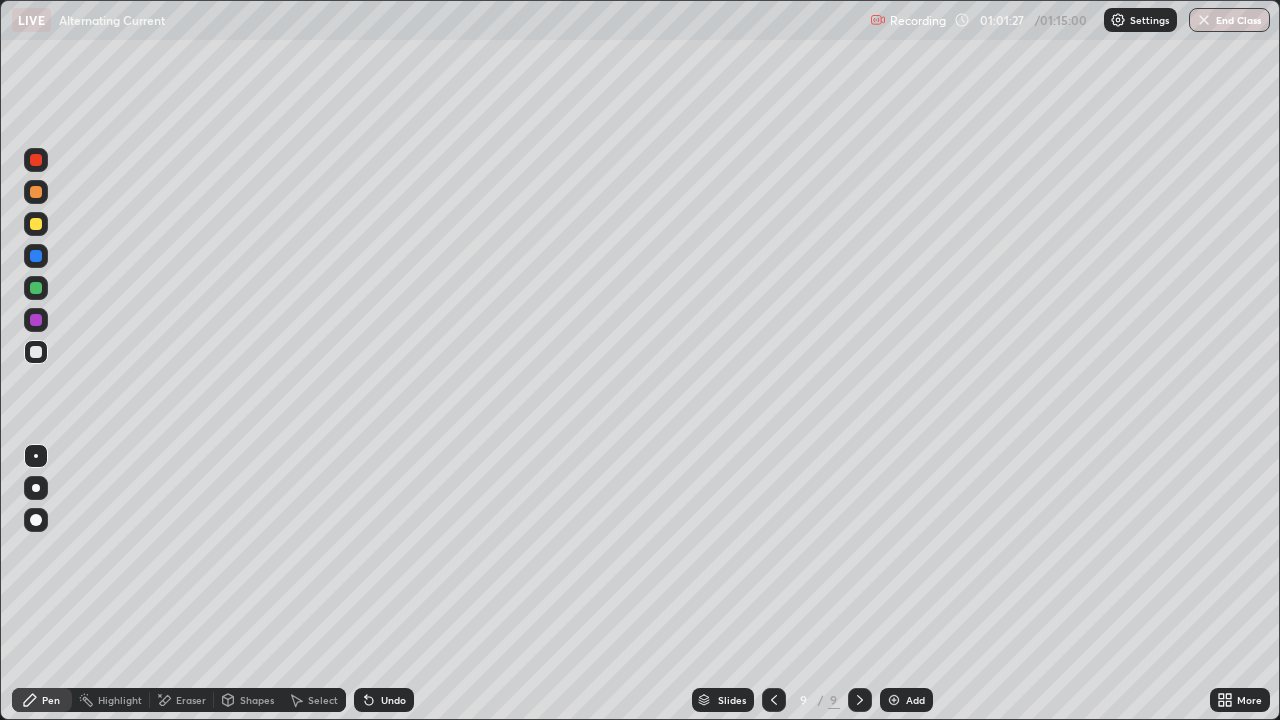 click at bounding box center (774, 700) 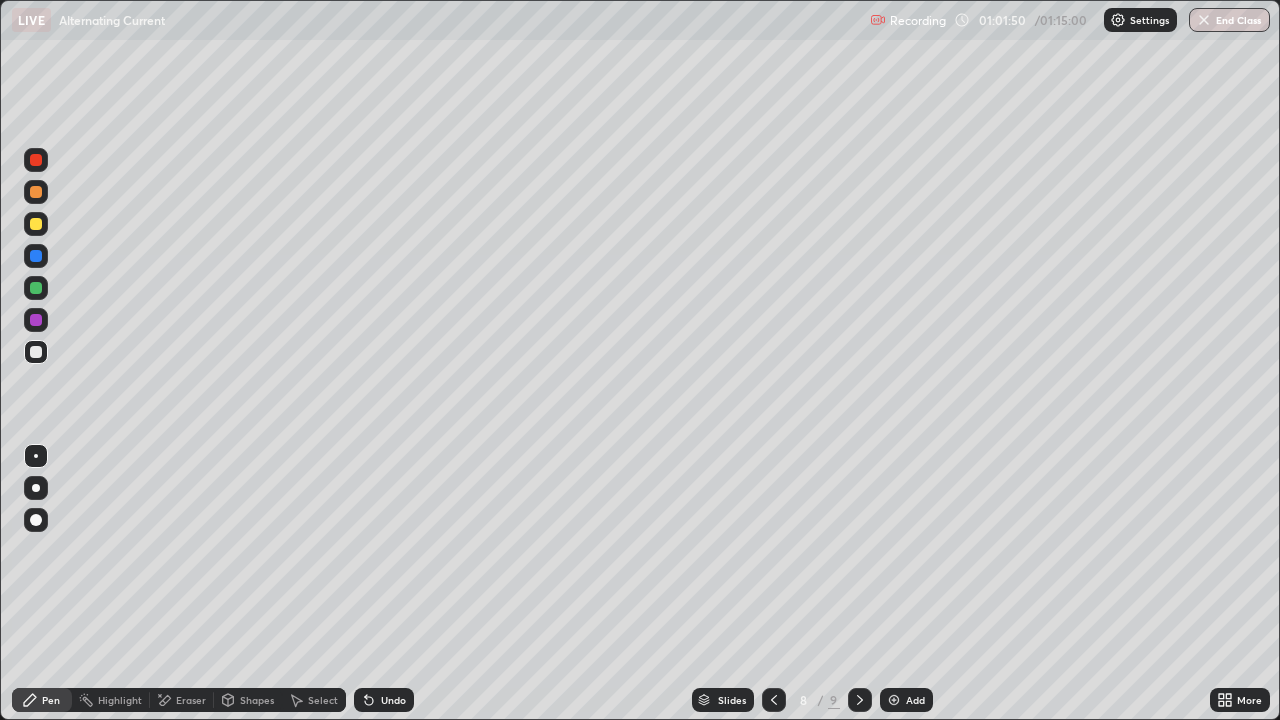 click at bounding box center [860, 700] 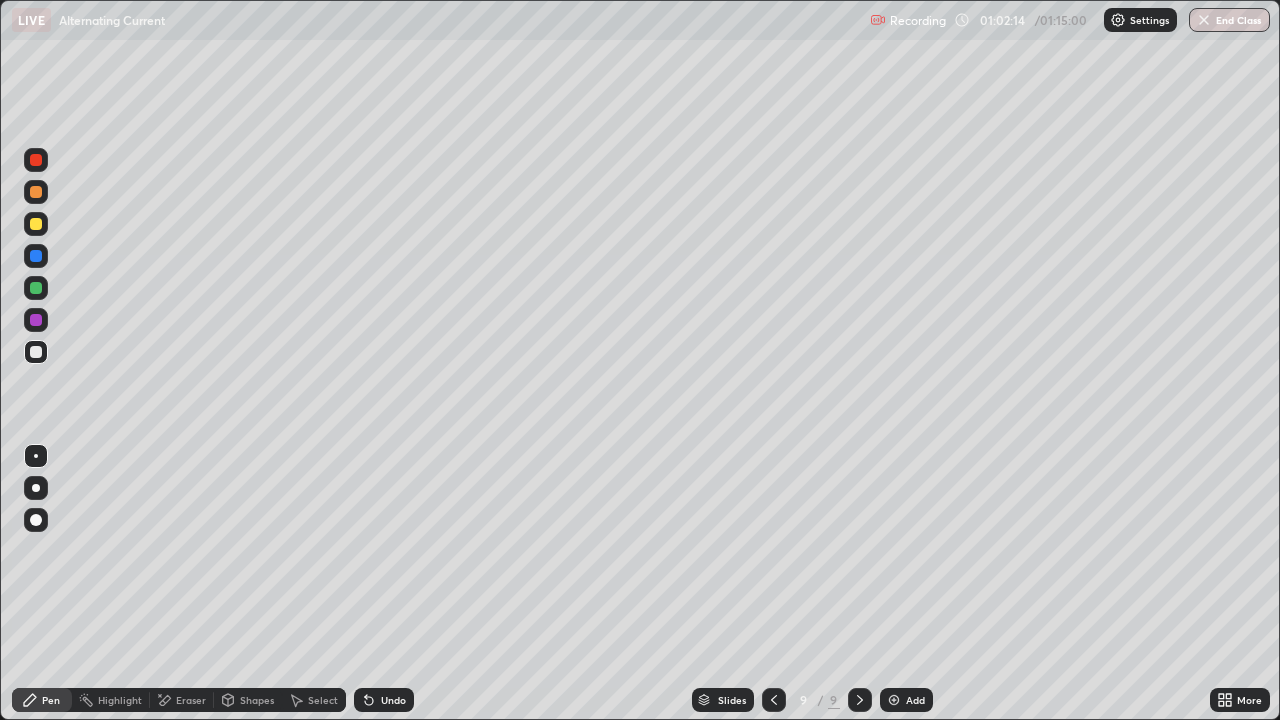 click on "Eraser" at bounding box center (182, 700) 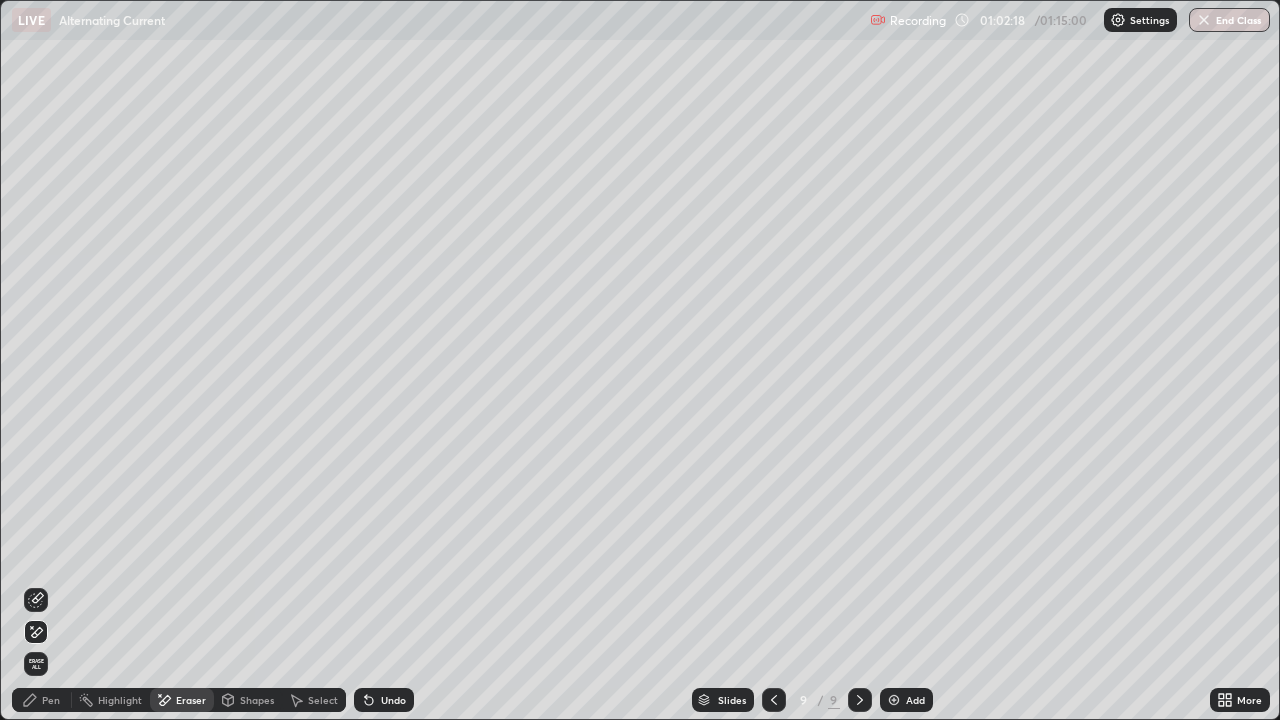 click on "Pen" at bounding box center (51, 700) 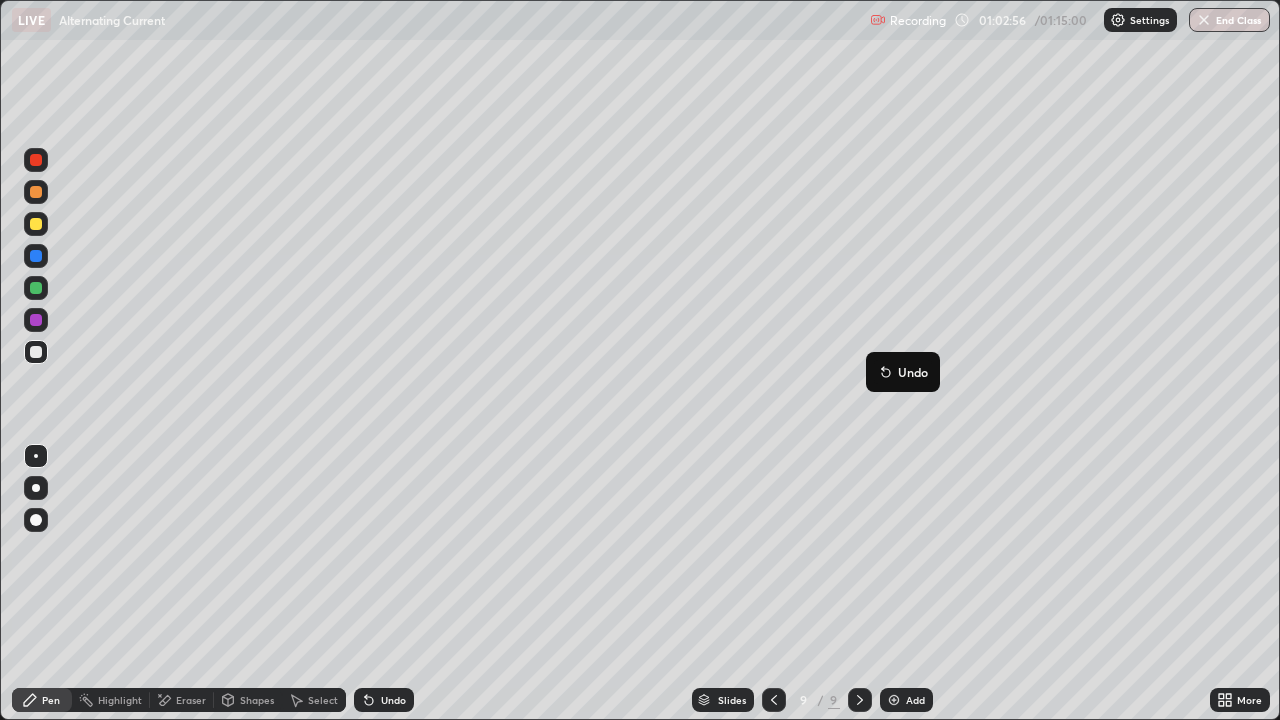 click 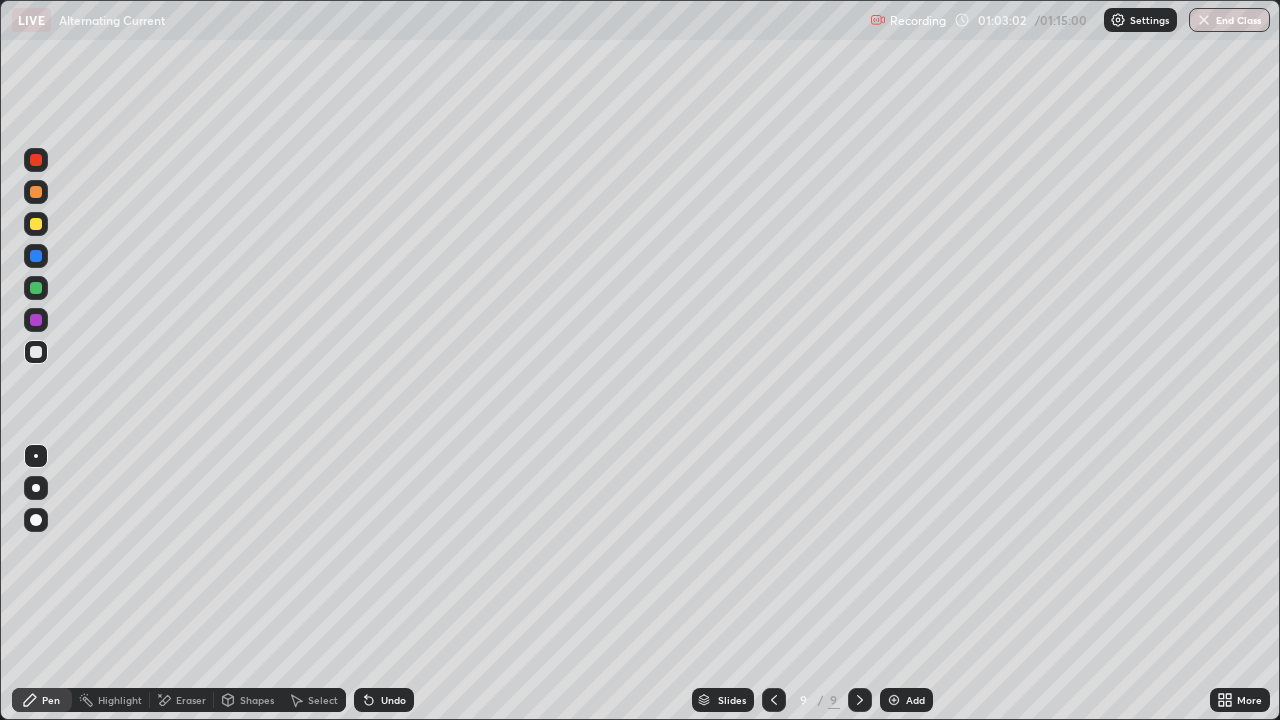 click at bounding box center [36, 288] 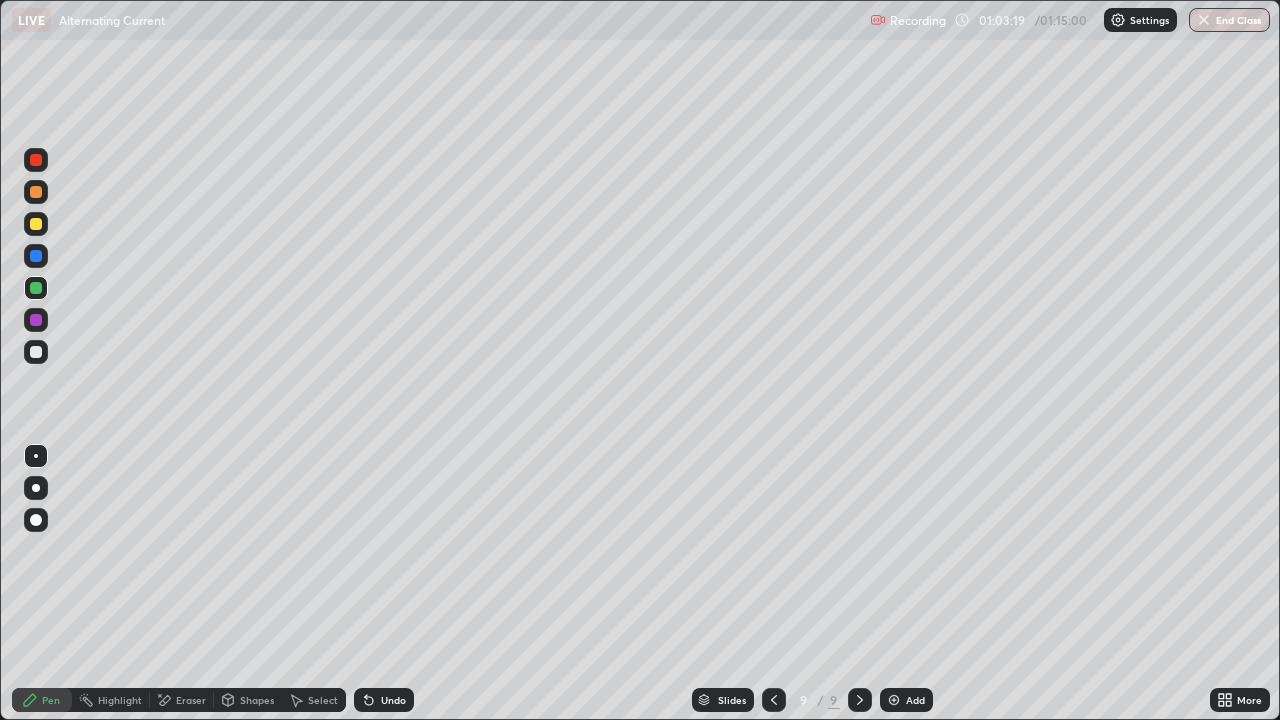 click at bounding box center (36, 352) 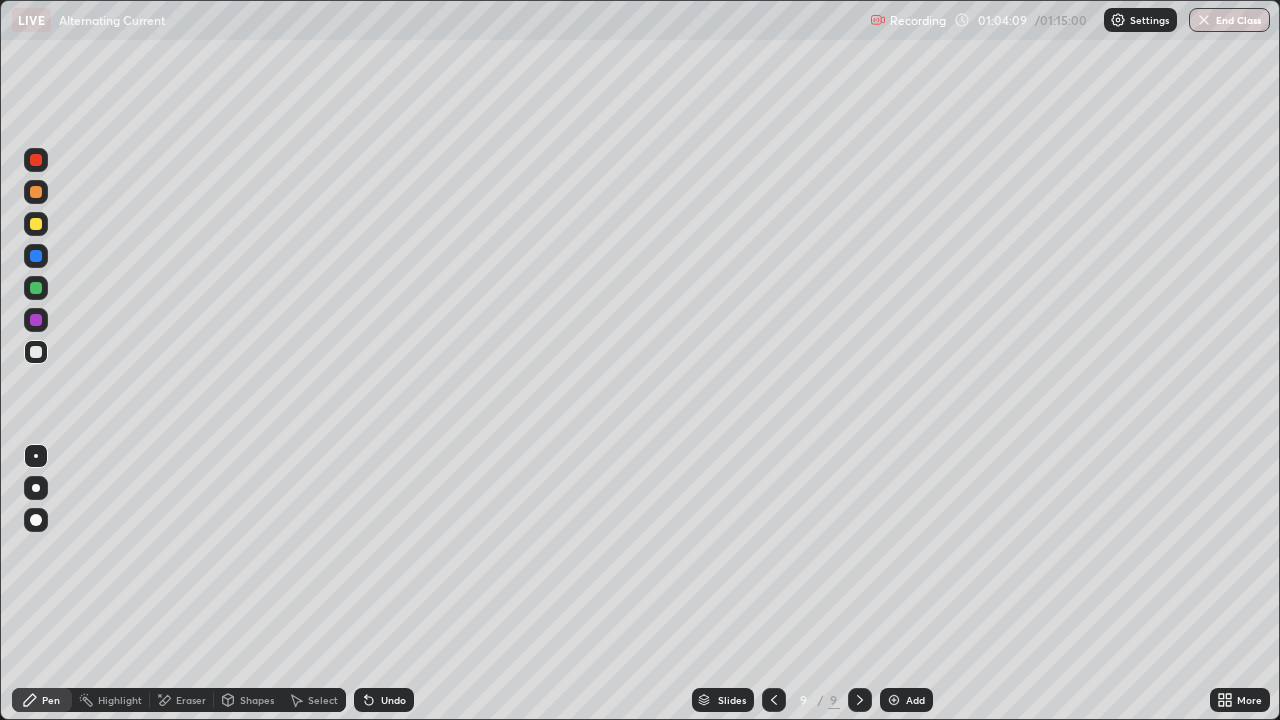 click at bounding box center (36, 288) 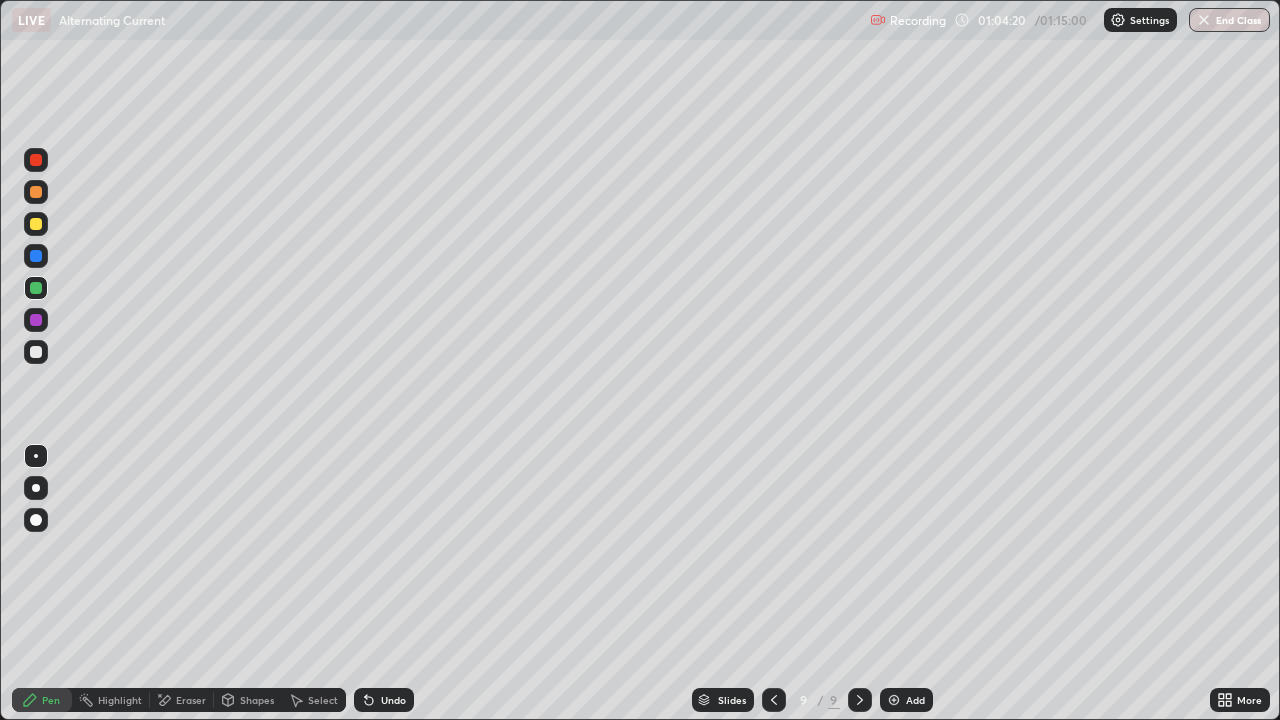 click at bounding box center (36, 352) 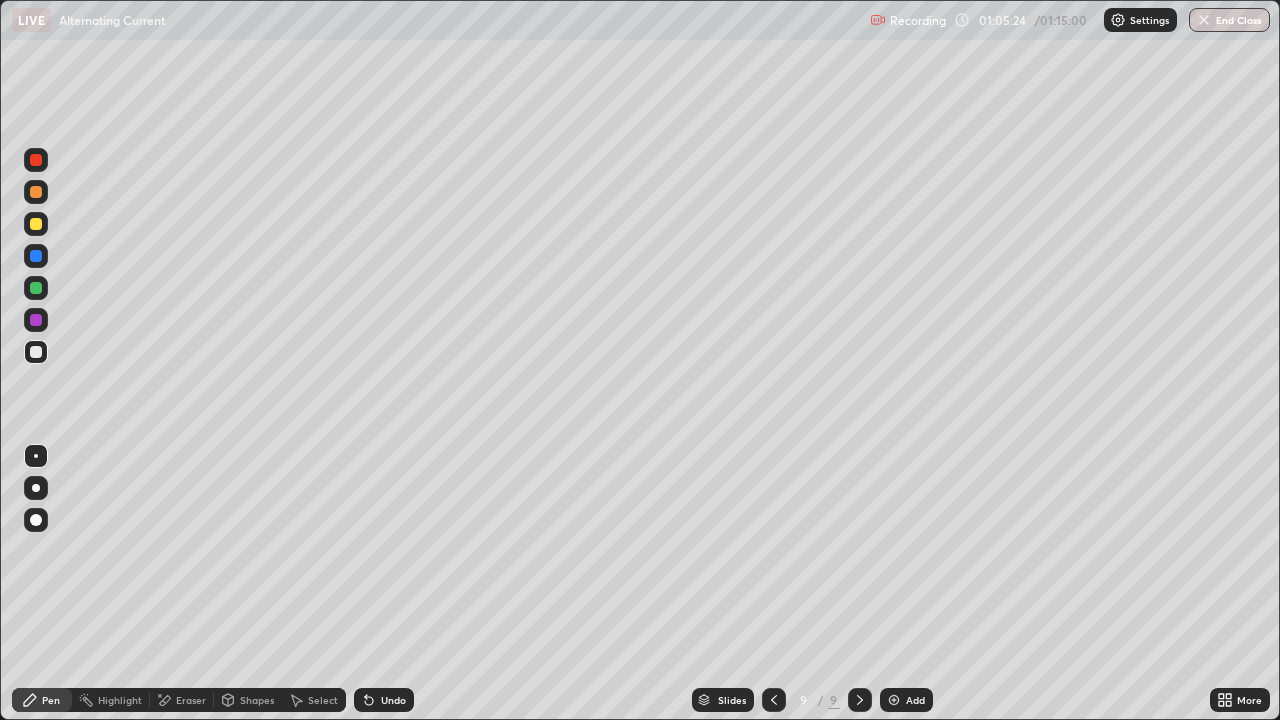 click at bounding box center (894, 700) 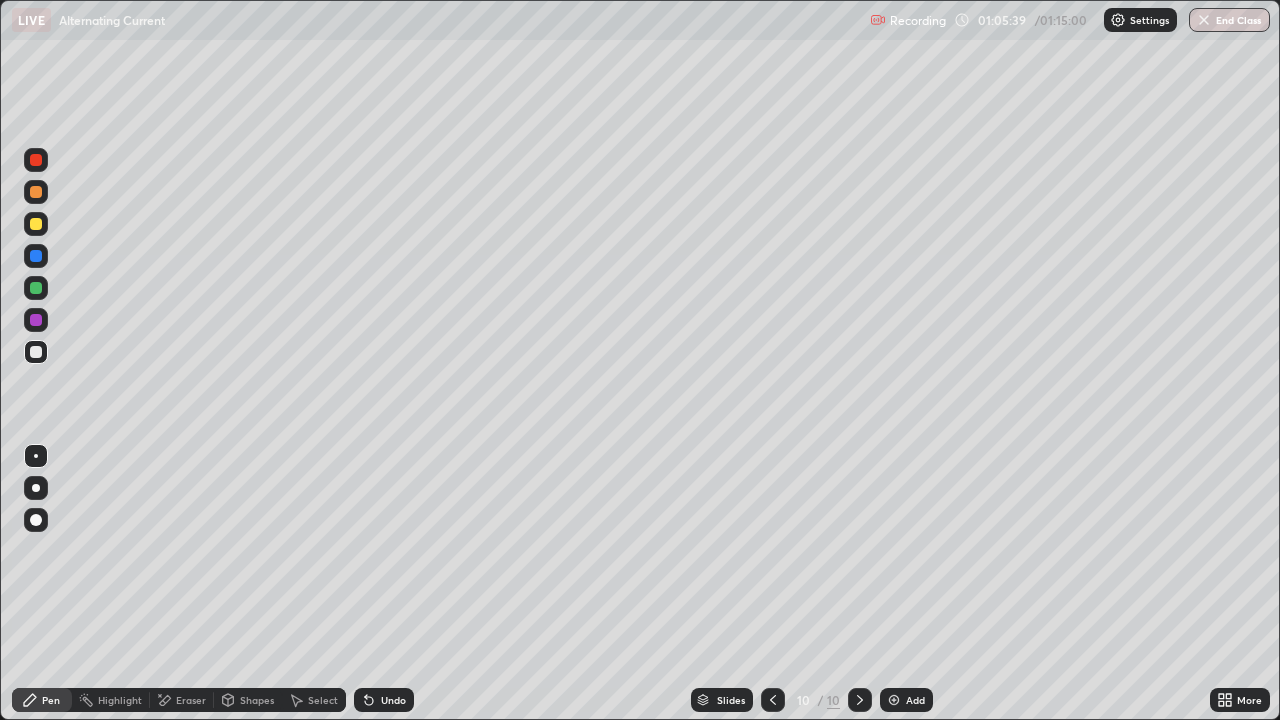 click at bounding box center (36, 352) 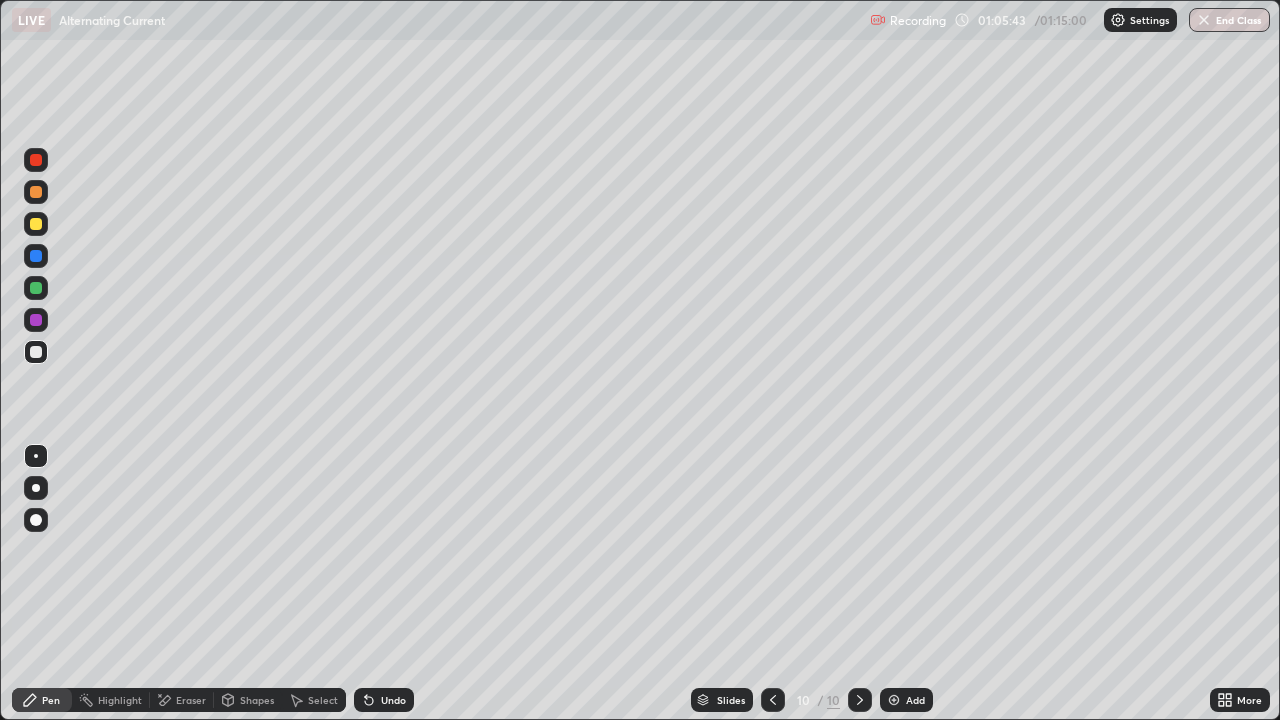 click at bounding box center [36, 224] 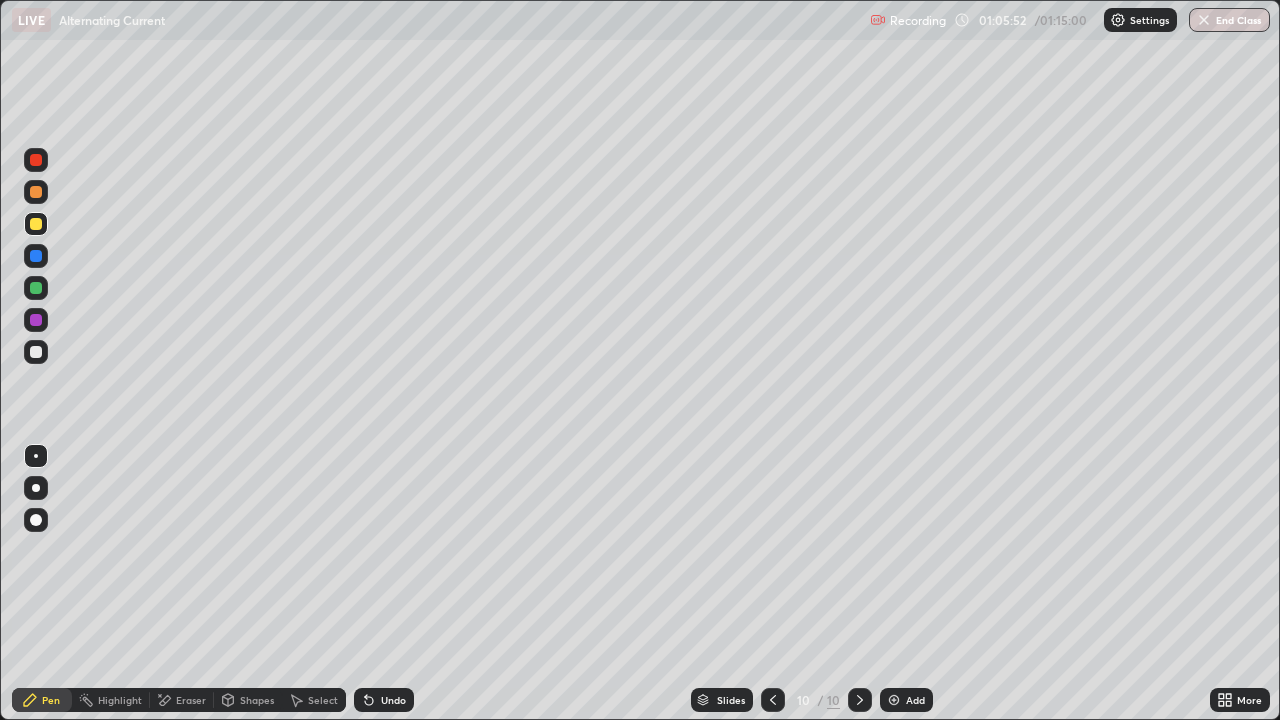 click at bounding box center [36, 288] 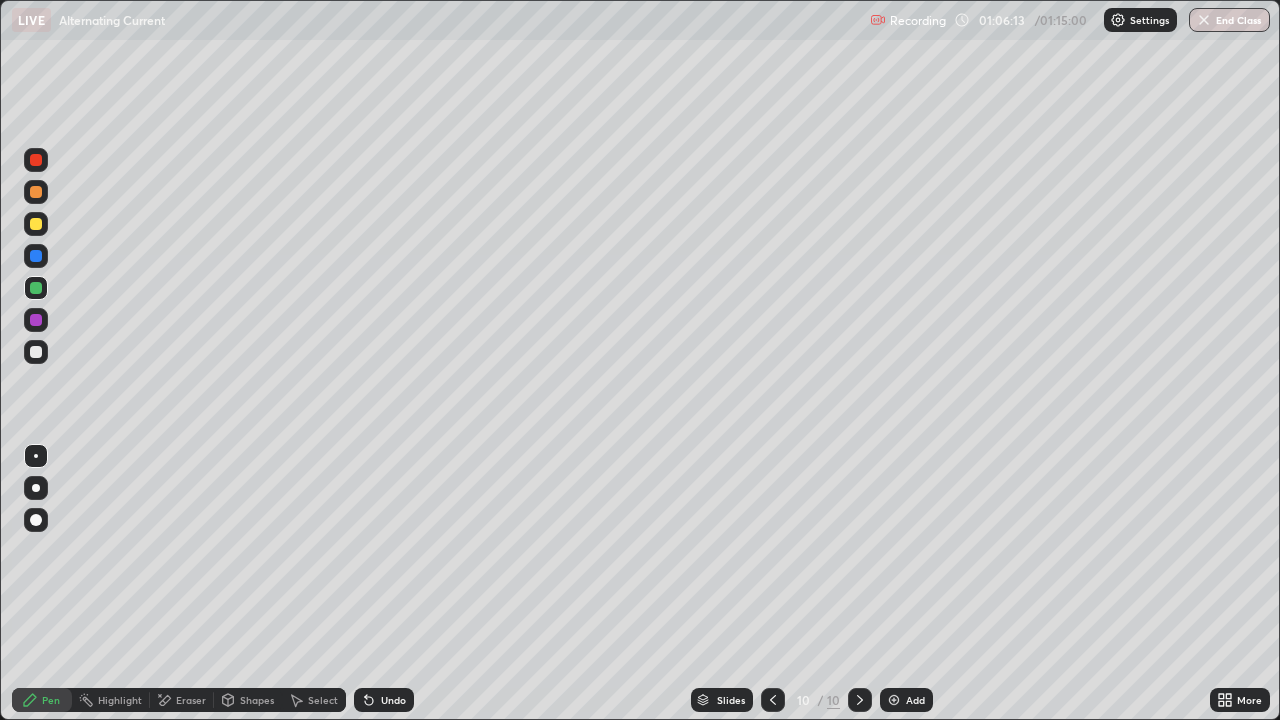 click 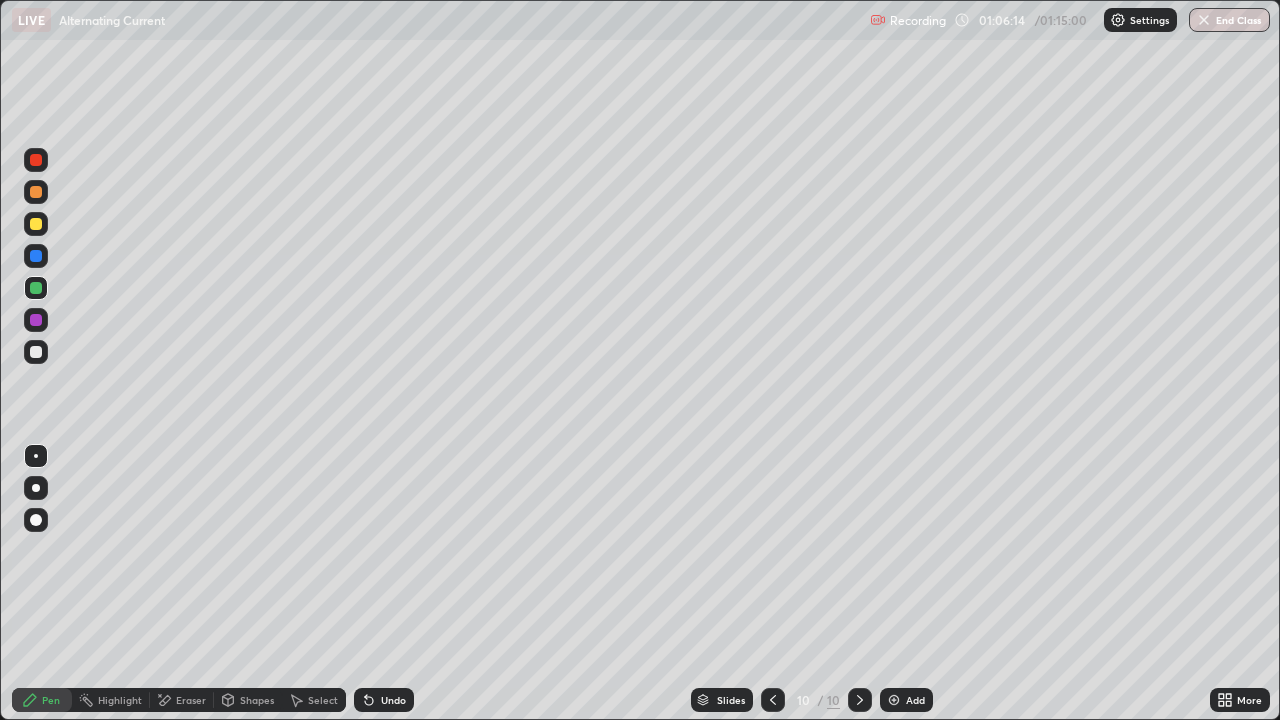 click 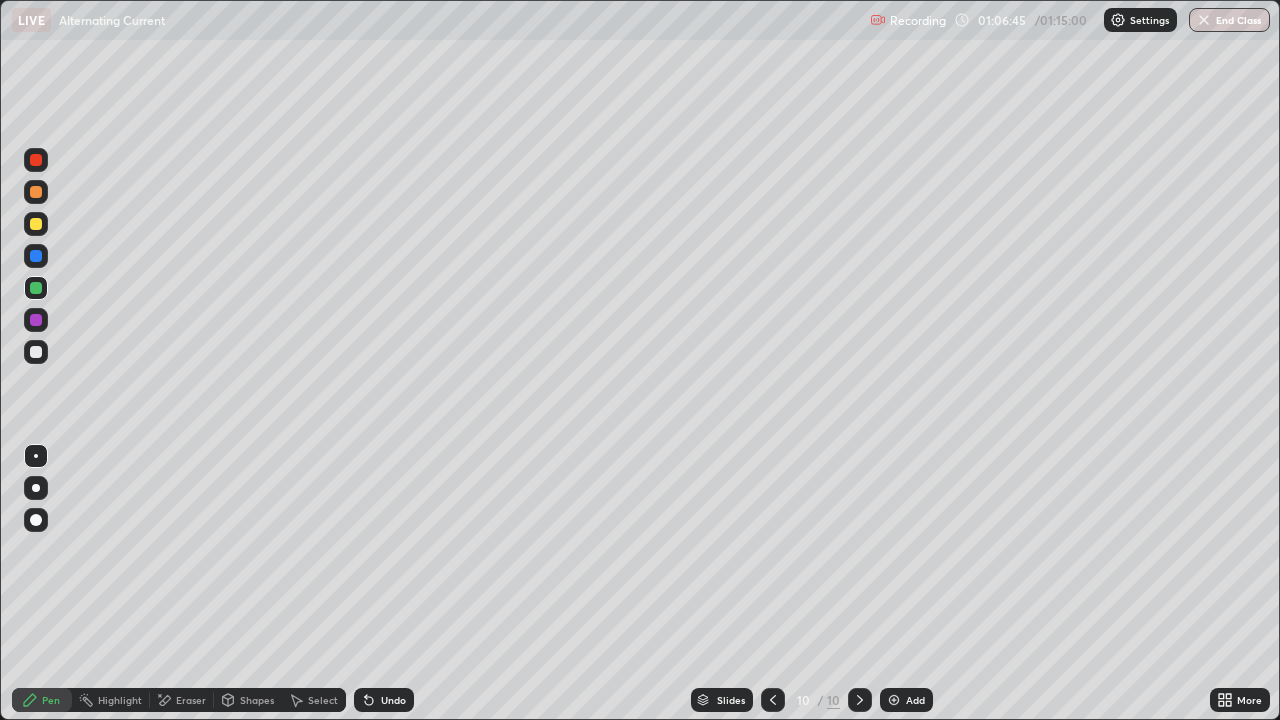 click at bounding box center [36, 352] 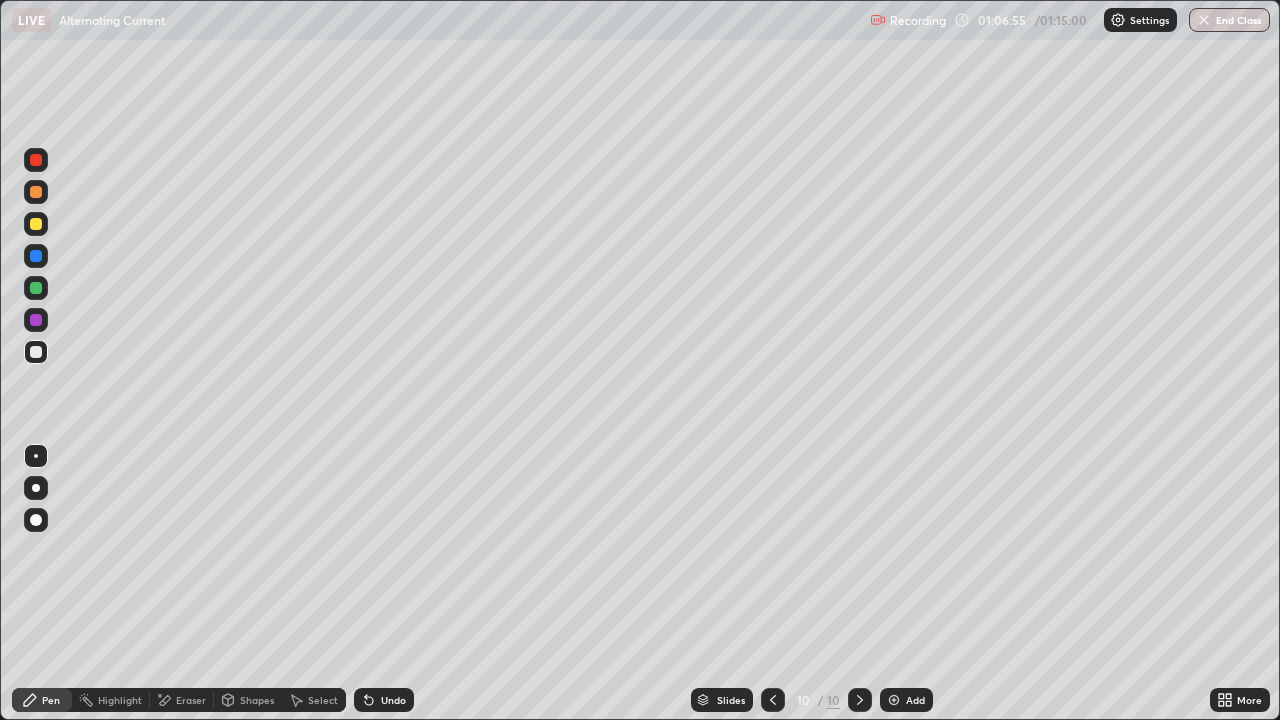click 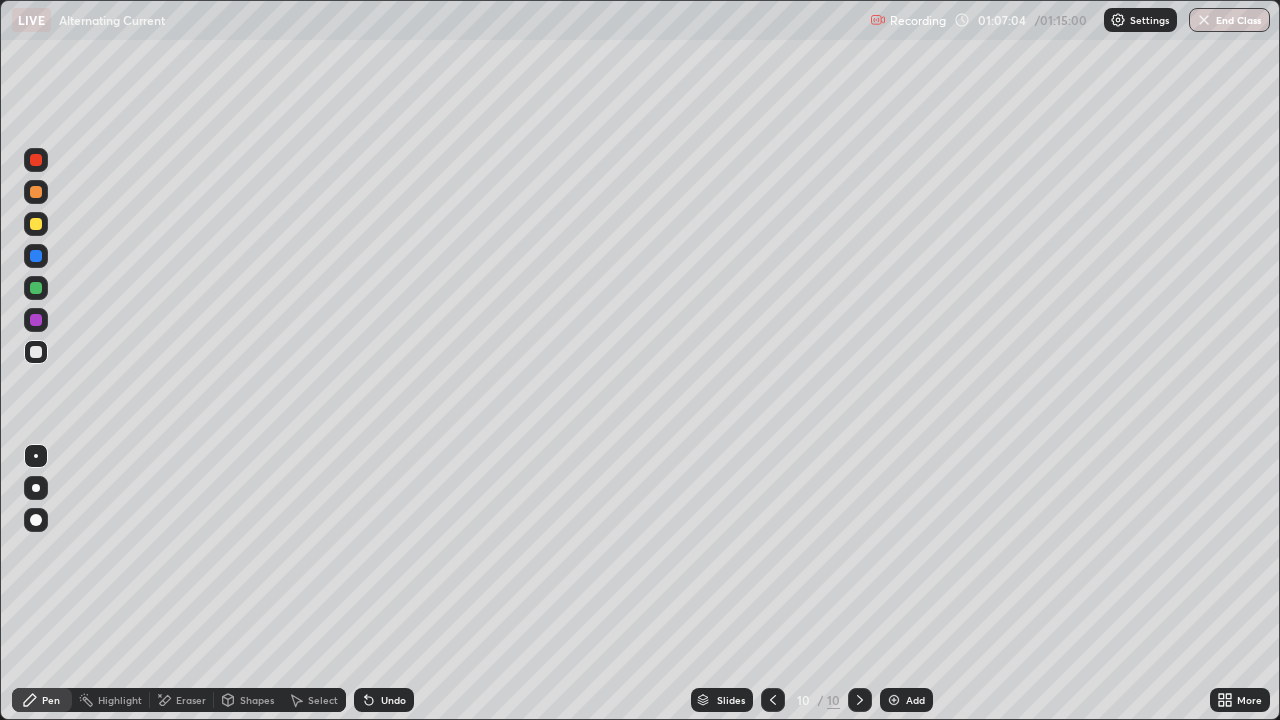 click at bounding box center (36, 192) 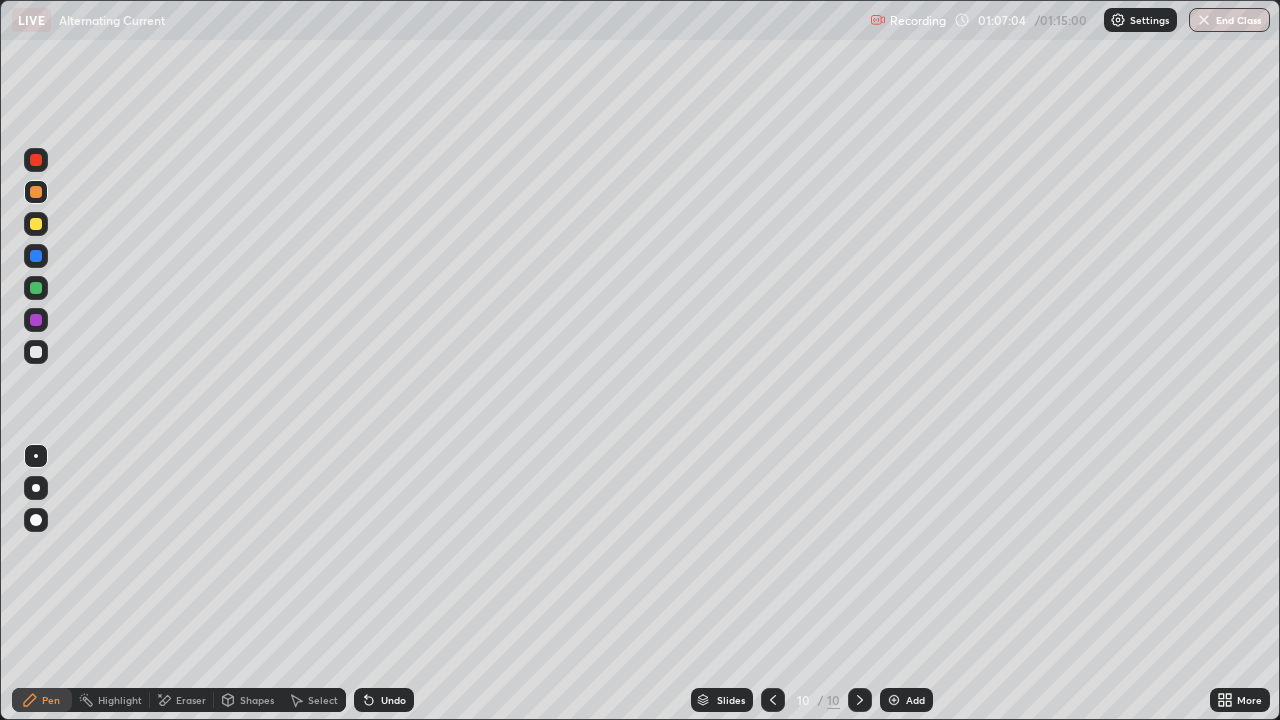 click at bounding box center (36, 224) 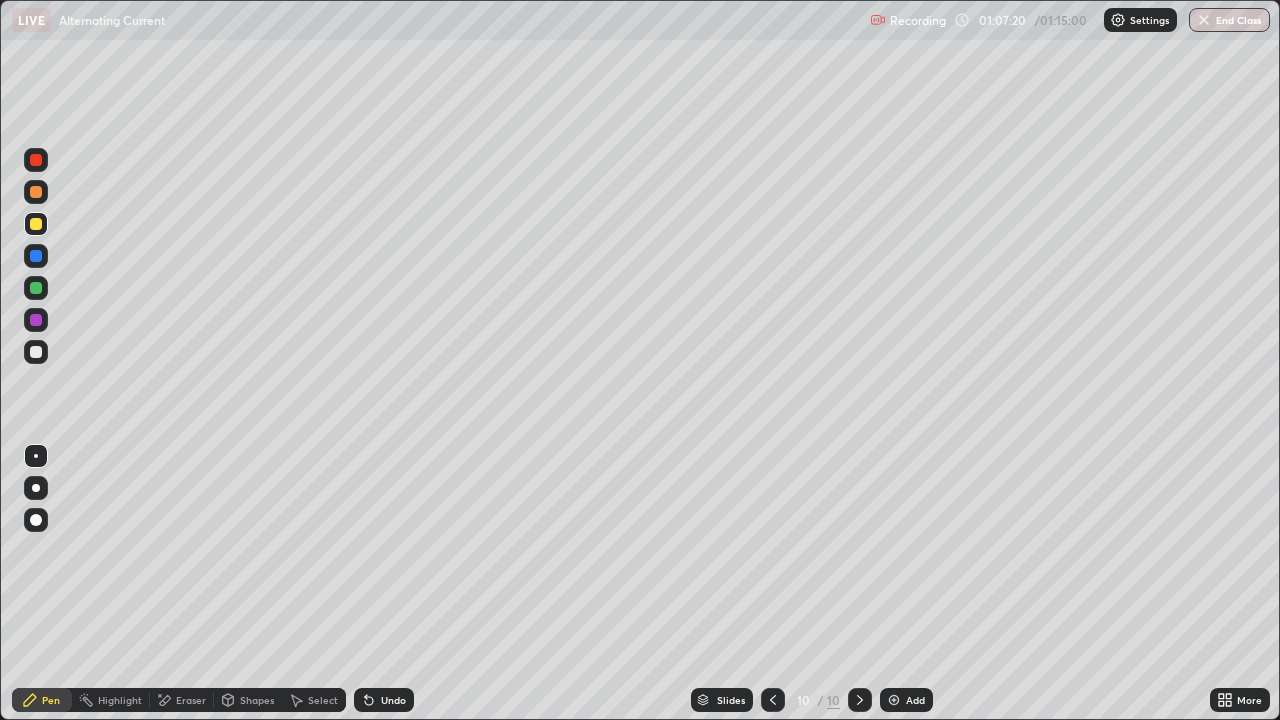 click at bounding box center (36, 224) 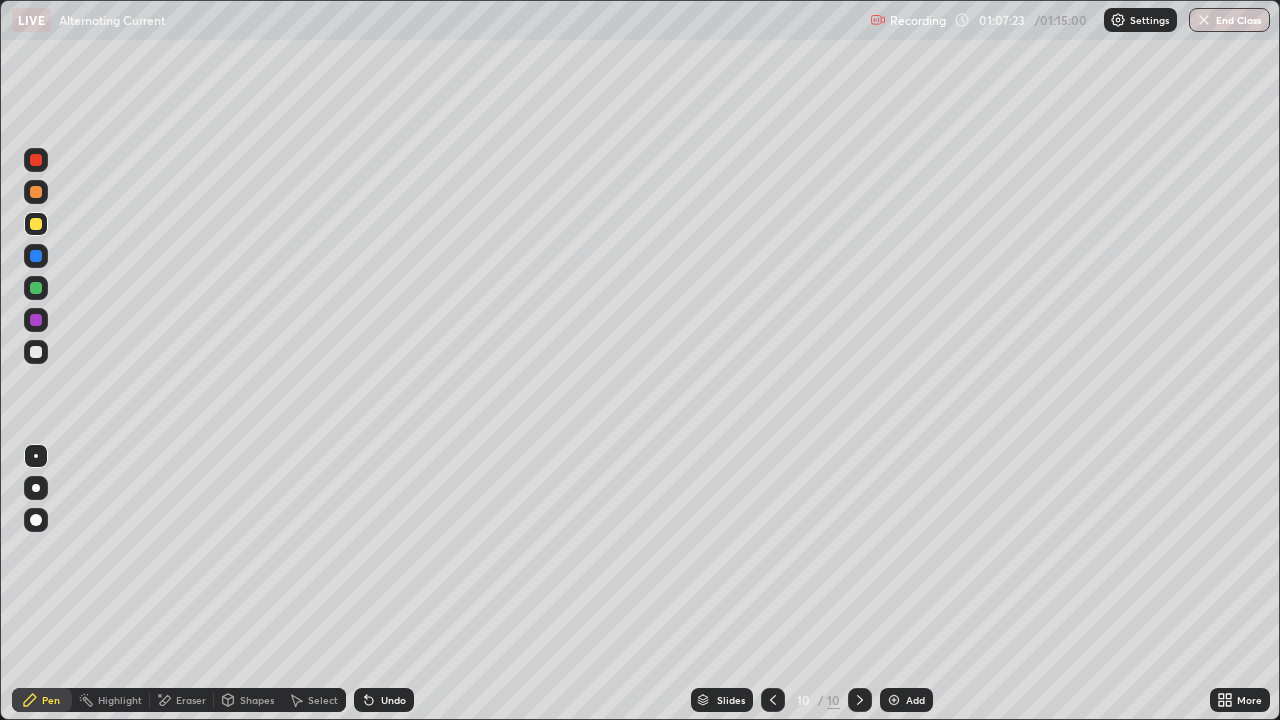click at bounding box center (36, 288) 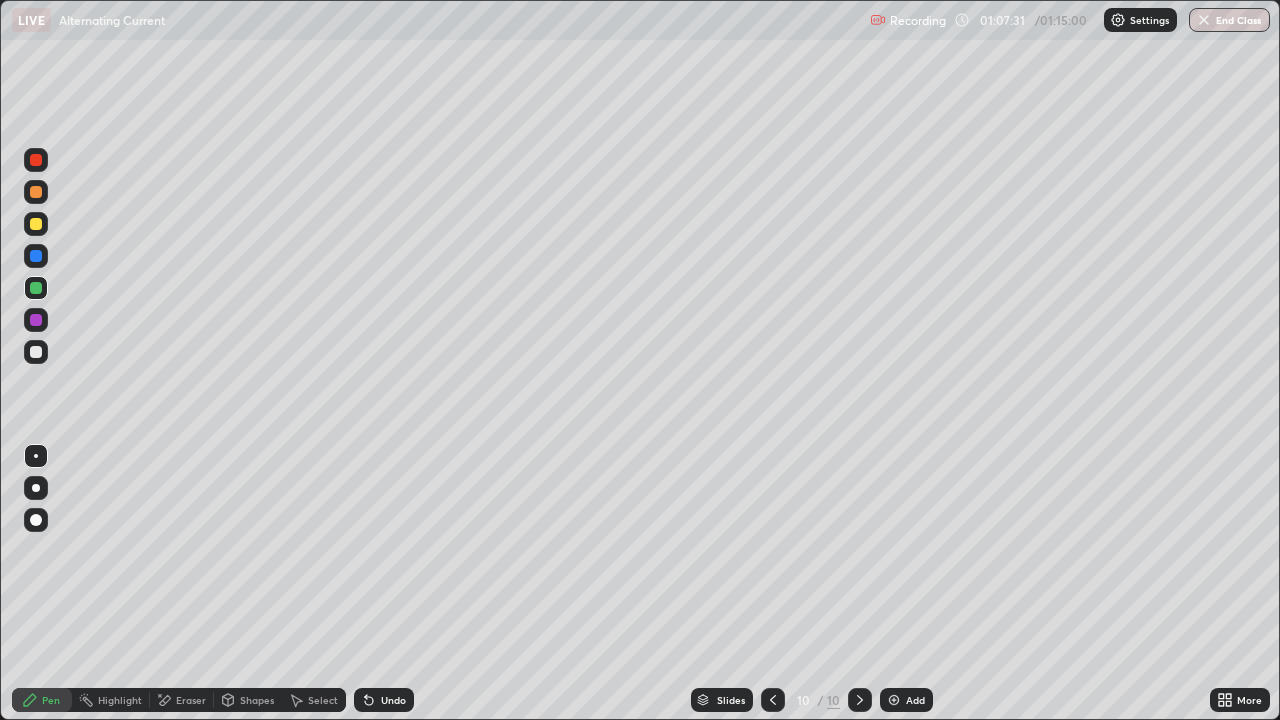 click at bounding box center [36, 224] 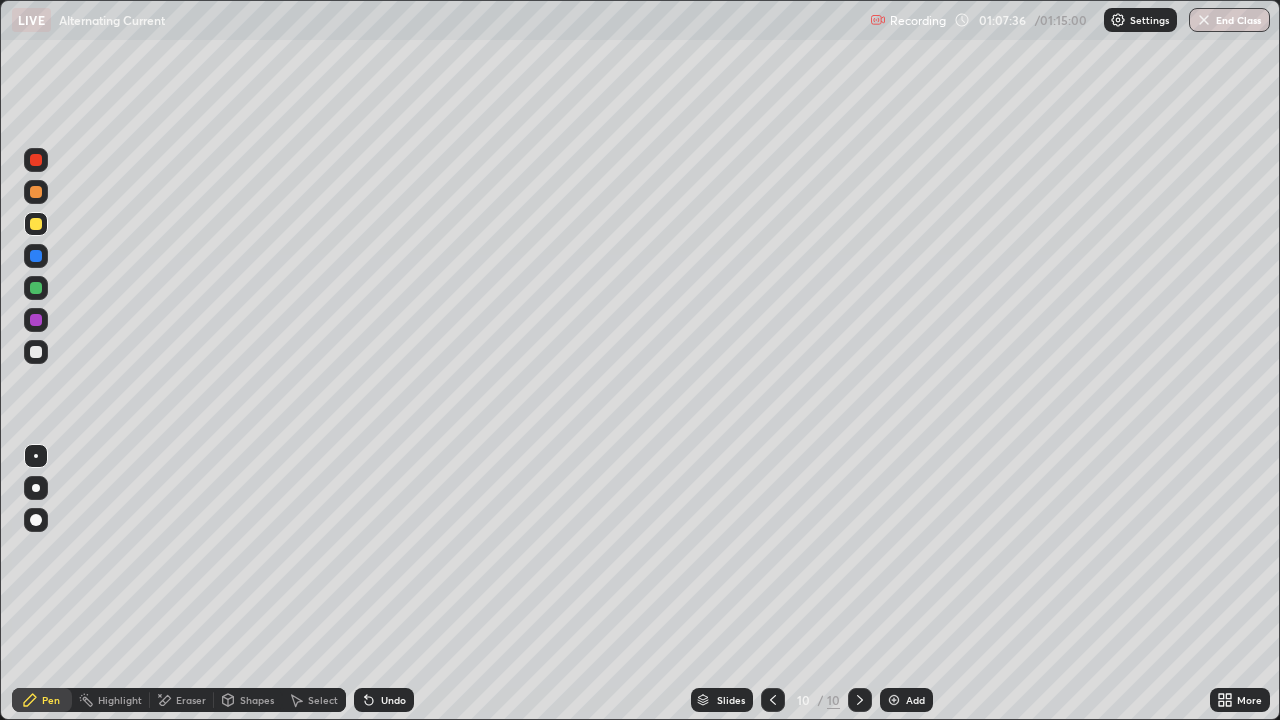 click at bounding box center [36, 288] 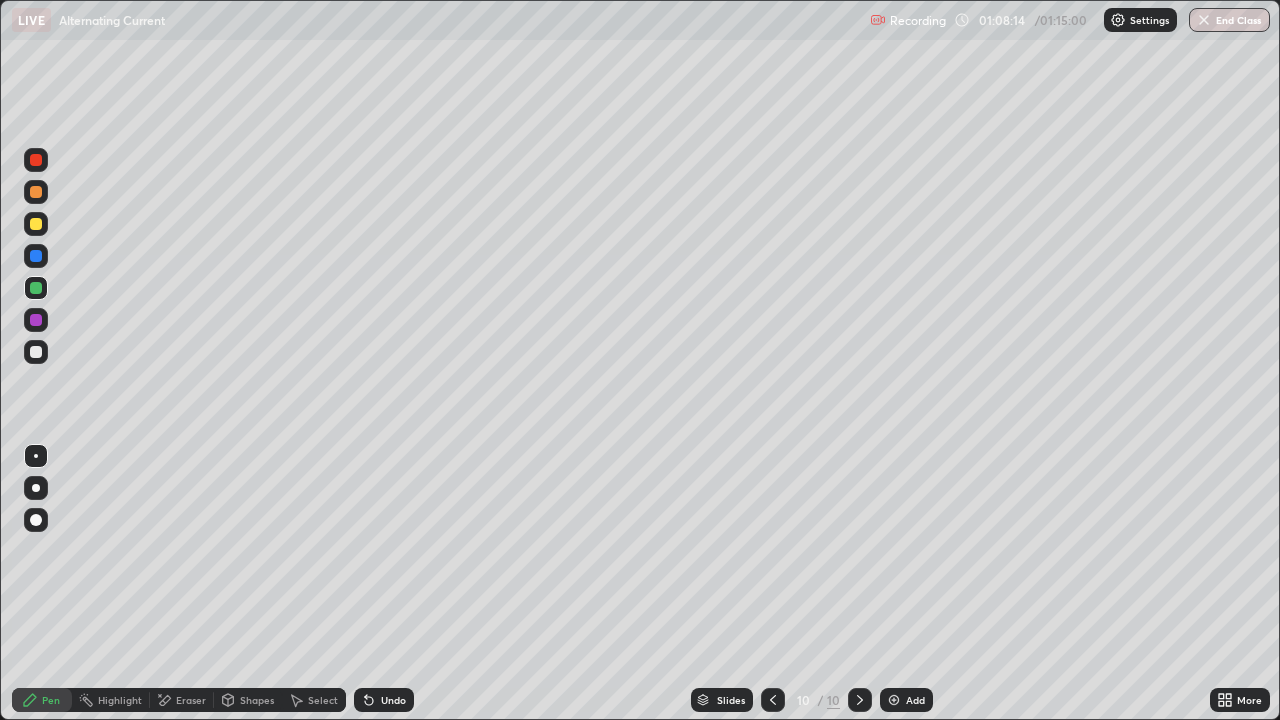 click at bounding box center [36, 352] 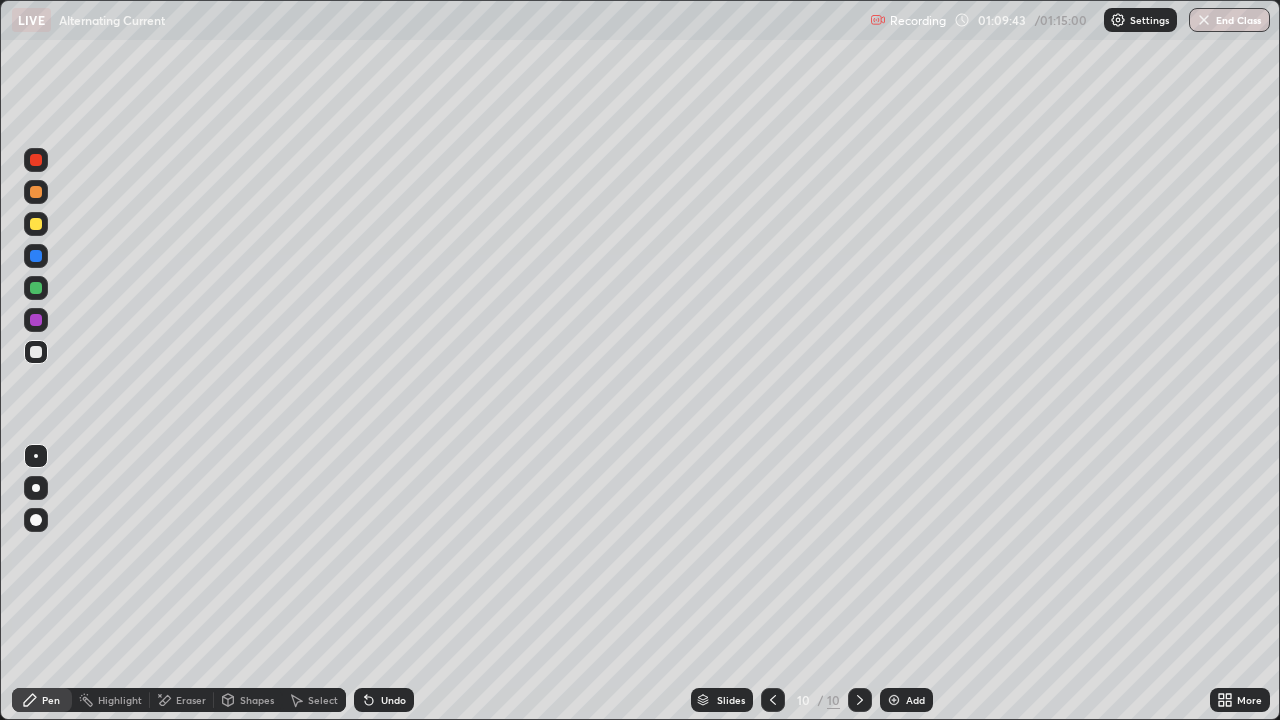 click on "Undo" at bounding box center (384, 700) 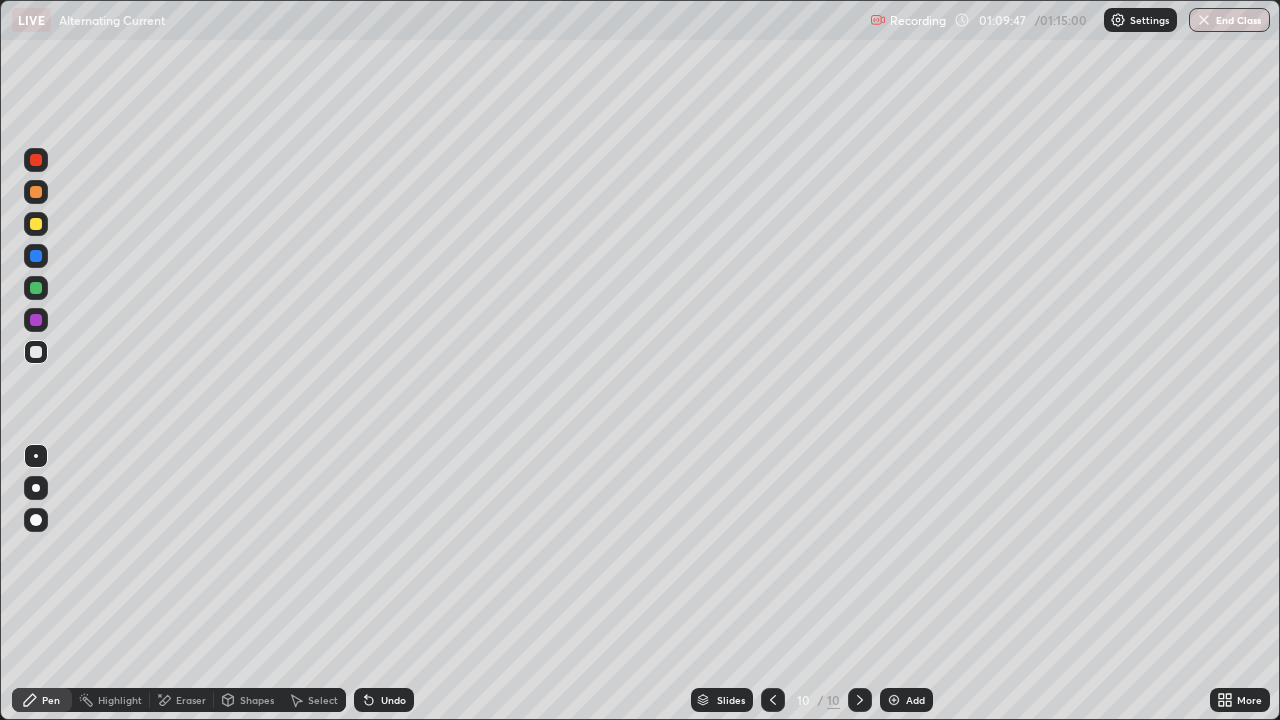 click on "Undo" at bounding box center [393, 700] 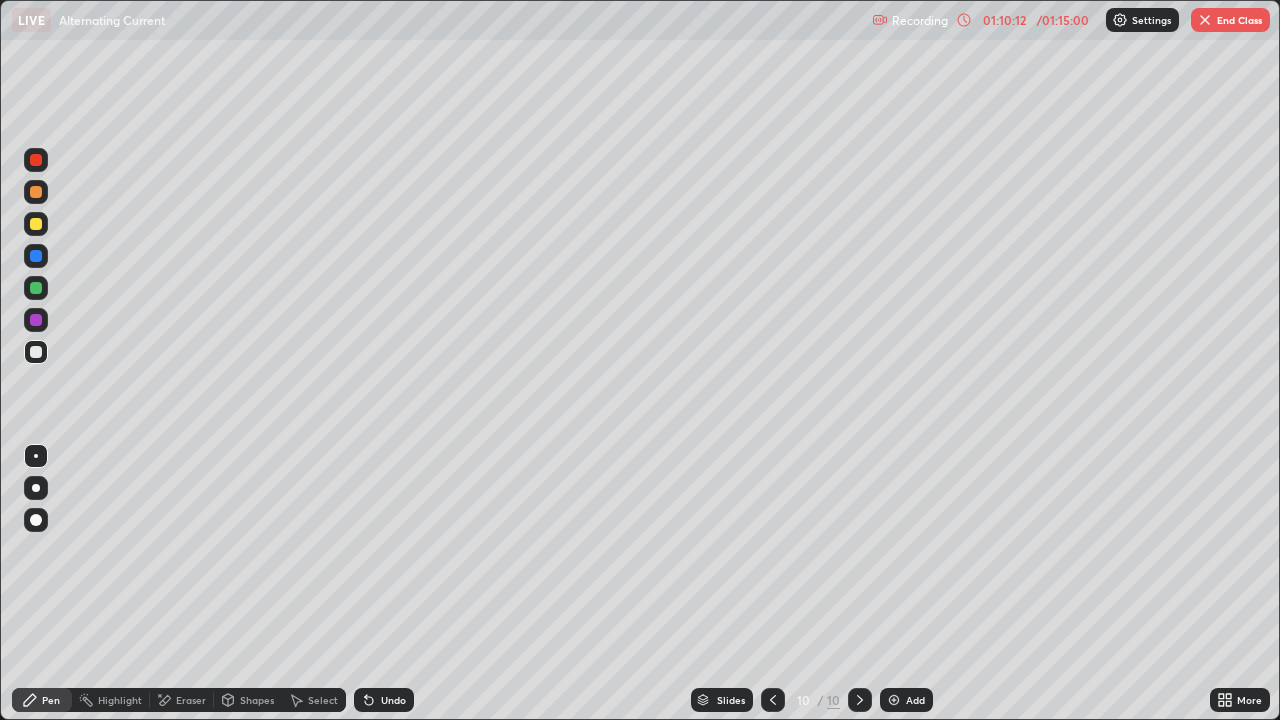 click on "Undo" at bounding box center [384, 700] 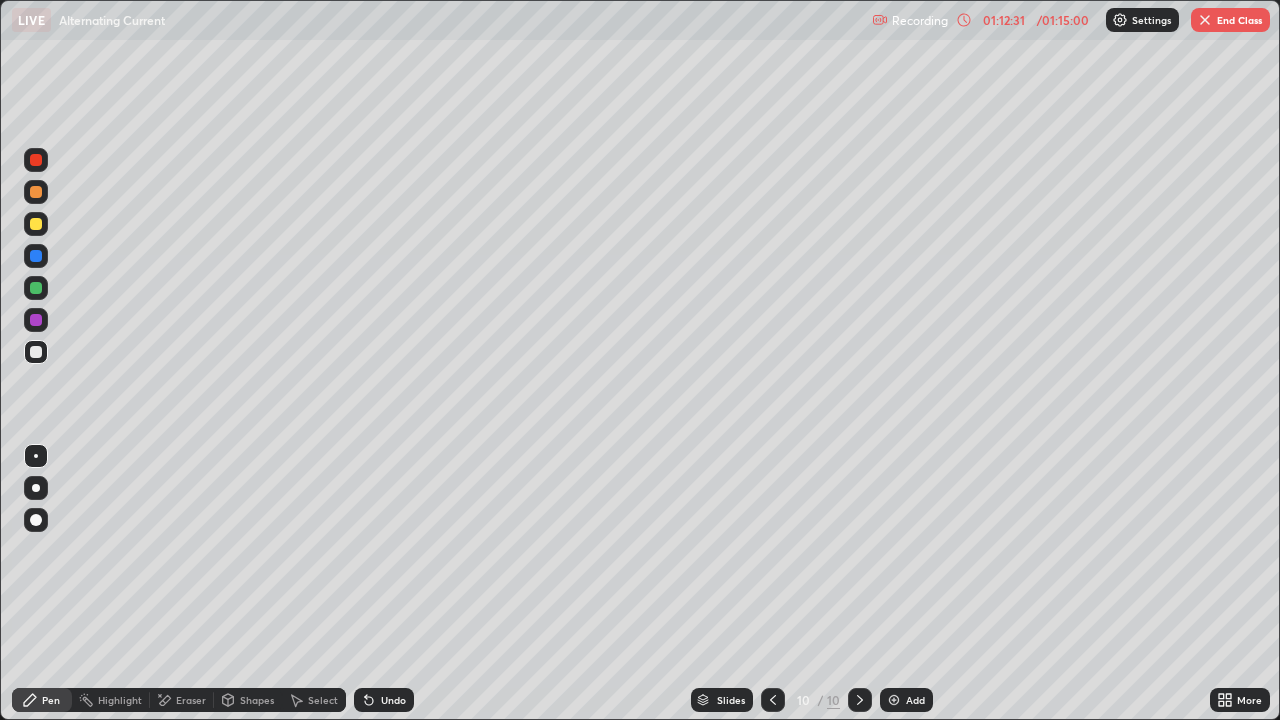 click on "Pen" at bounding box center (42, 700) 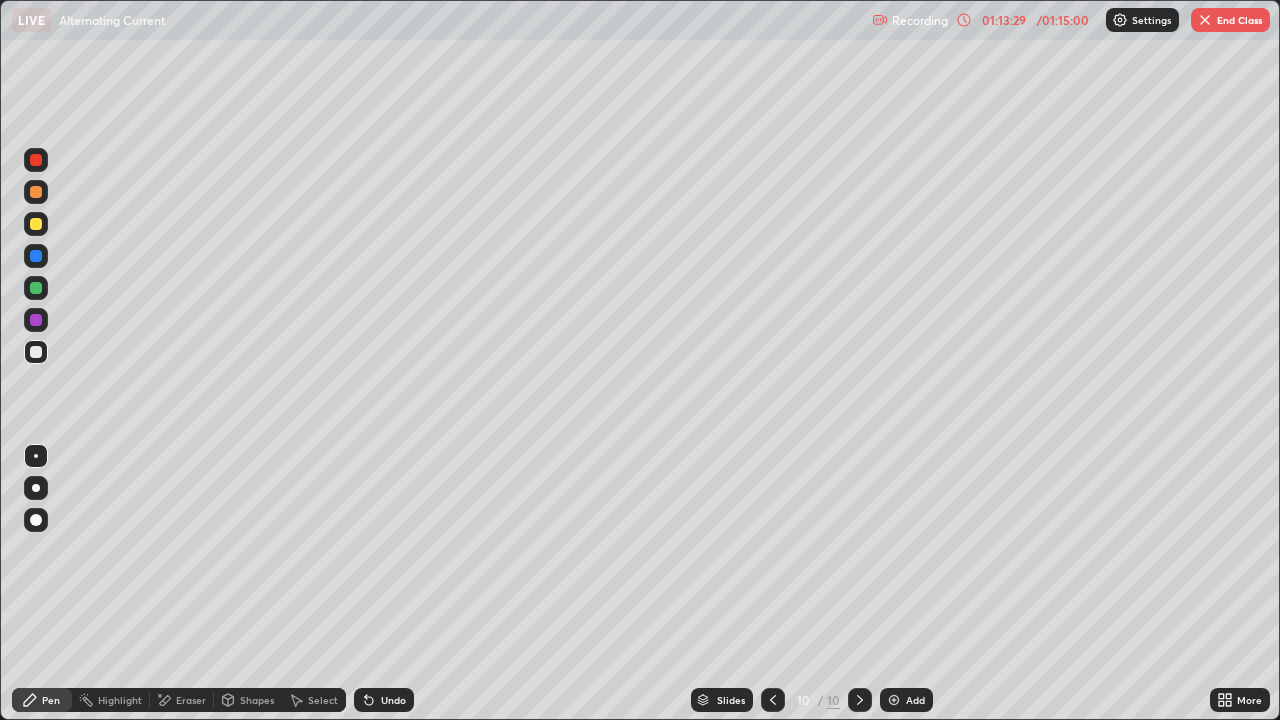 click on "End Class" at bounding box center (1230, 20) 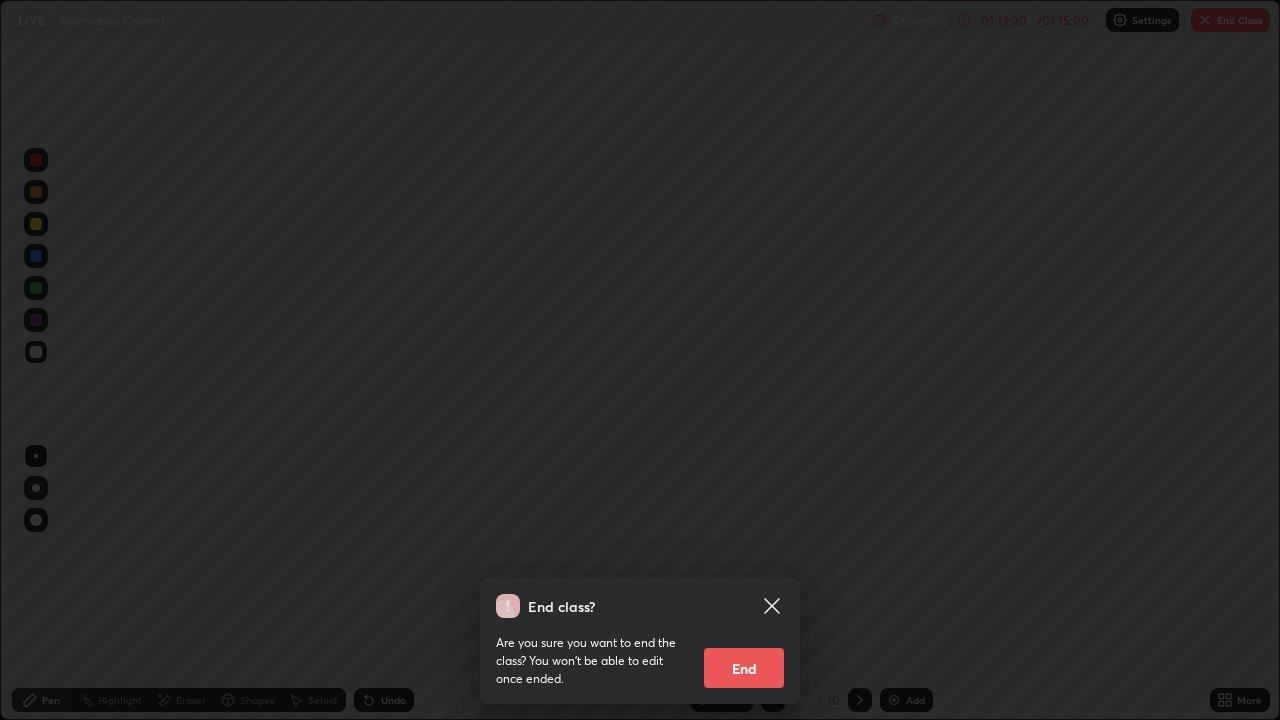 click on "End" at bounding box center (744, 668) 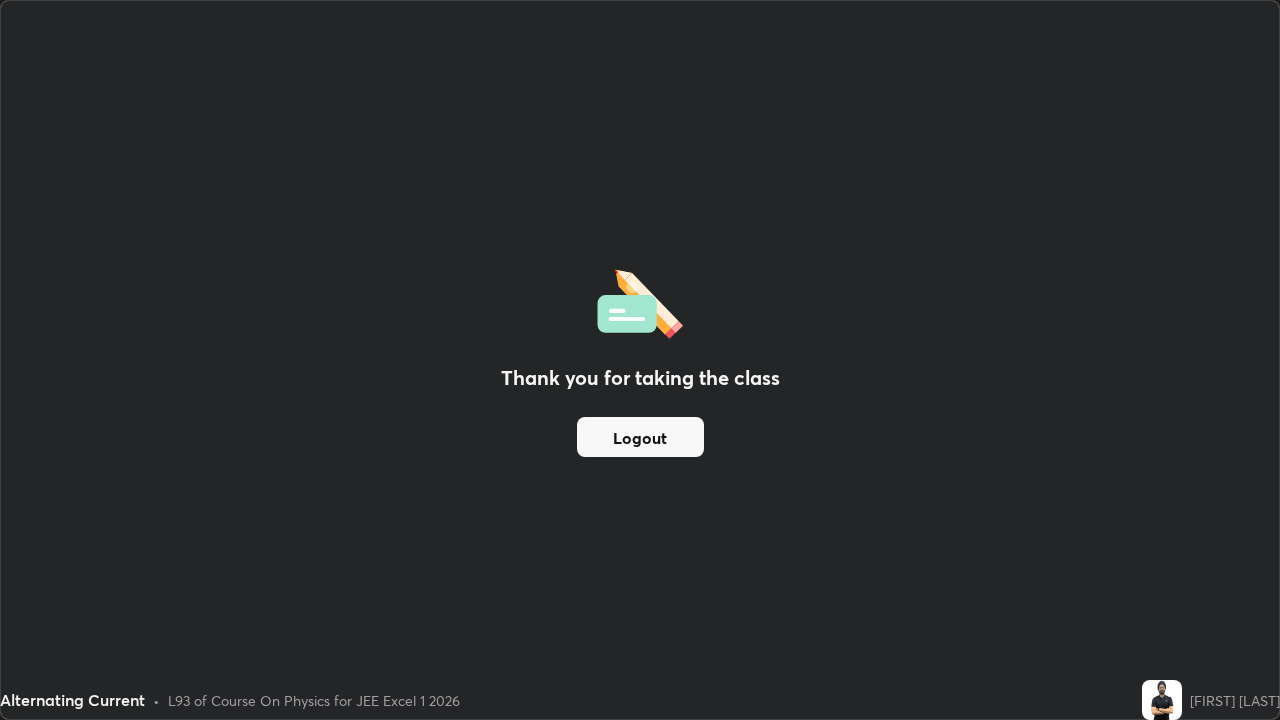 click on "Logout" at bounding box center [640, 437] 